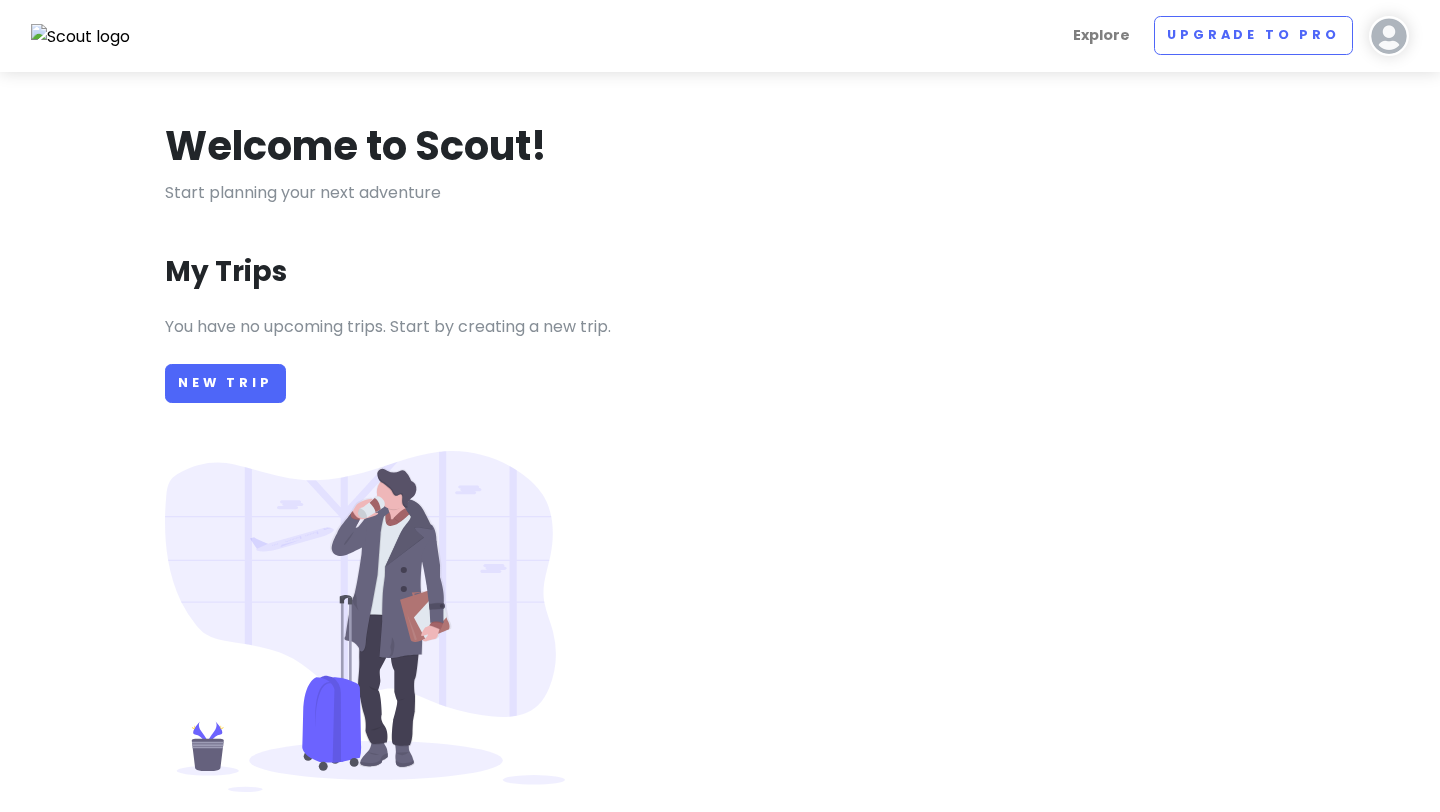 scroll, scrollTop: 0, scrollLeft: 0, axis: both 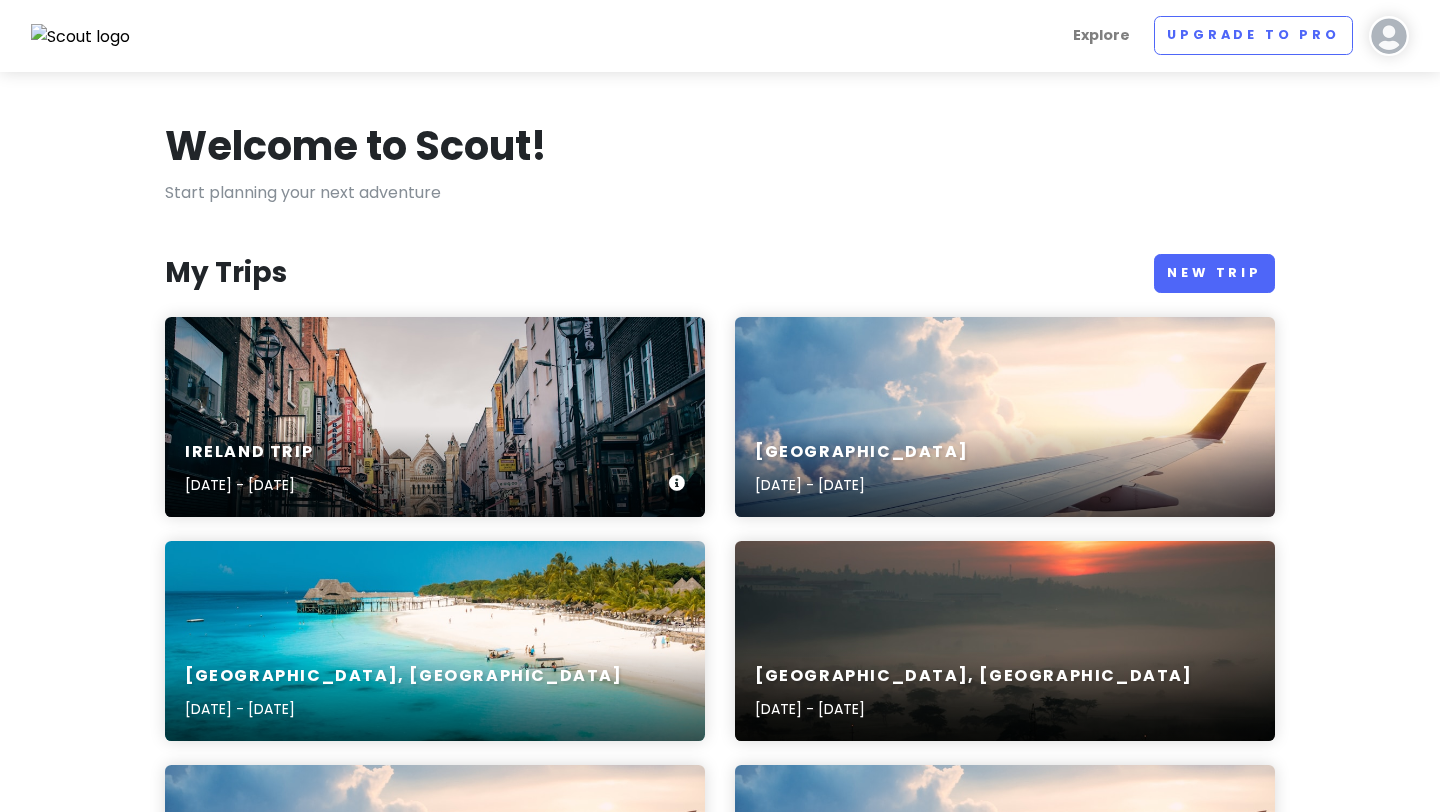 click on "Ireland Trip [DATE] - [DATE]" at bounding box center (435, 417) 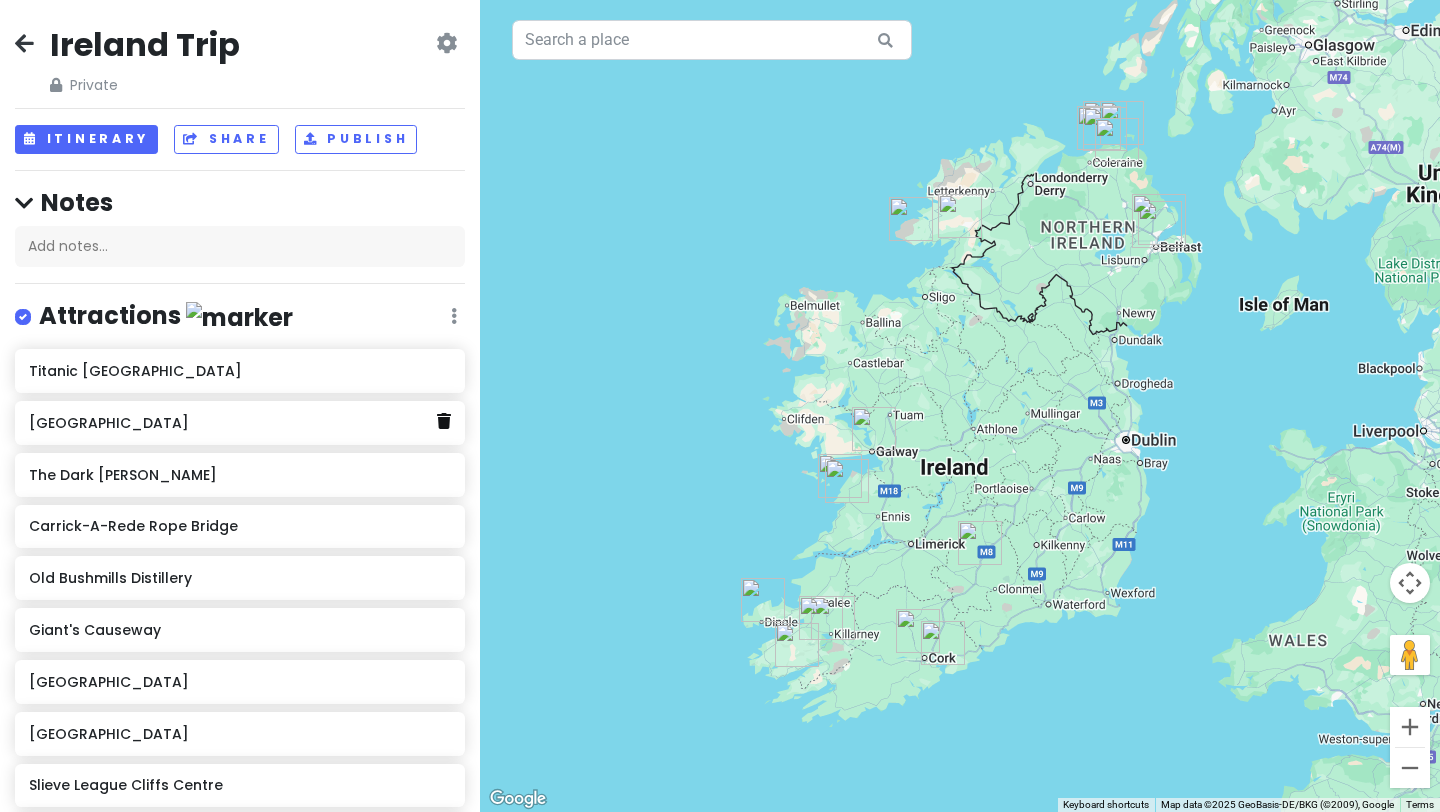 click at bounding box center (444, 421) 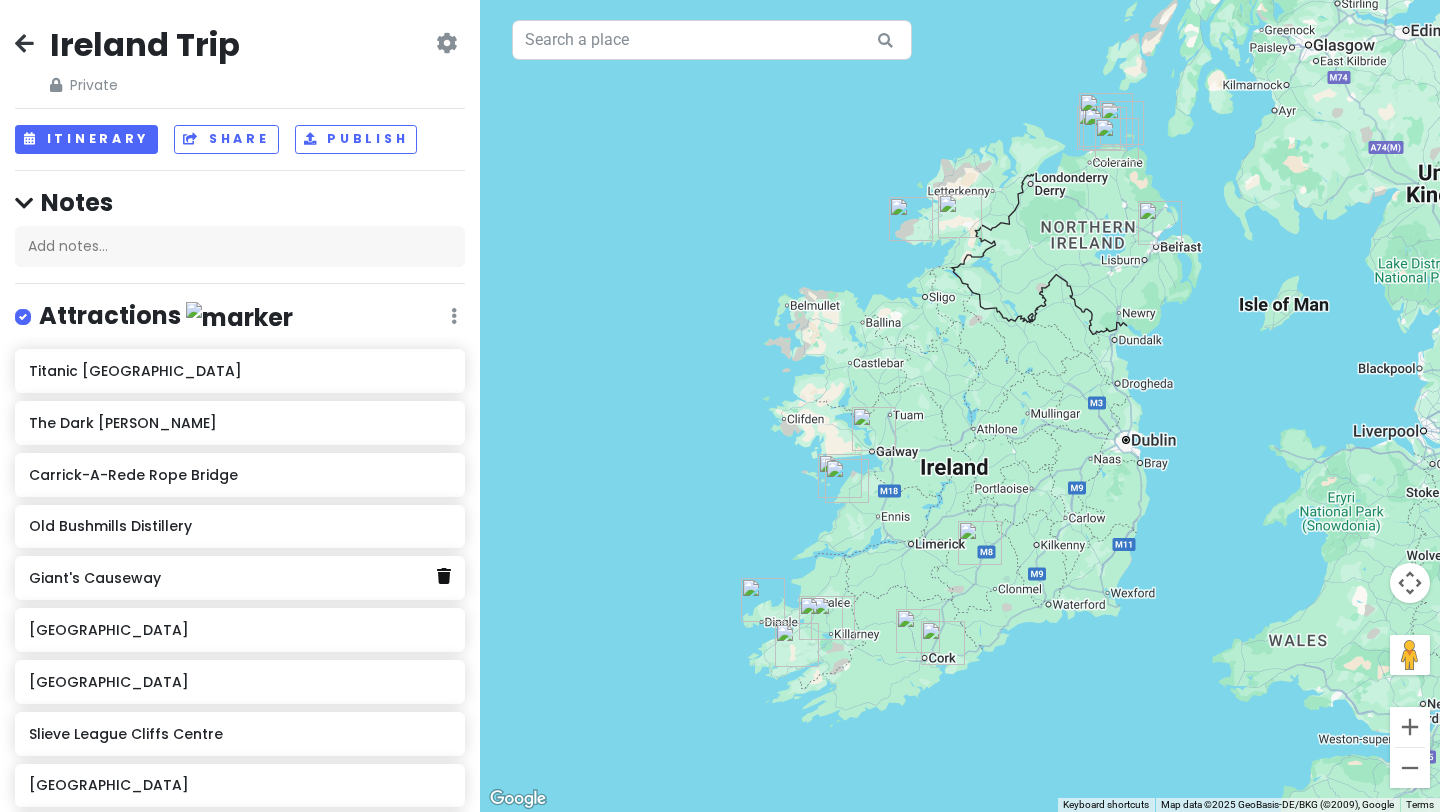 click at bounding box center (444, 576) 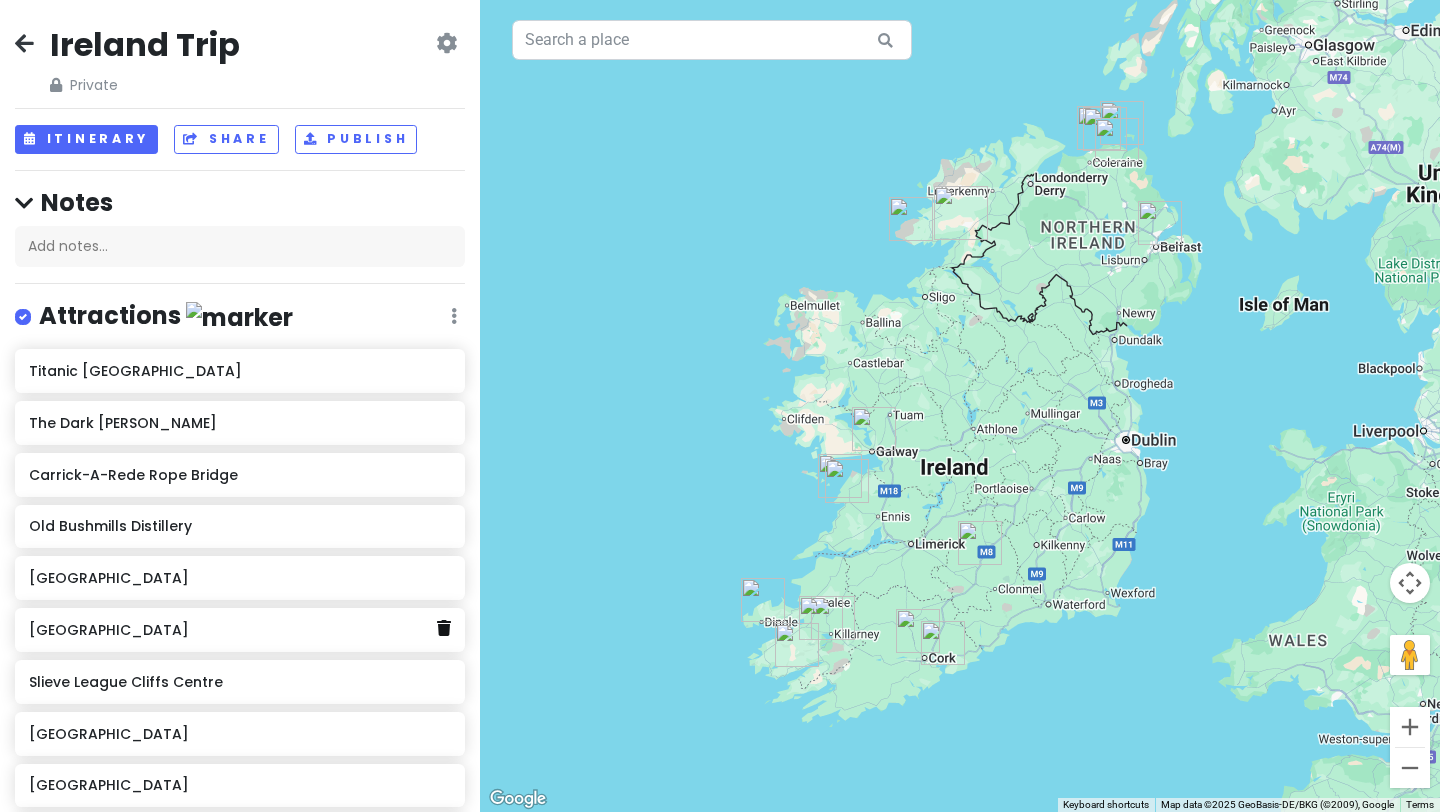 click at bounding box center [444, 628] 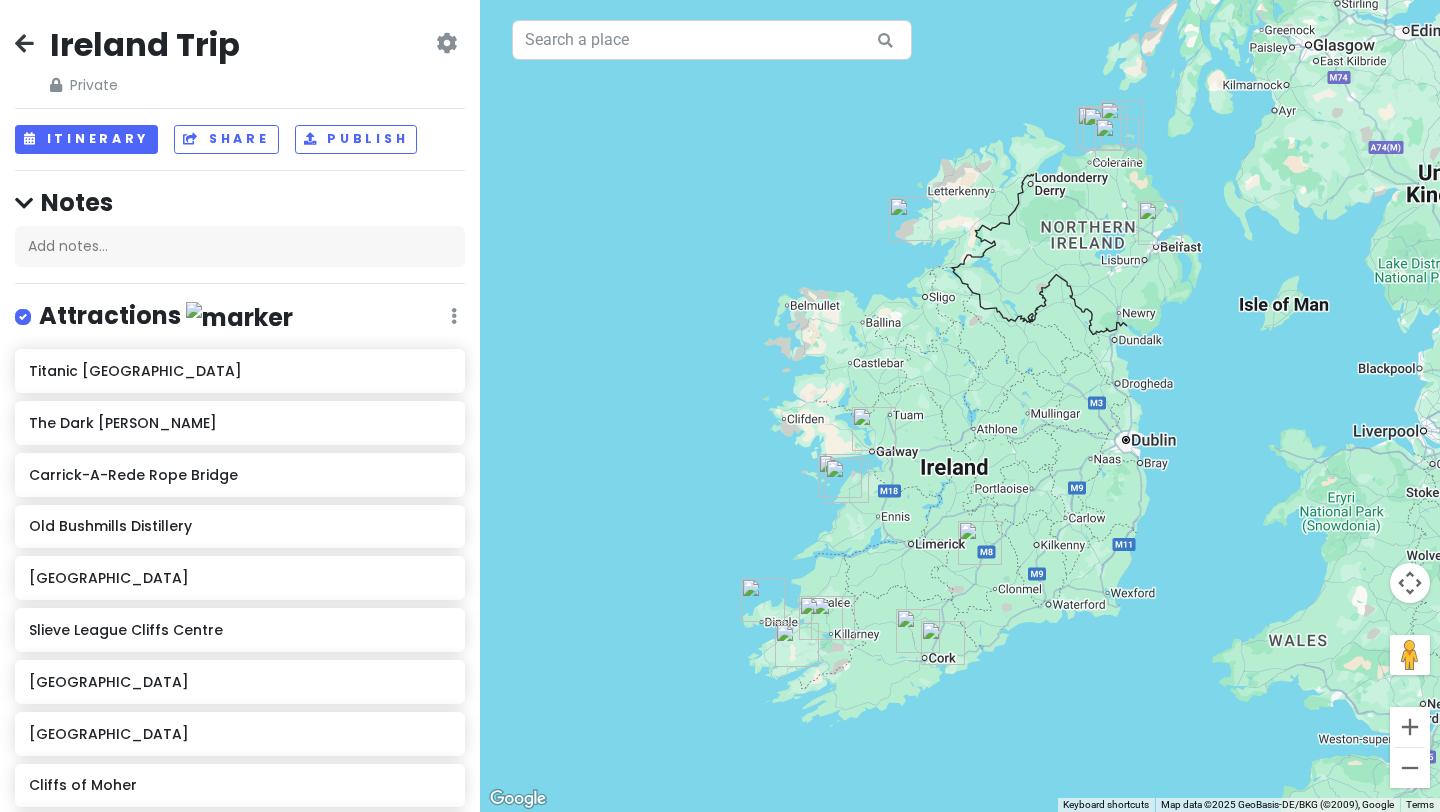 click on "Slieve League Cliffs Centre" at bounding box center (239, 630) 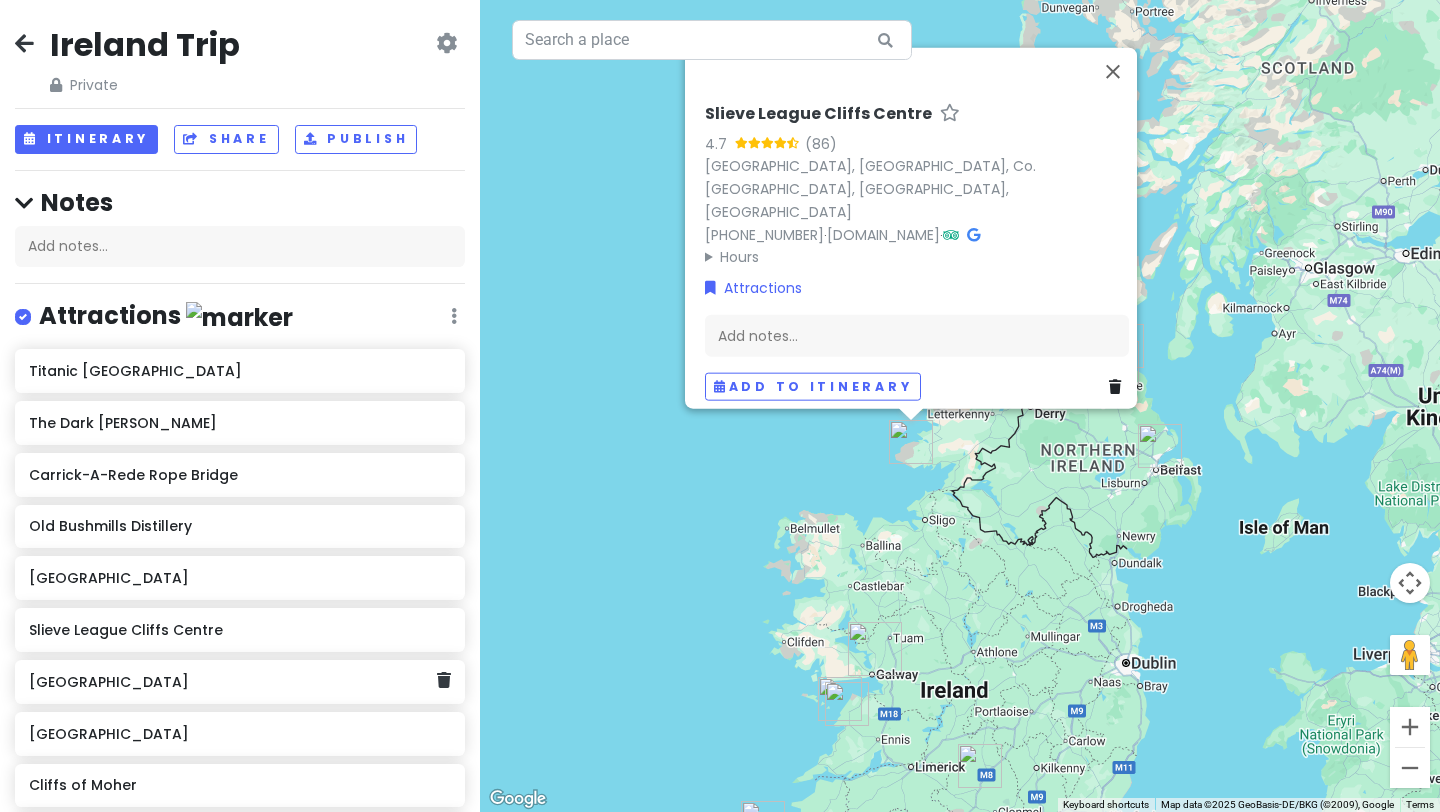 click on "[GEOGRAPHIC_DATA]" at bounding box center [232, 682] 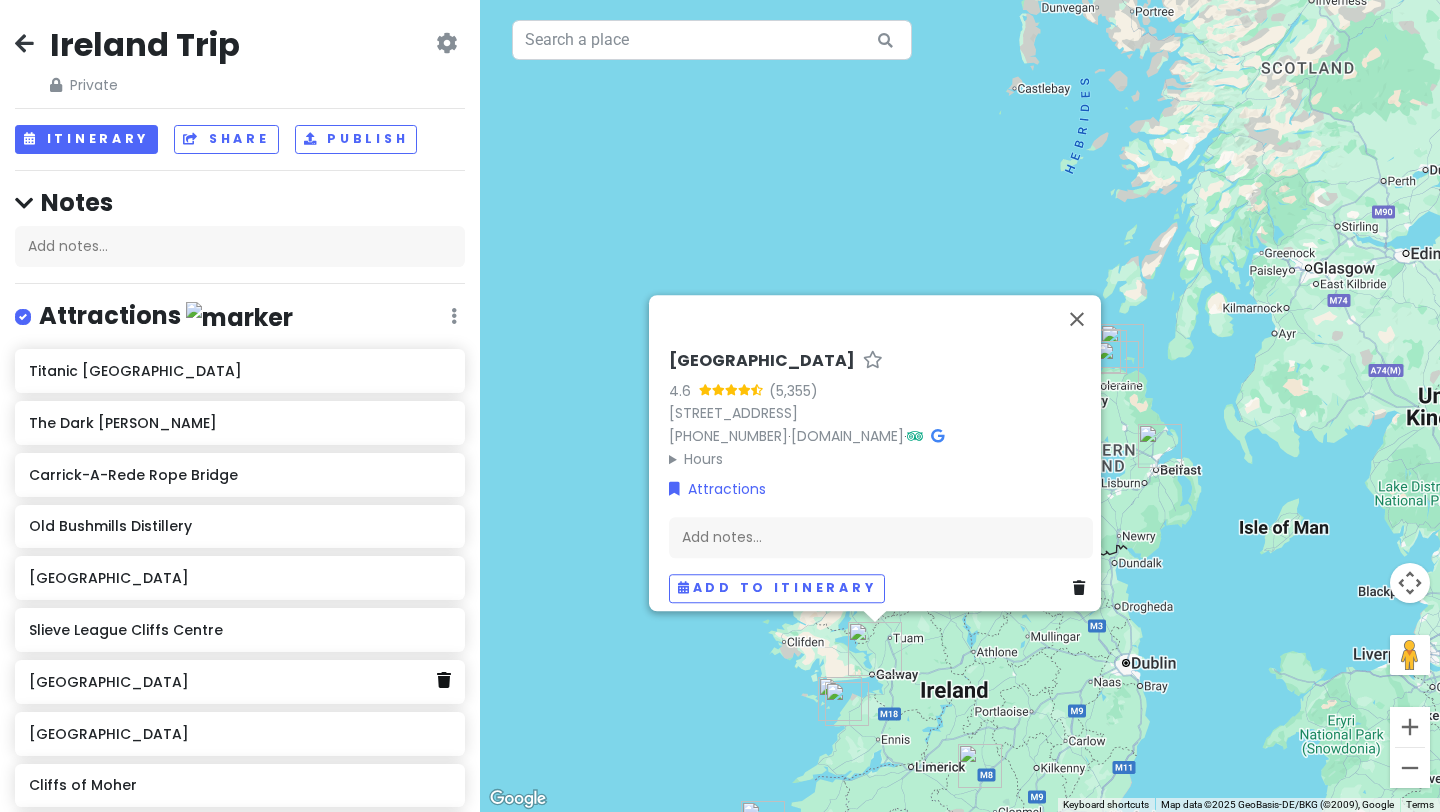 click at bounding box center [444, 680] 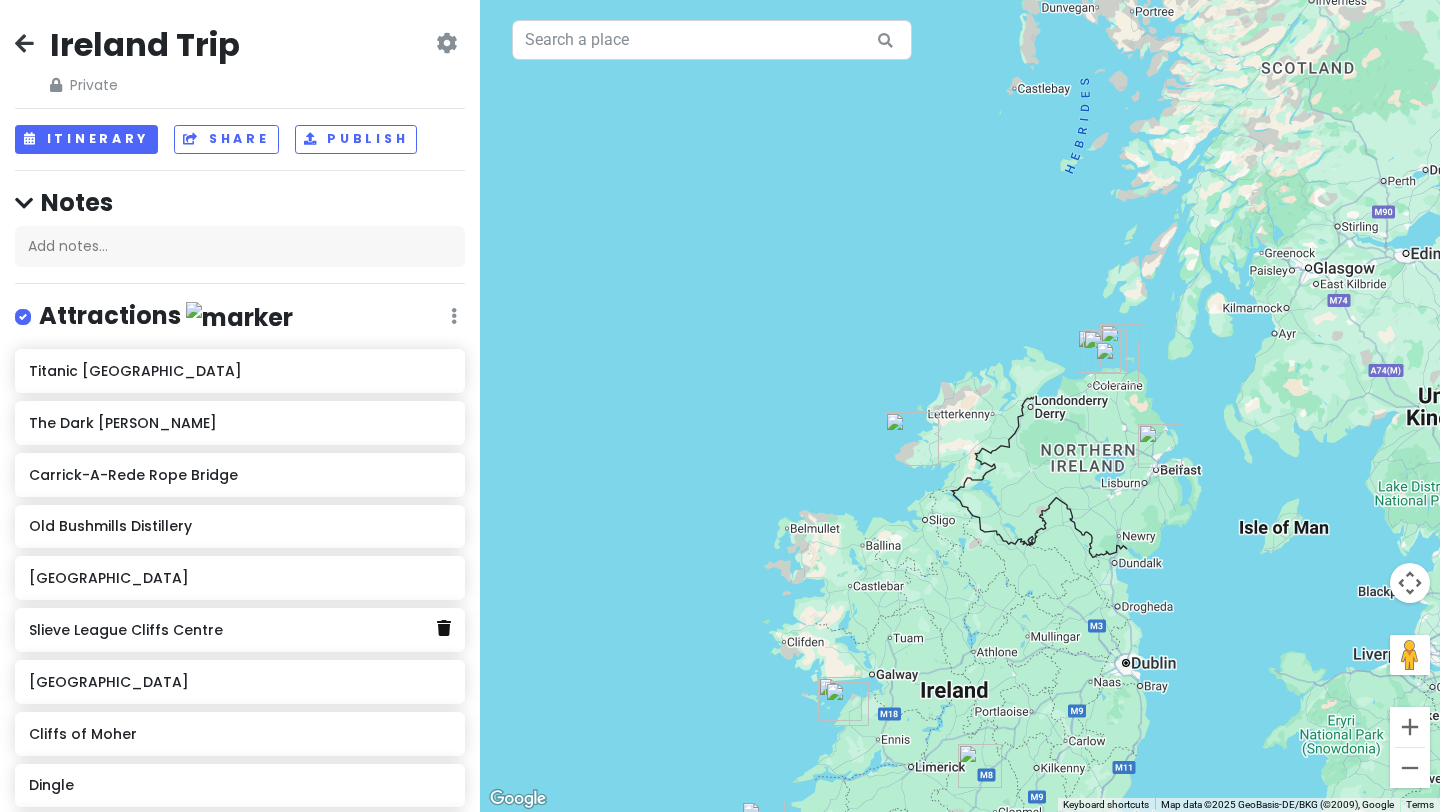 click at bounding box center [444, 628] 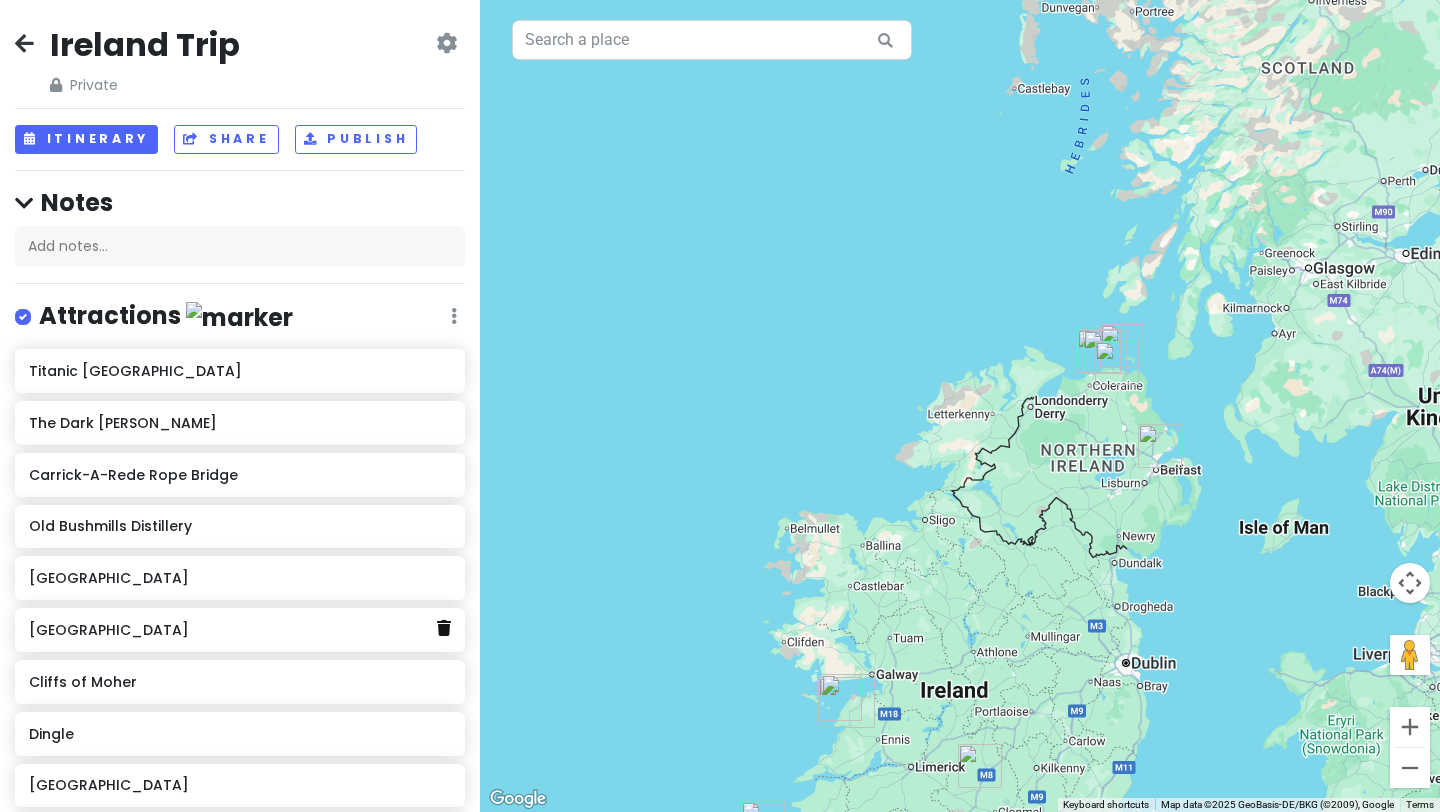 click at bounding box center [444, 628] 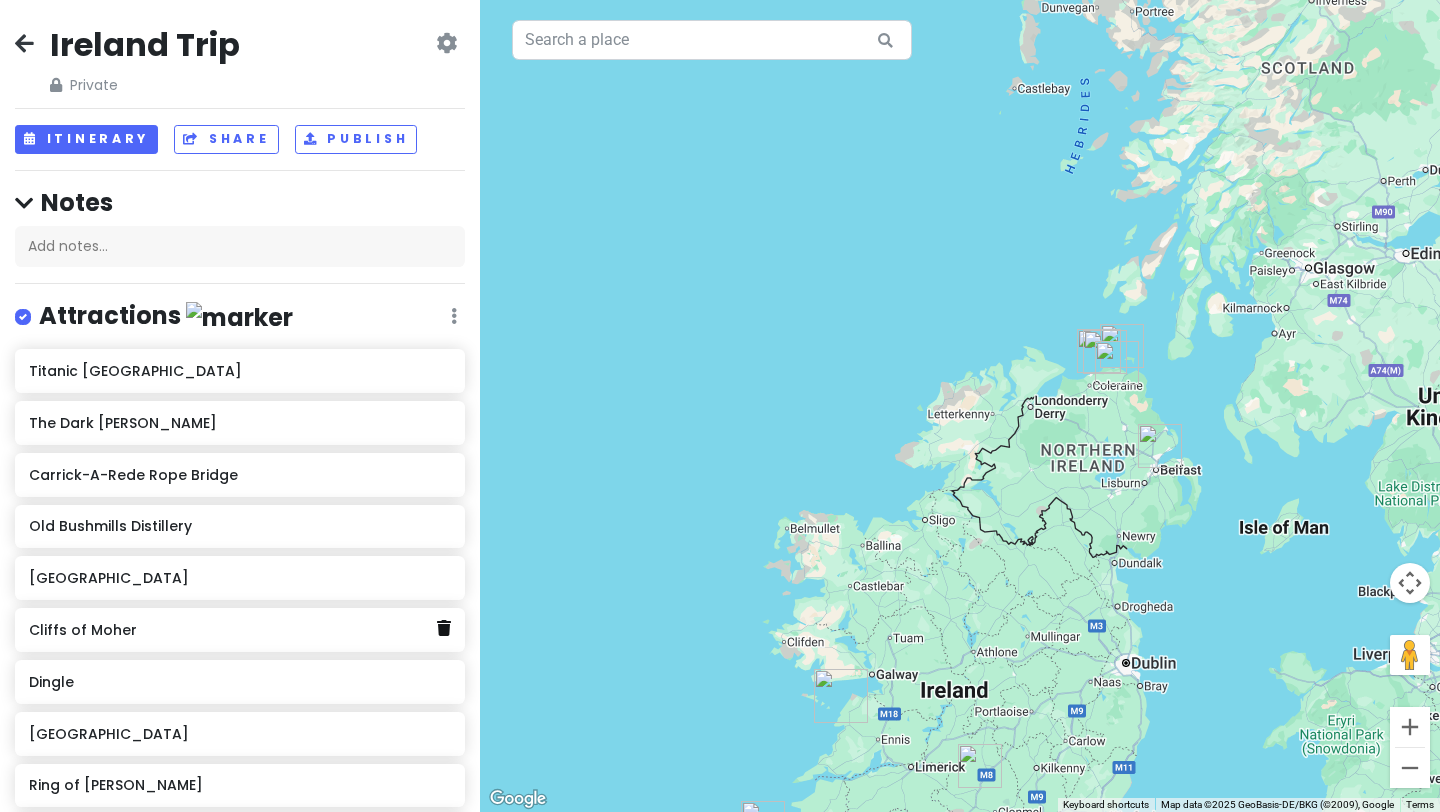 click at bounding box center [444, 628] 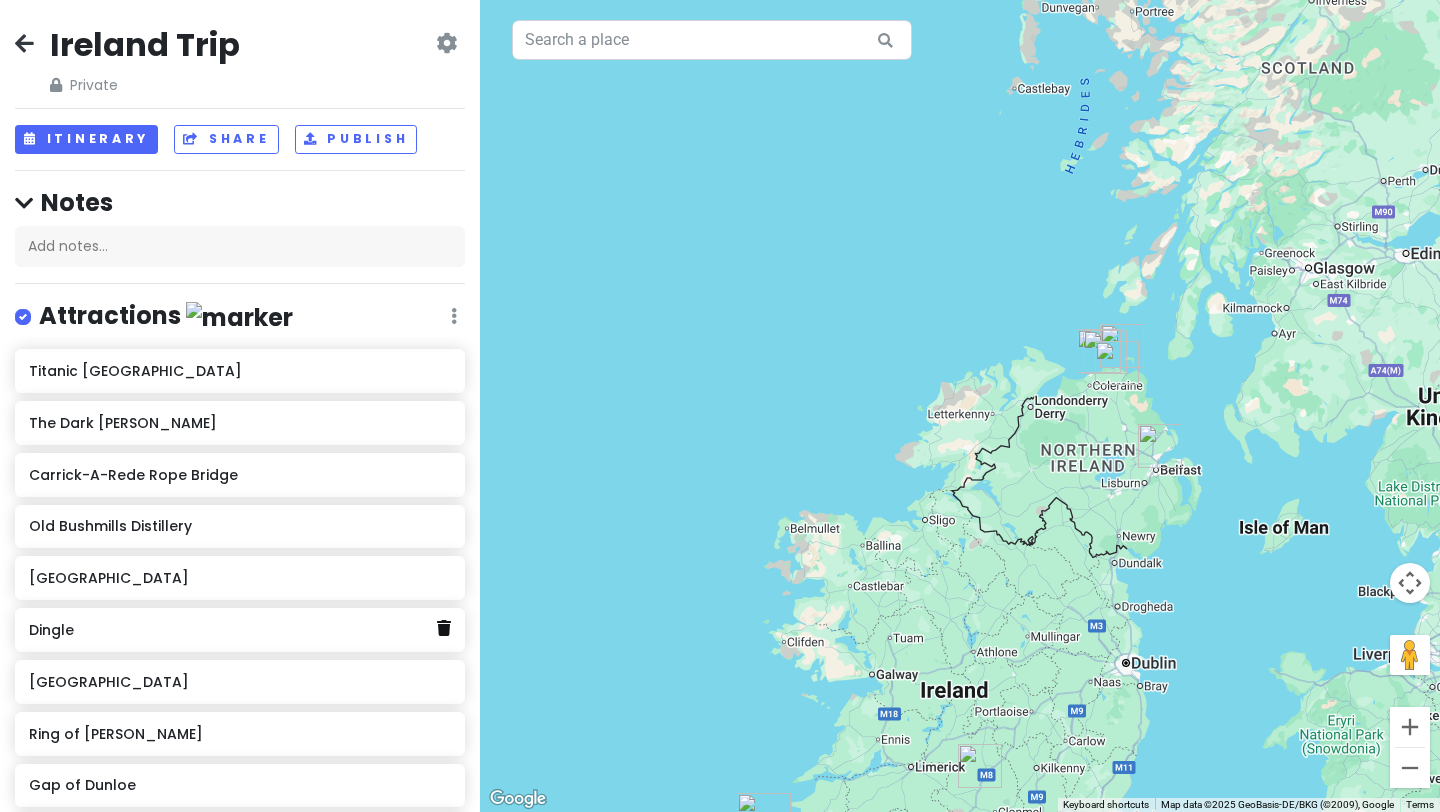 click at bounding box center (444, 628) 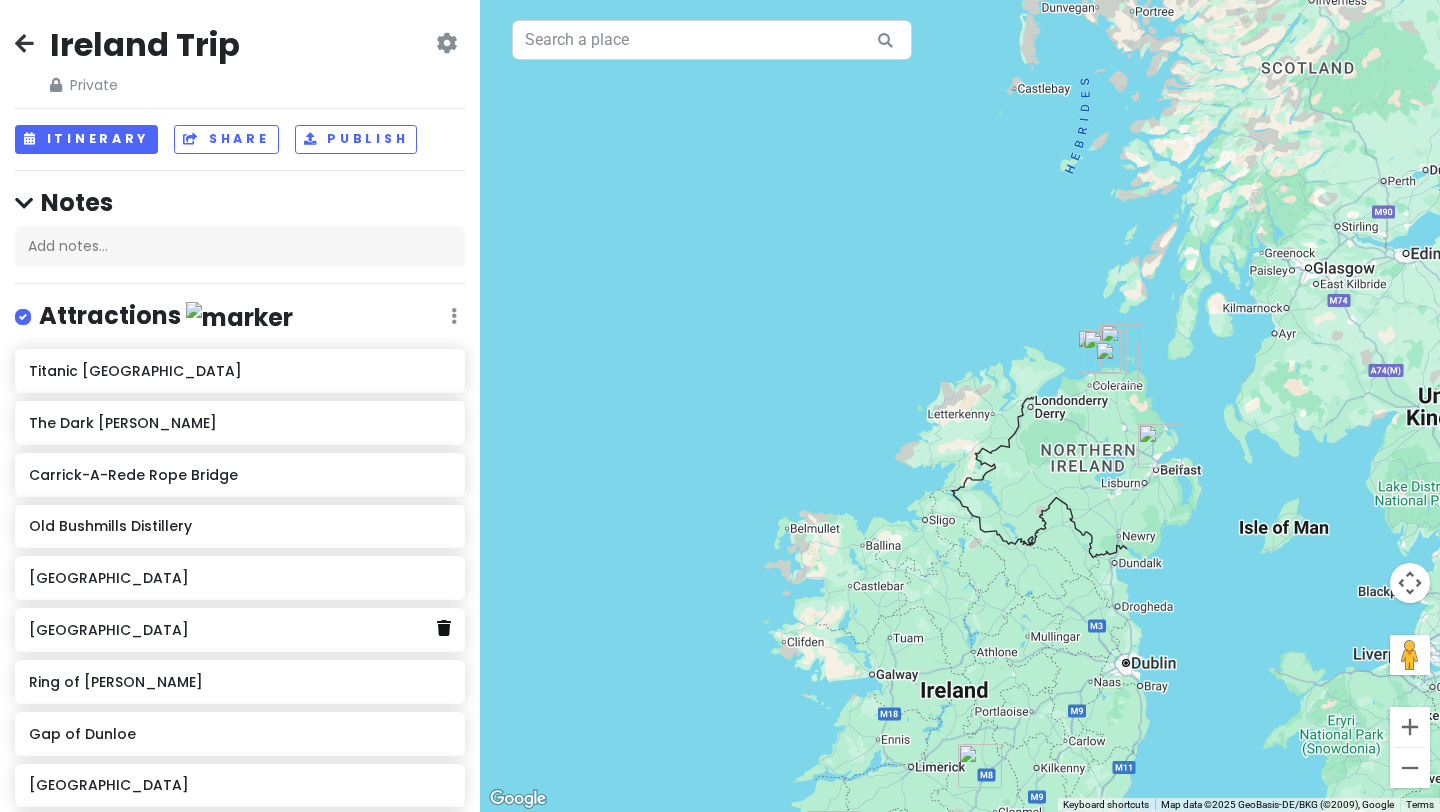 click at bounding box center [444, 628] 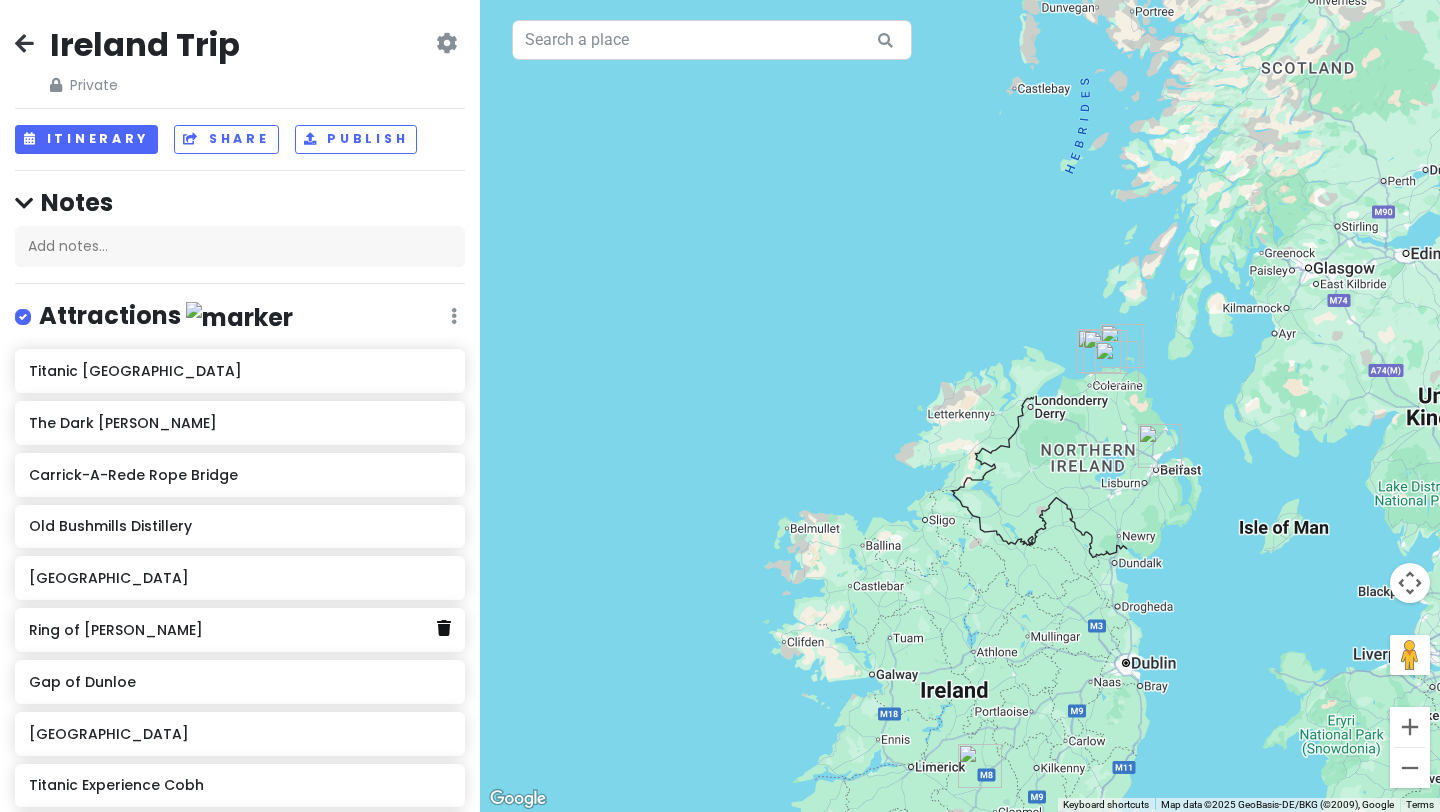 click at bounding box center [444, 628] 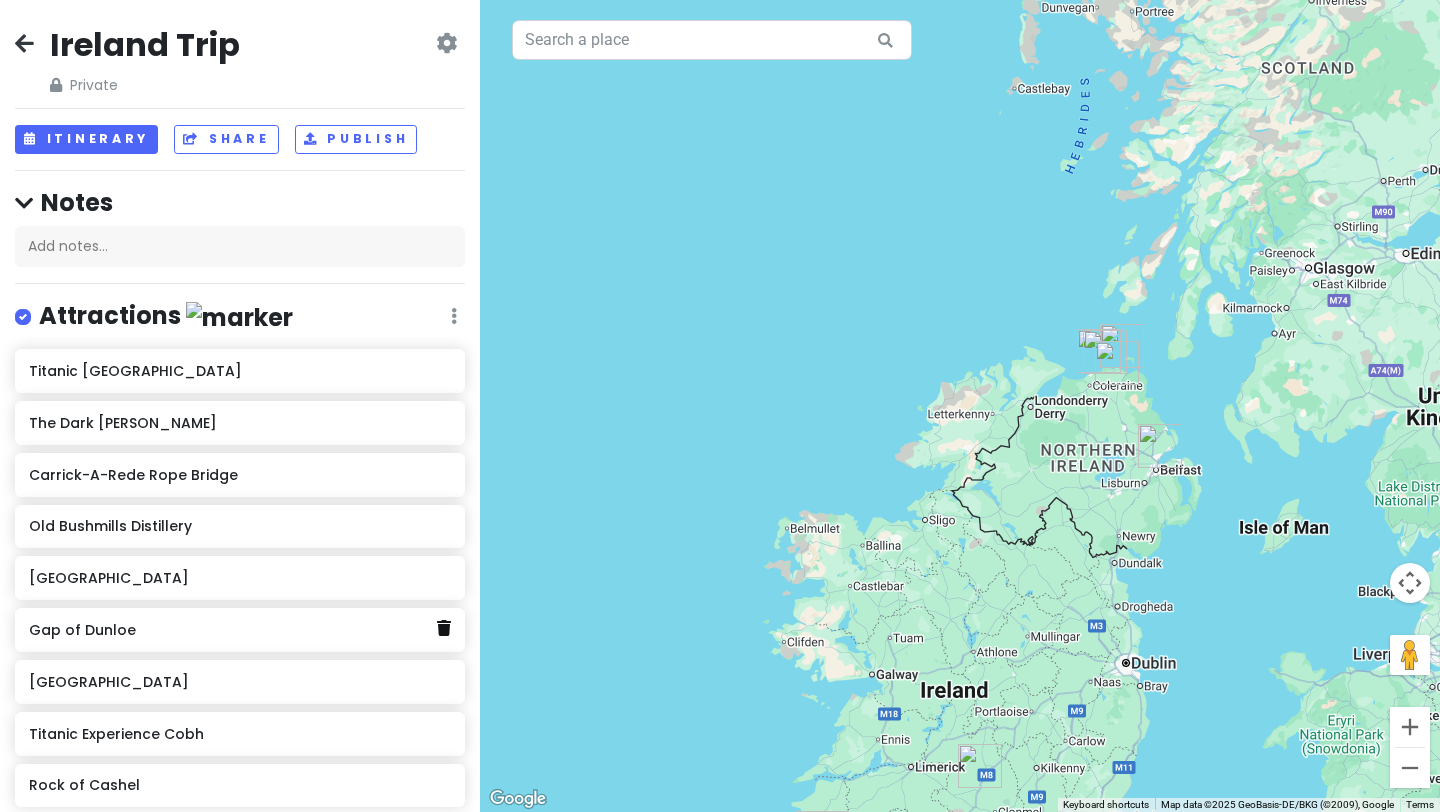 click at bounding box center (444, 628) 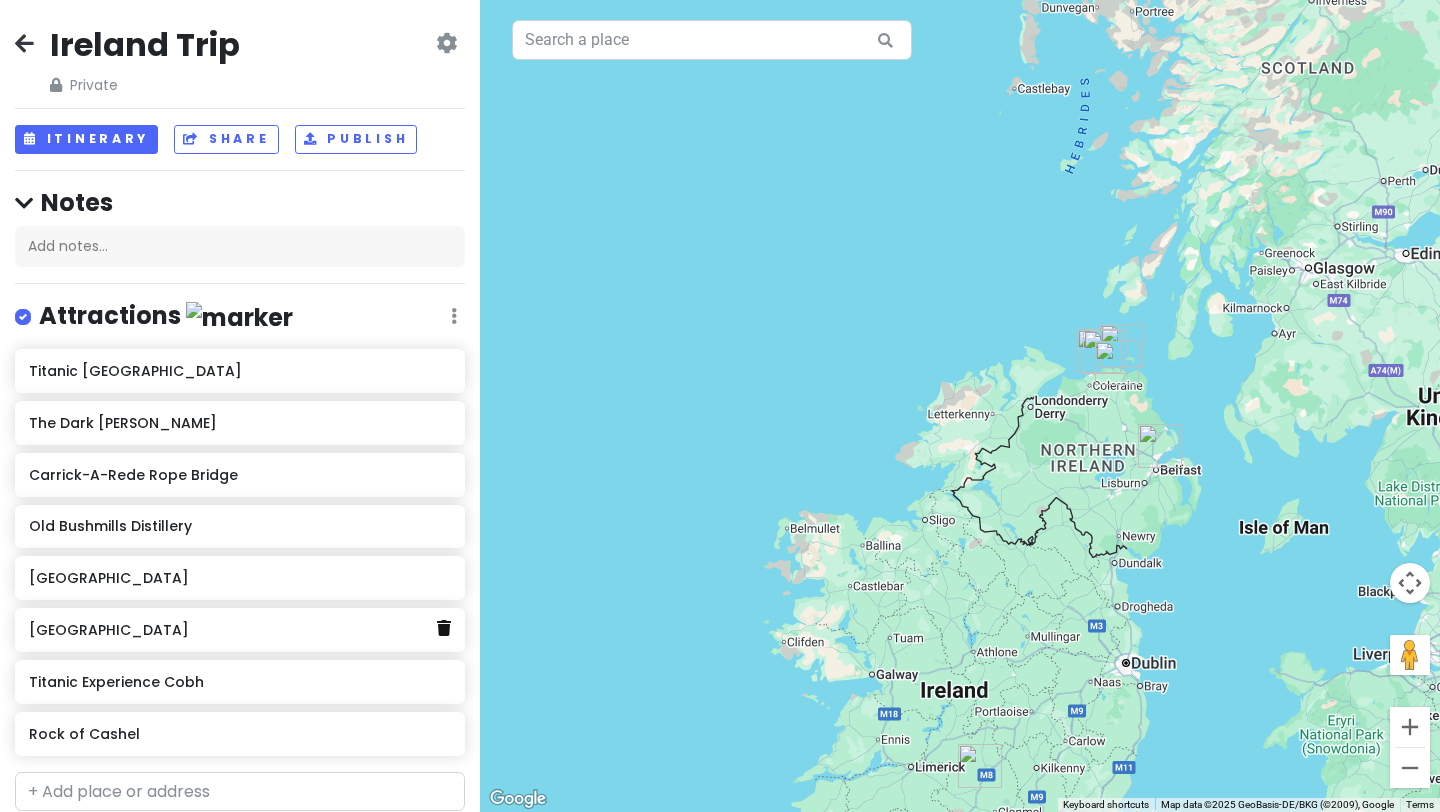click at bounding box center (444, 628) 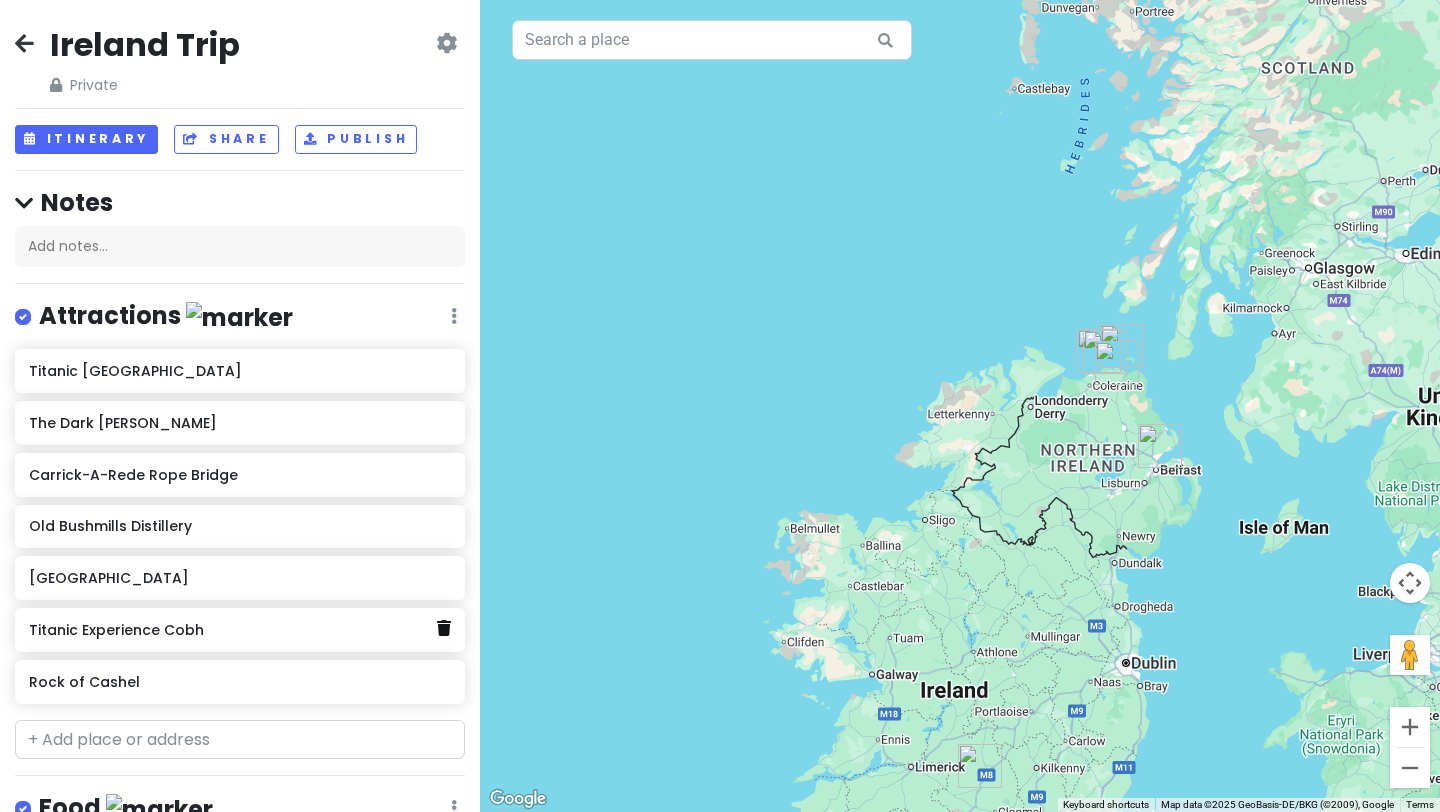 click at bounding box center (444, 628) 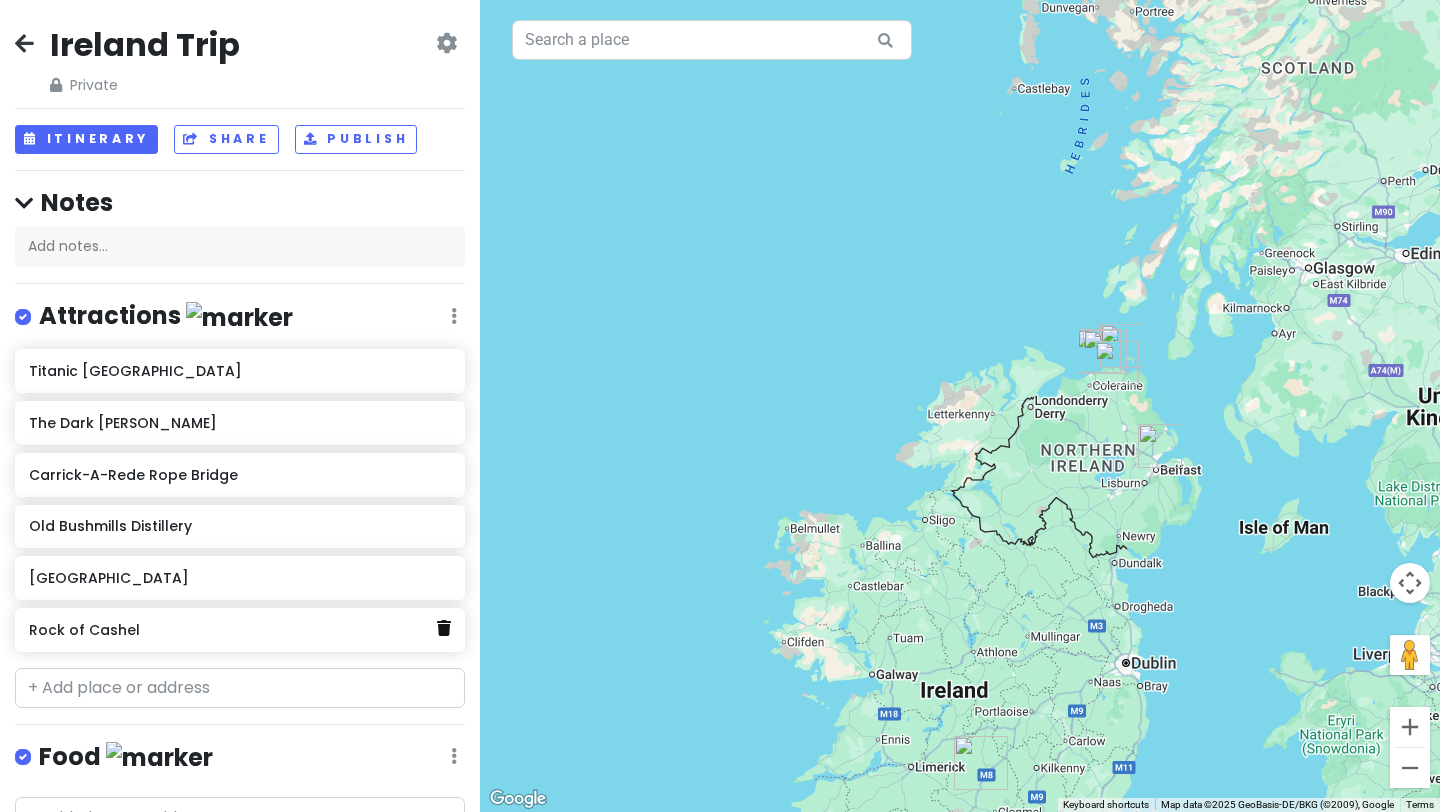 click 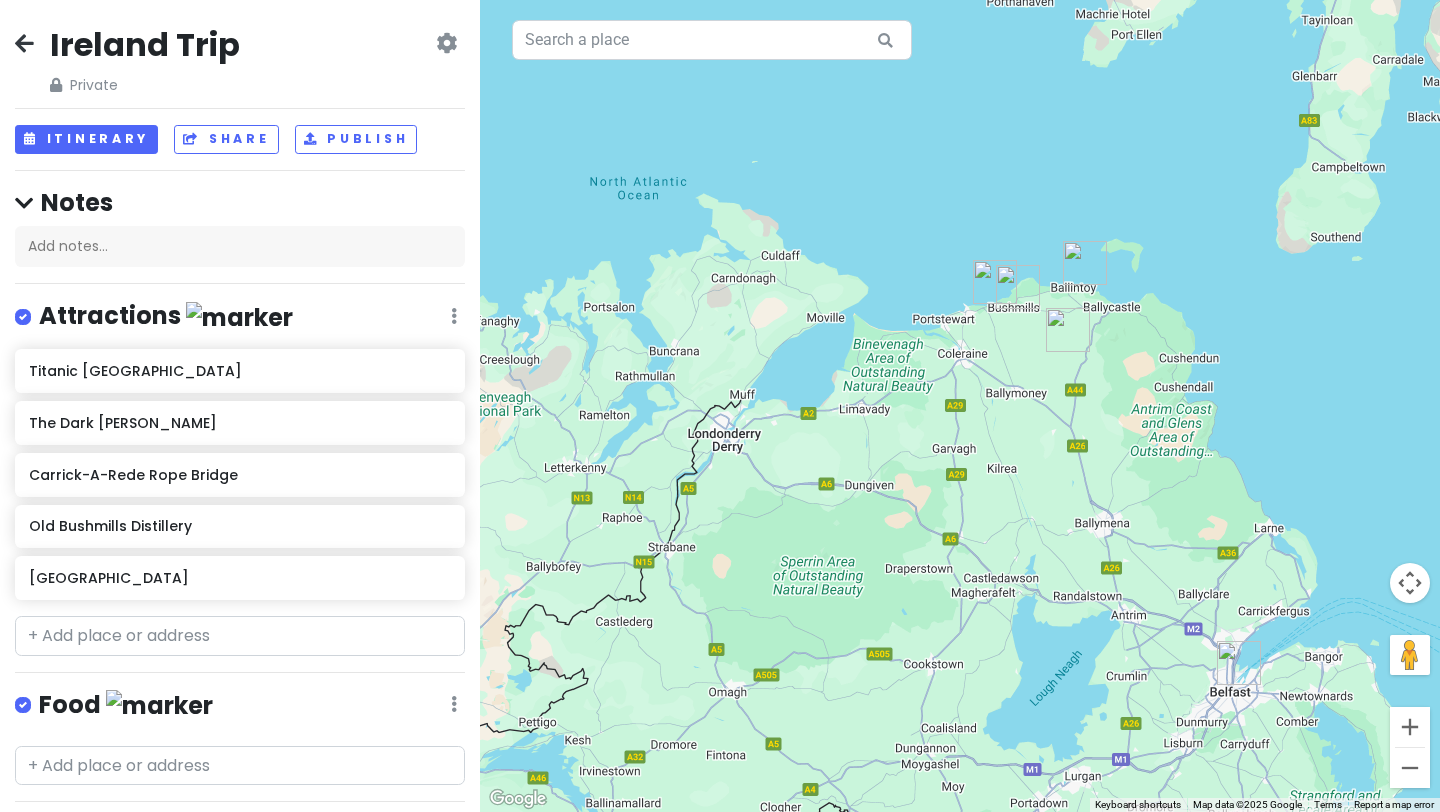 drag, startPoint x: 1256, startPoint y: 492, endPoint x: 1241, endPoint y: 456, distance: 39 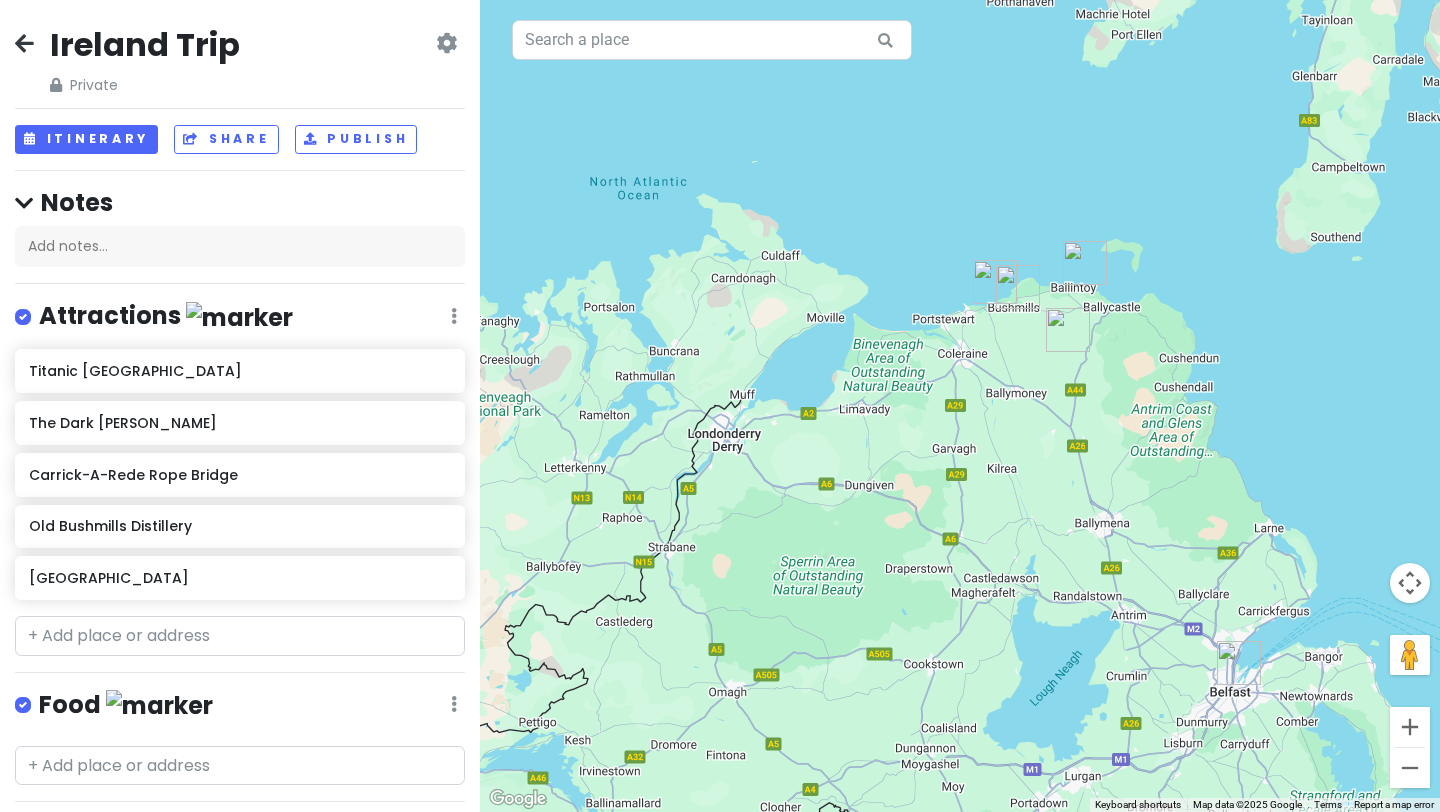 click on "To navigate, press the arrow keys." at bounding box center [960, 406] 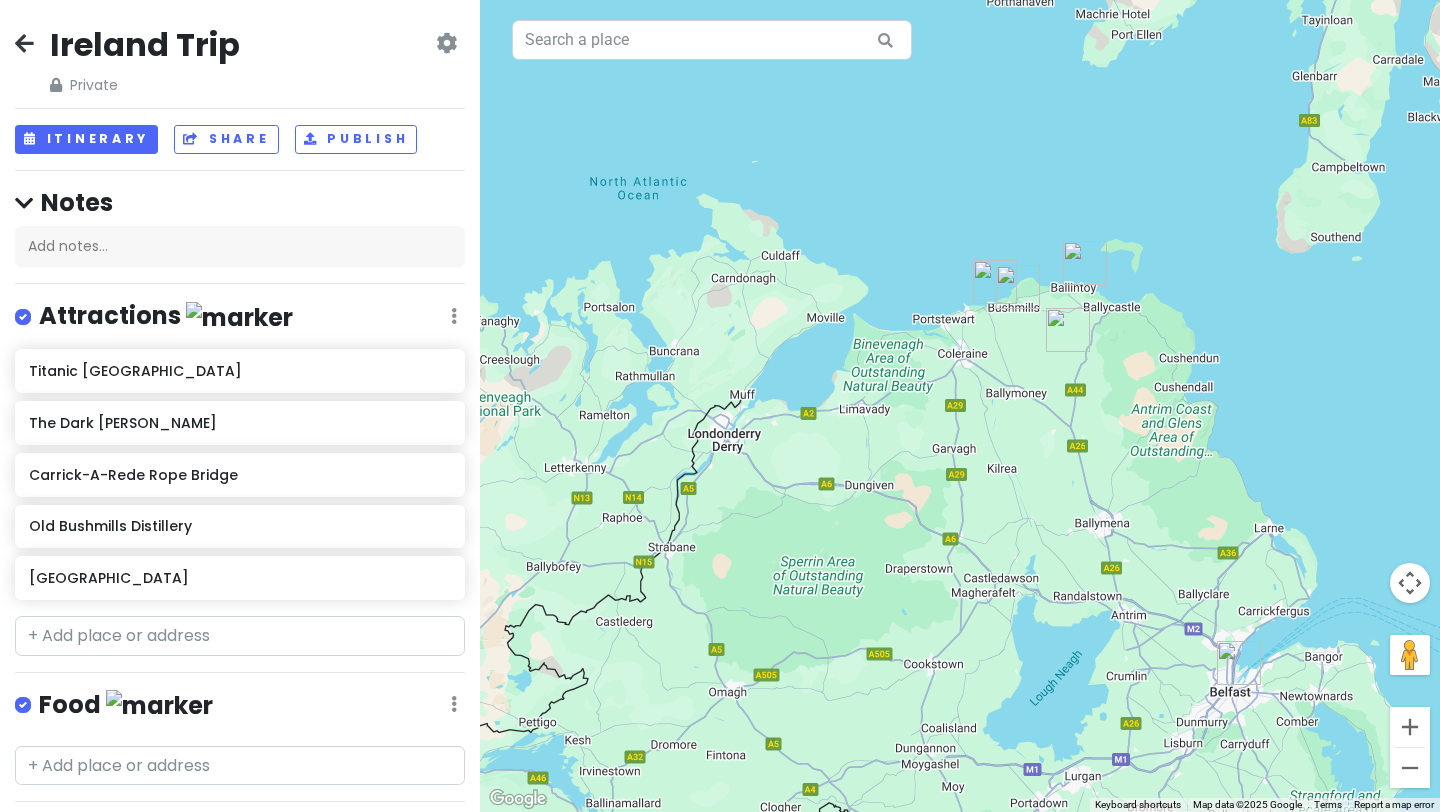 scroll, scrollTop: 205, scrollLeft: 0, axis: vertical 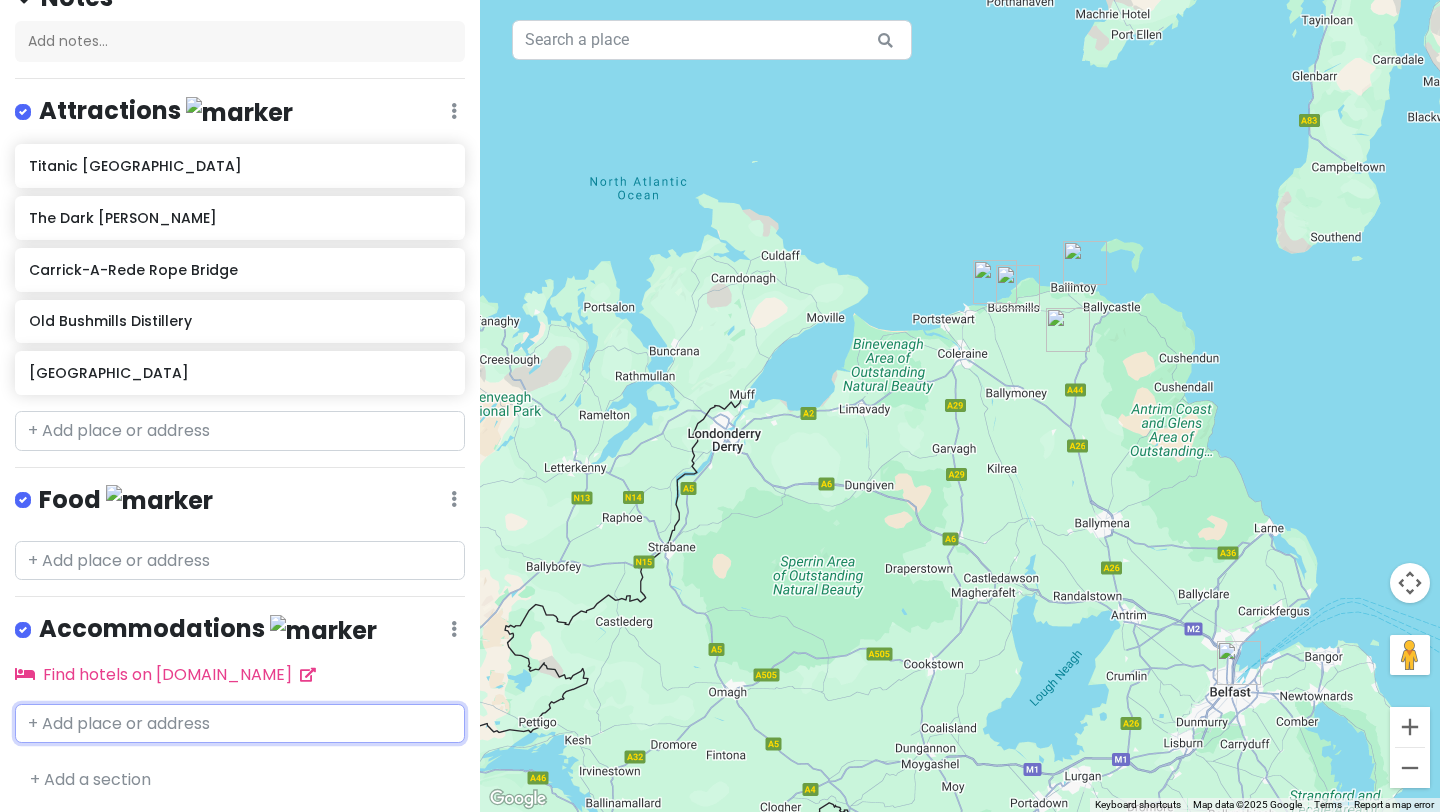 click at bounding box center [240, 724] 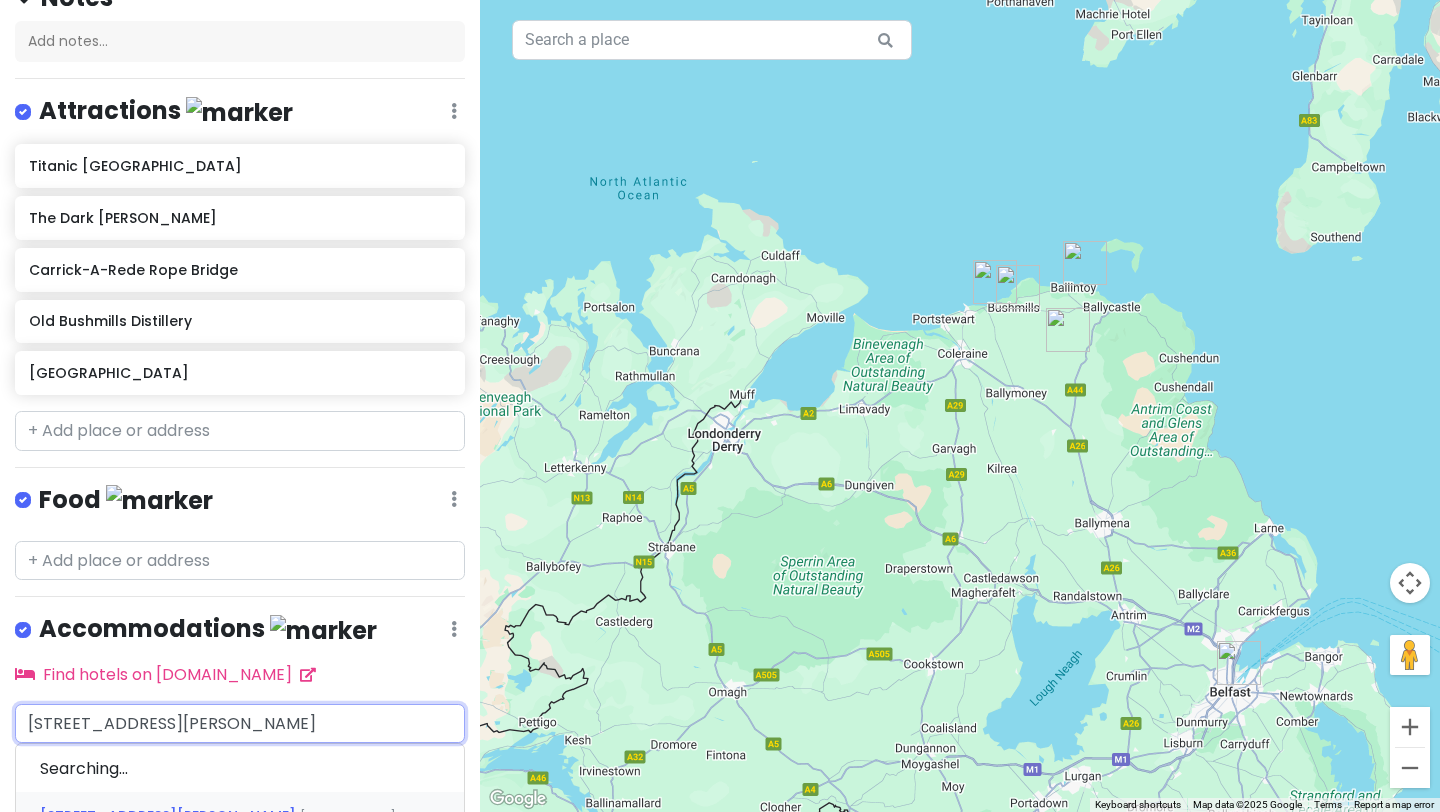 type on "[STREET_ADDRESS][PERSON_NAME]" 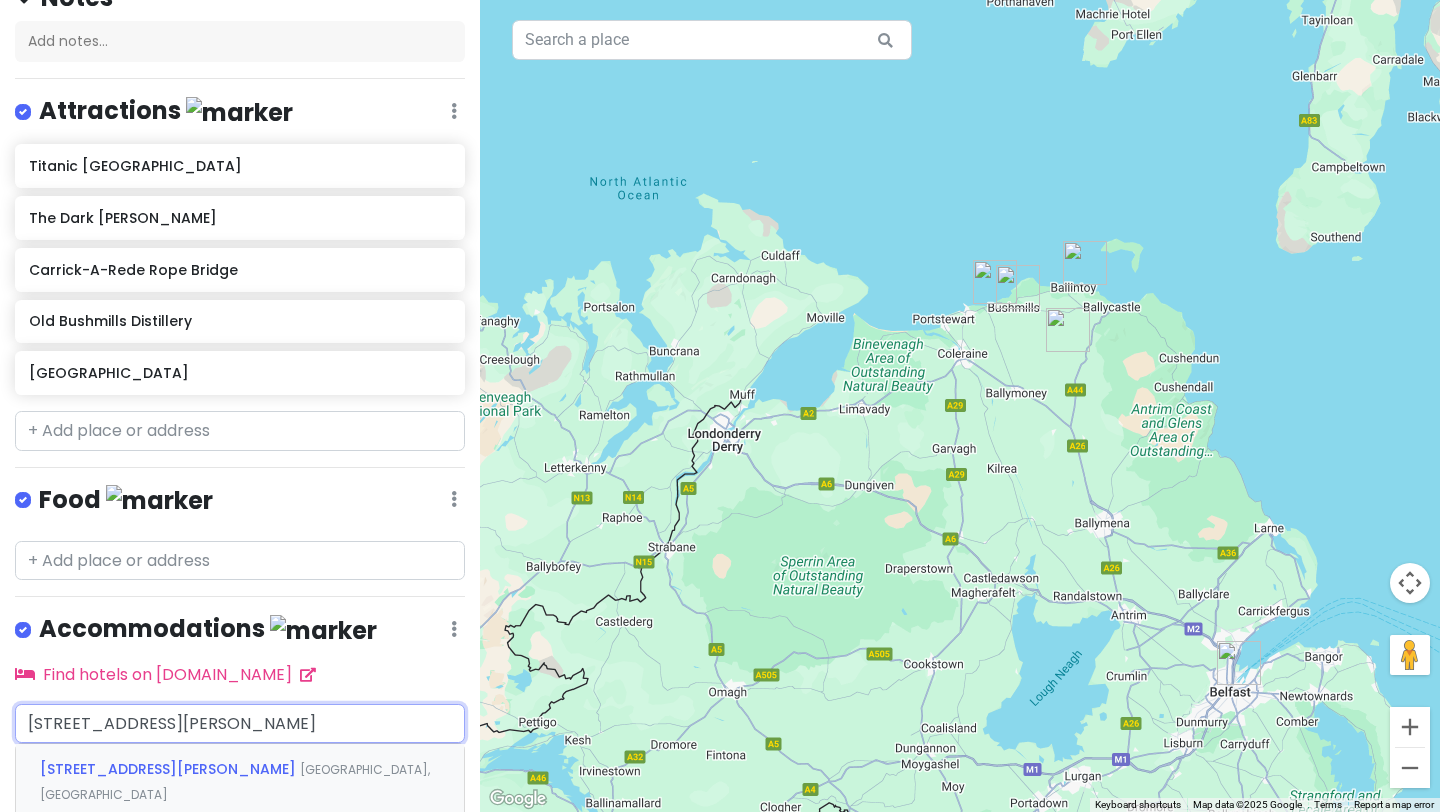 click on "[STREET_ADDRESS][PERSON_NAME]" at bounding box center (170, 769) 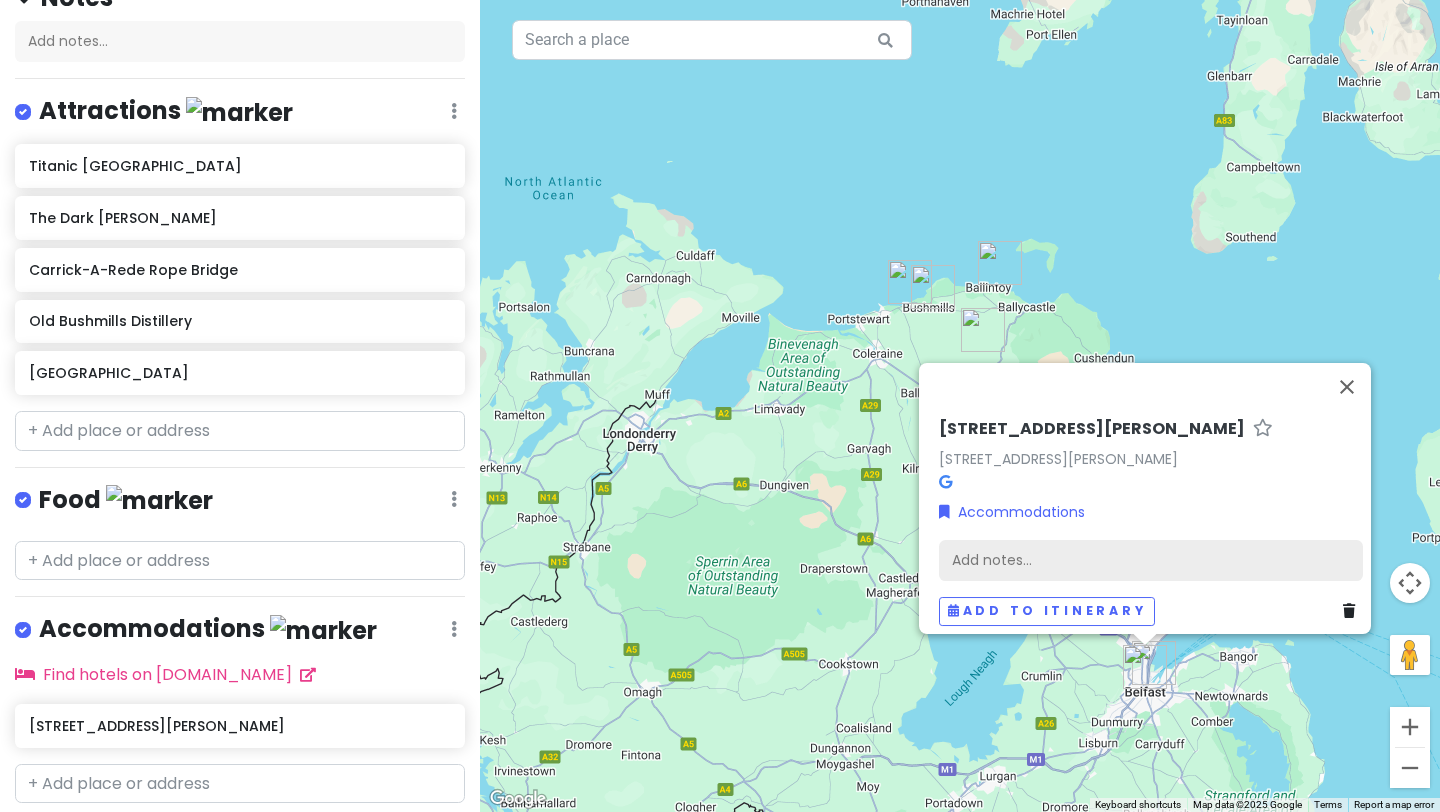 click on "Add notes..." at bounding box center [1151, 561] 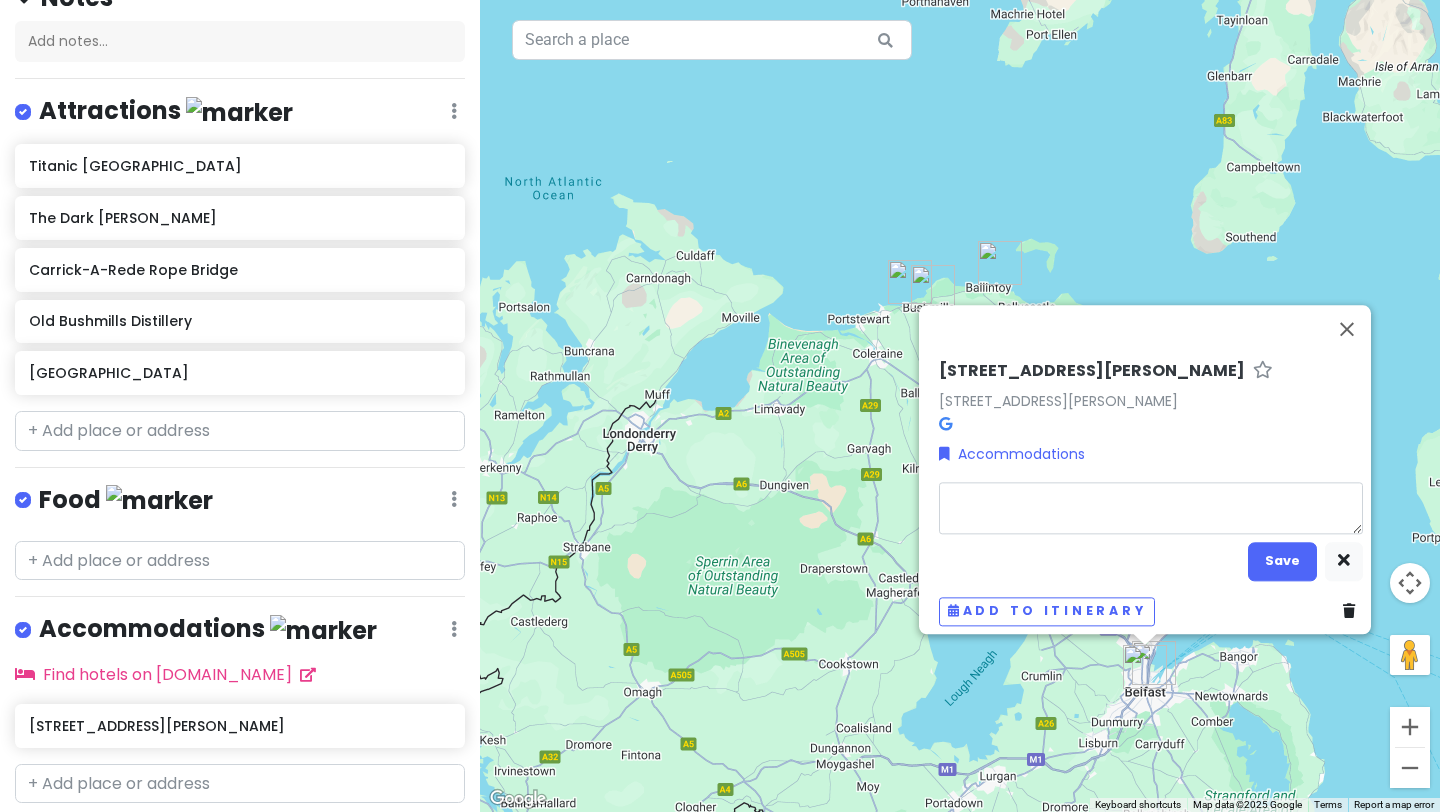 type on "x" 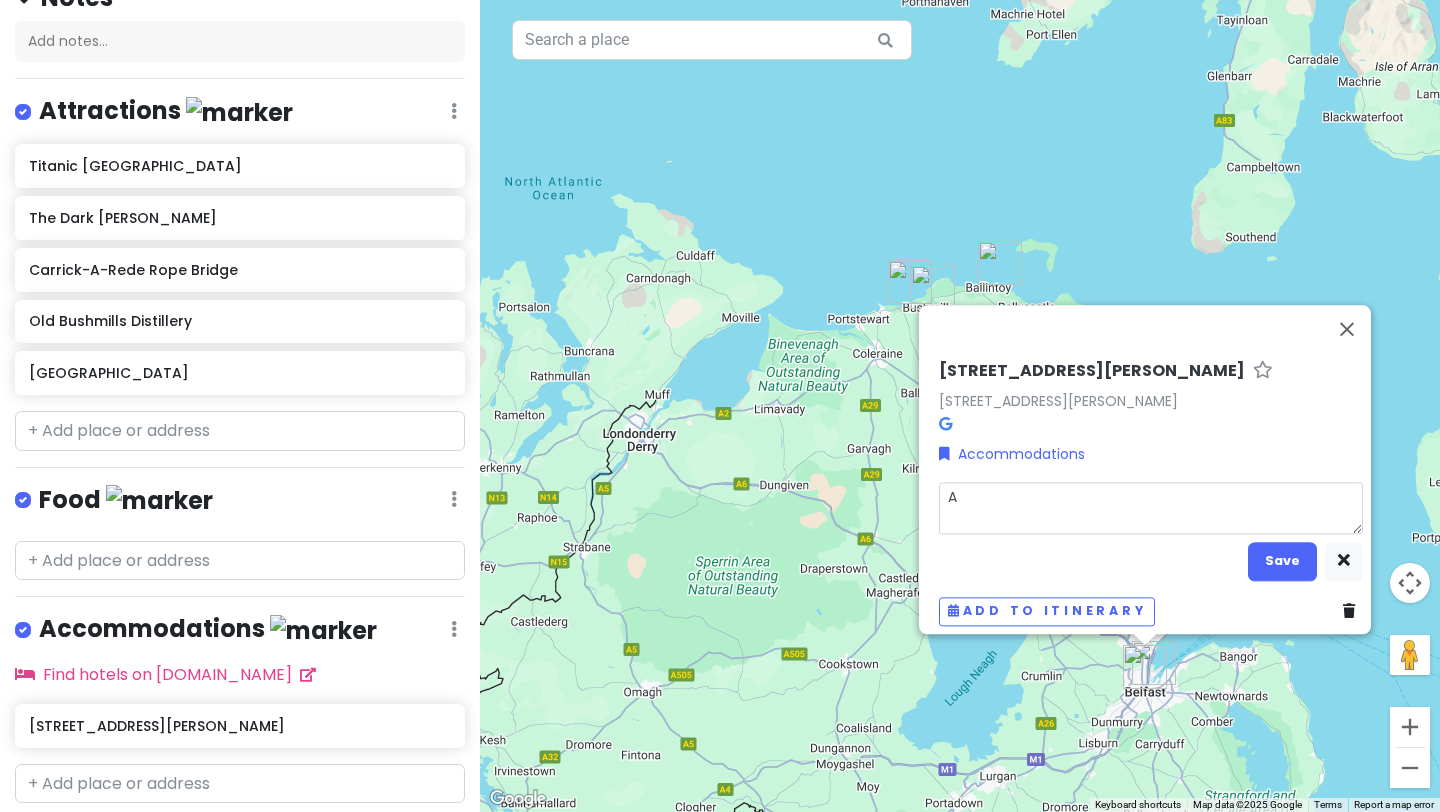 type on "x" 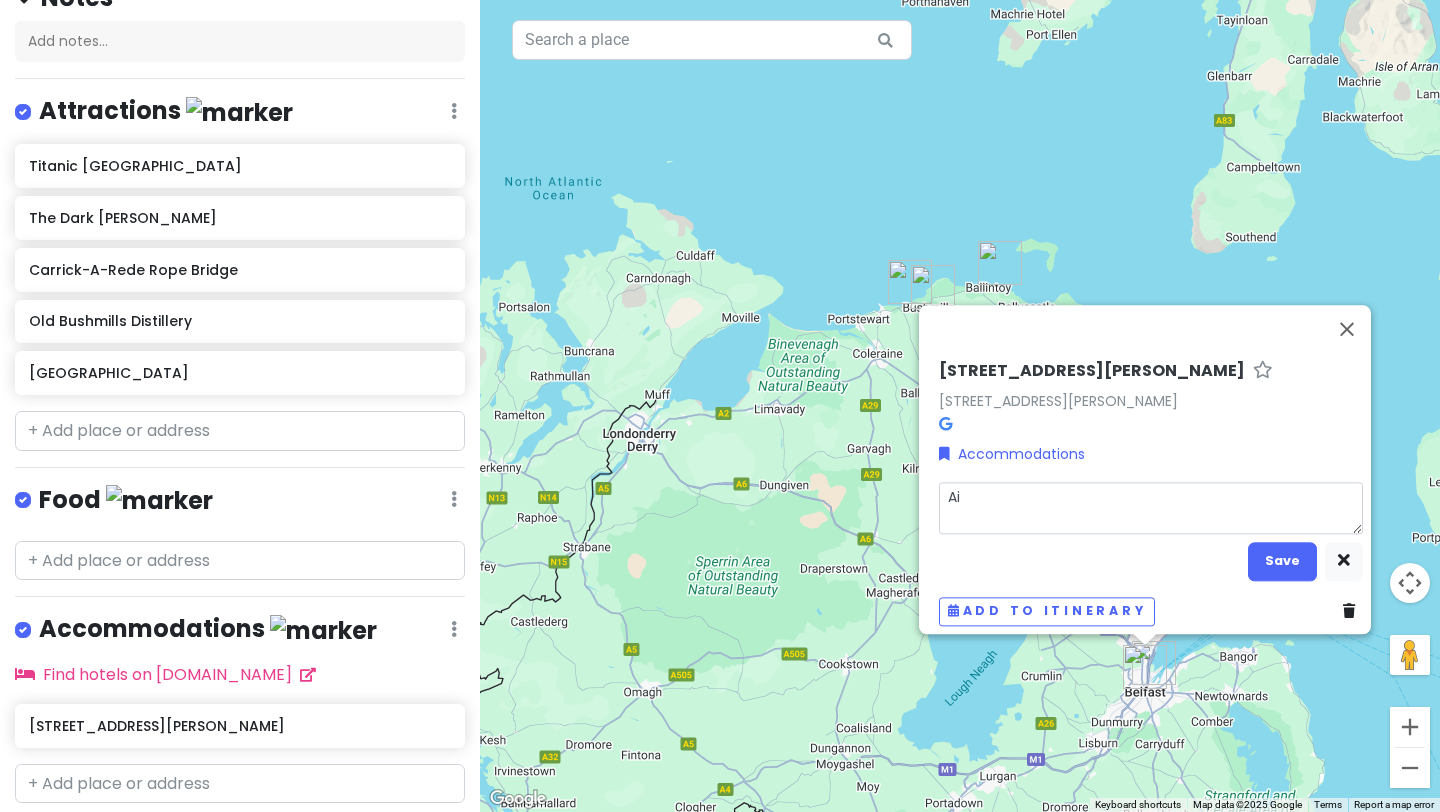 type on "x" 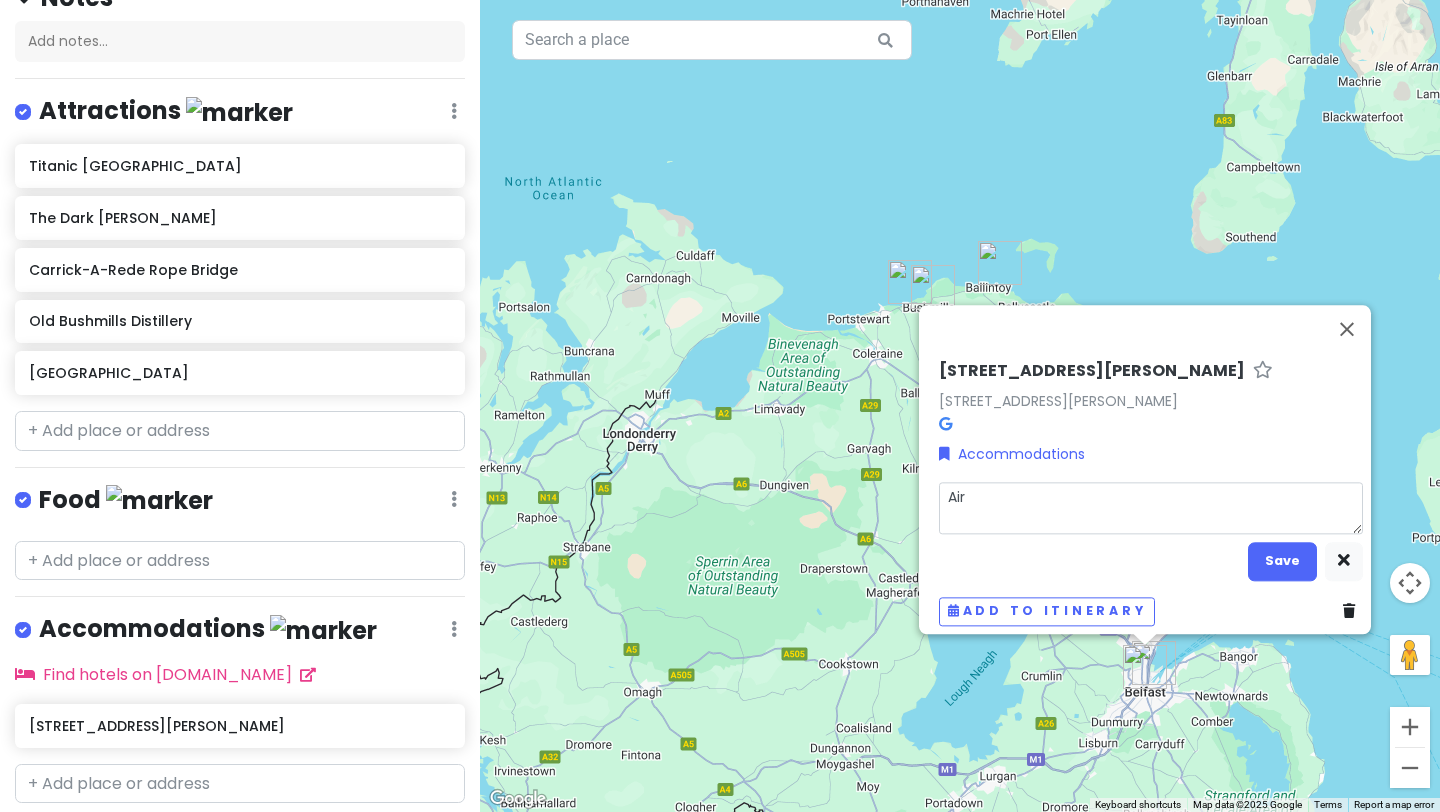 type on "x" 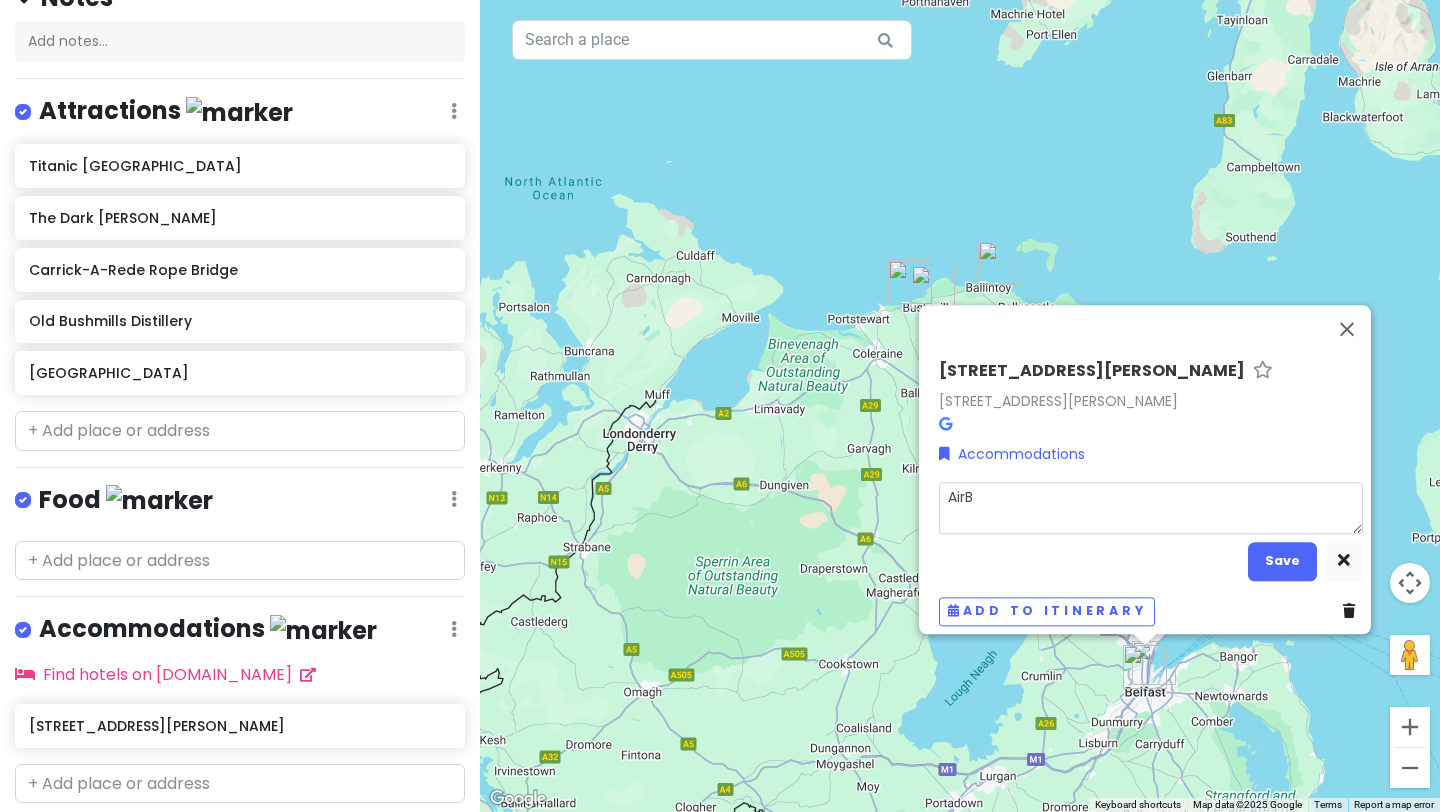 type on "x" 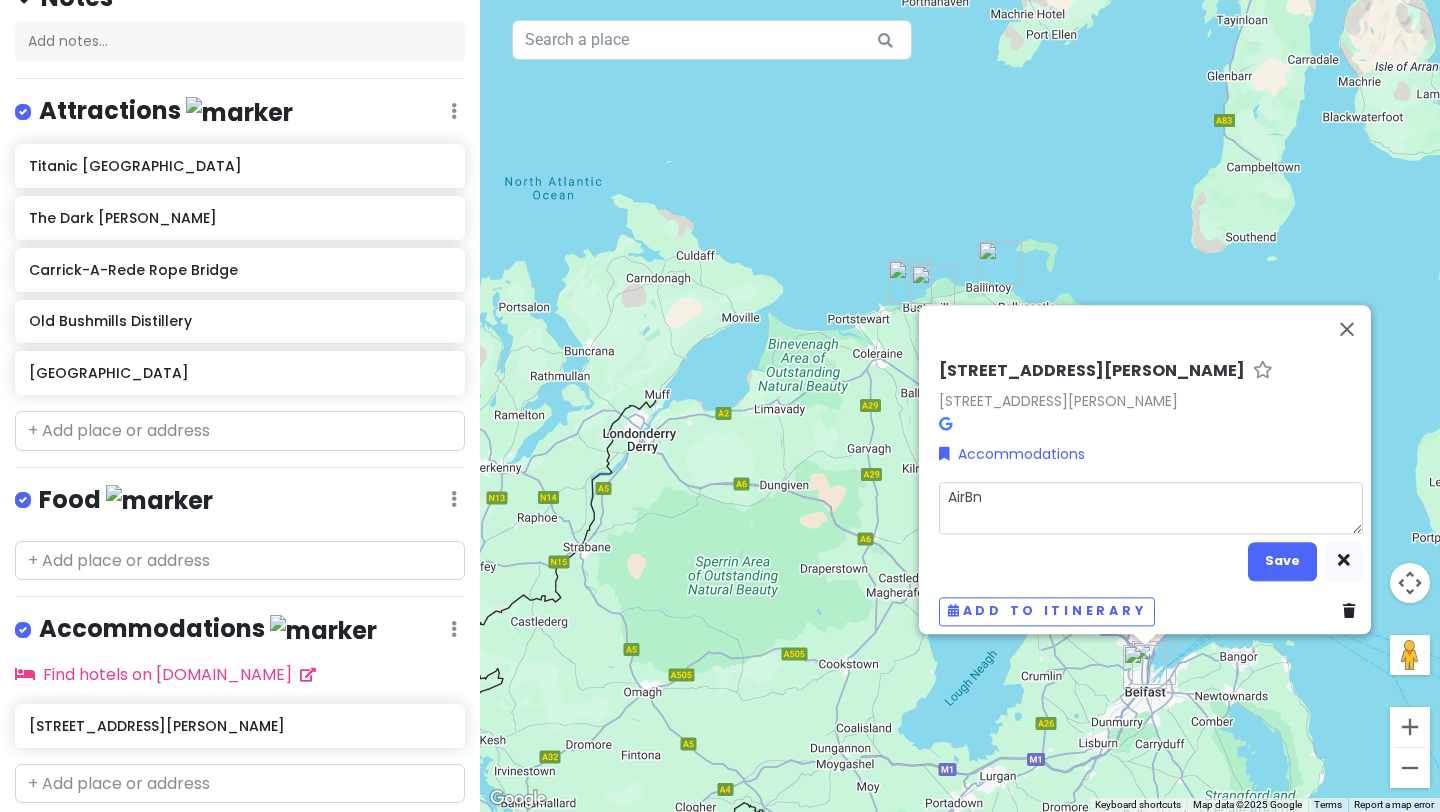 type on "x" 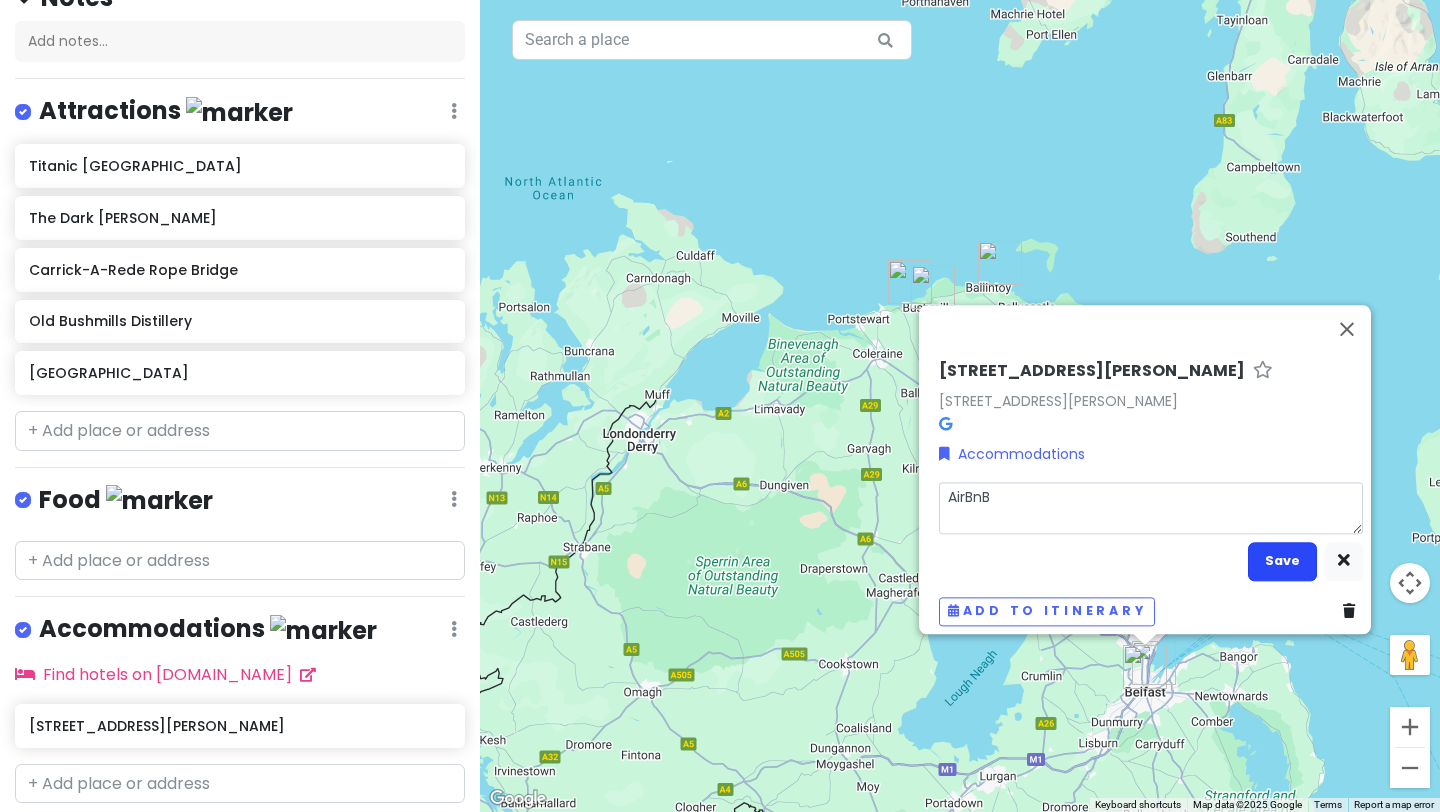 type on "AirBnB" 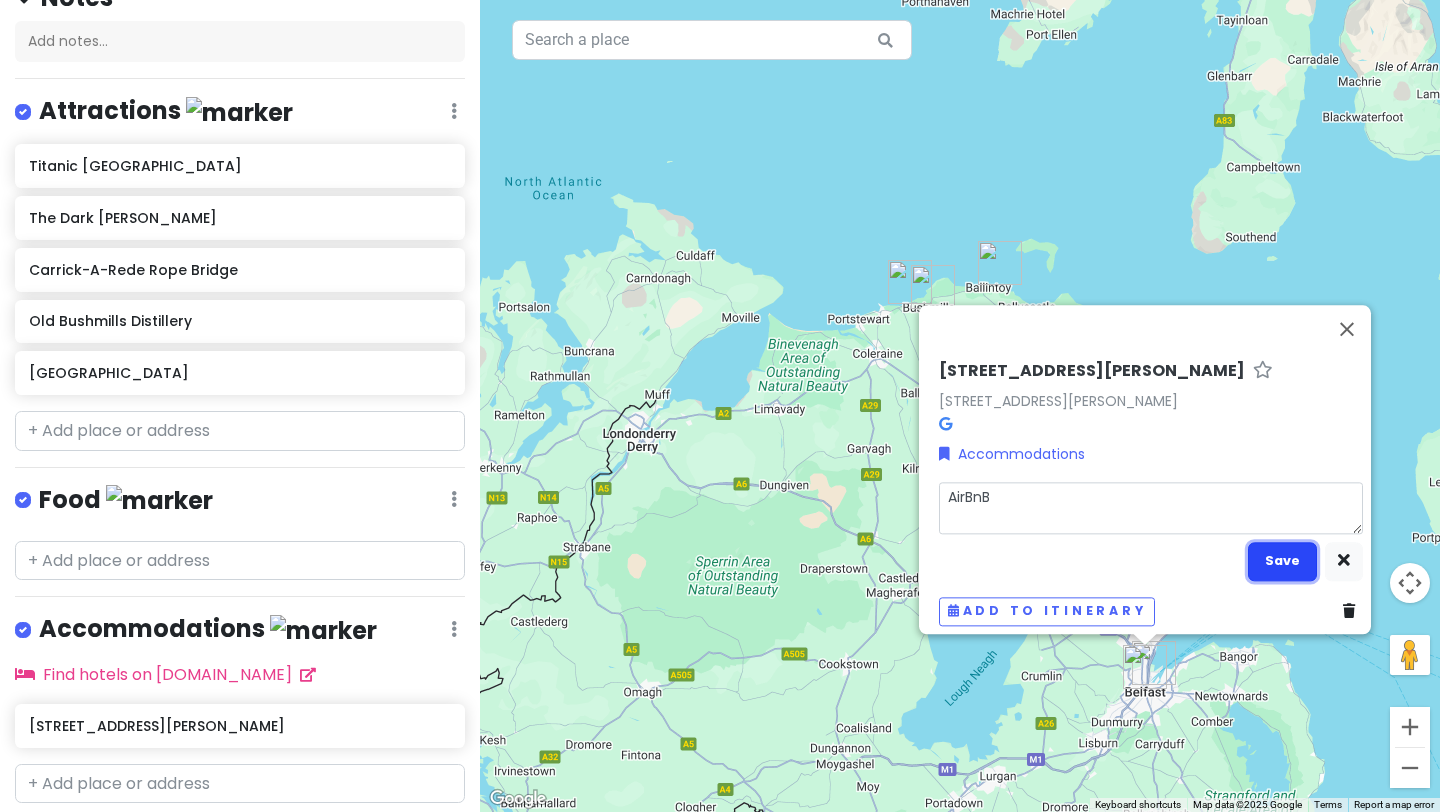 click on "Save" at bounding box center (1282, 561) 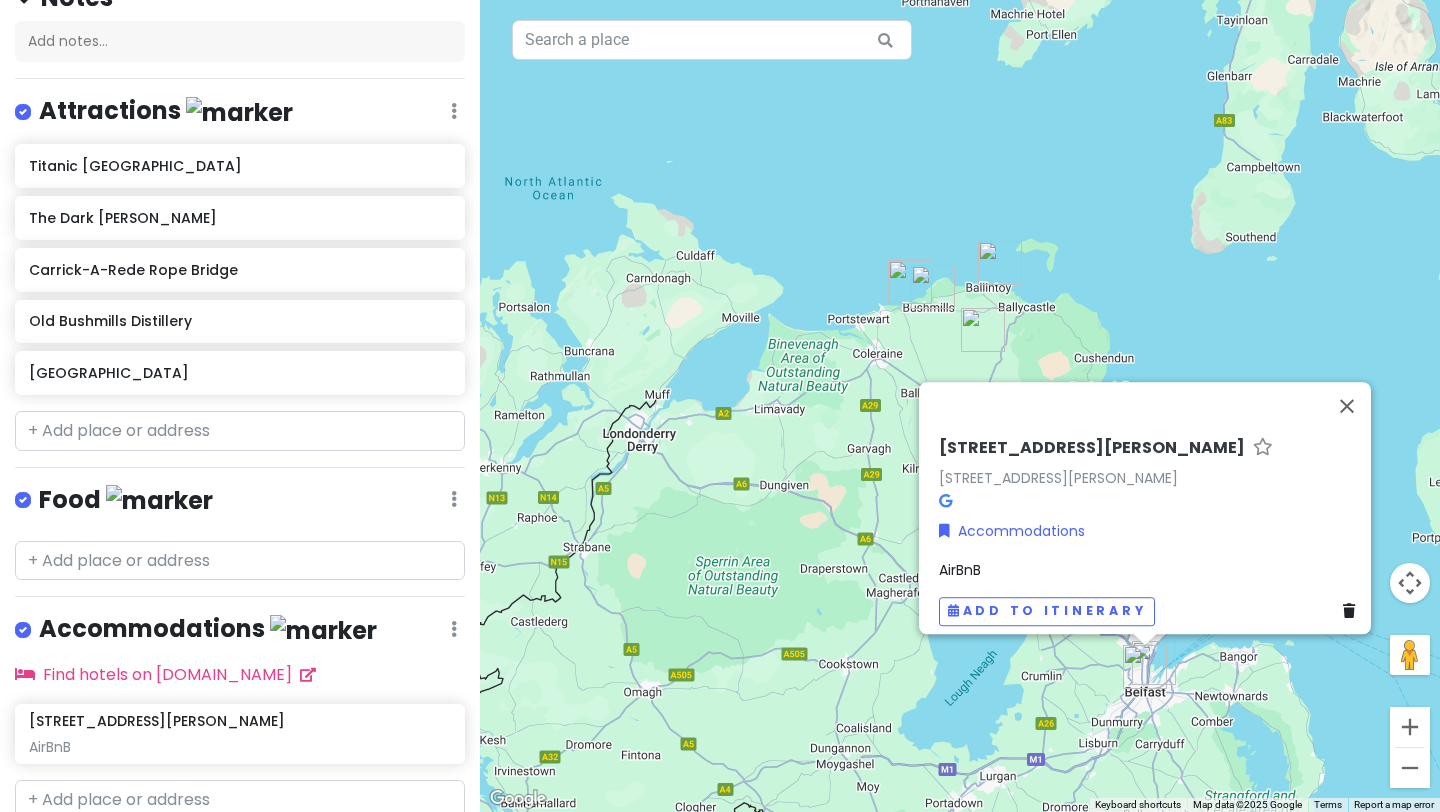 click at bounding box center [1145, 667] 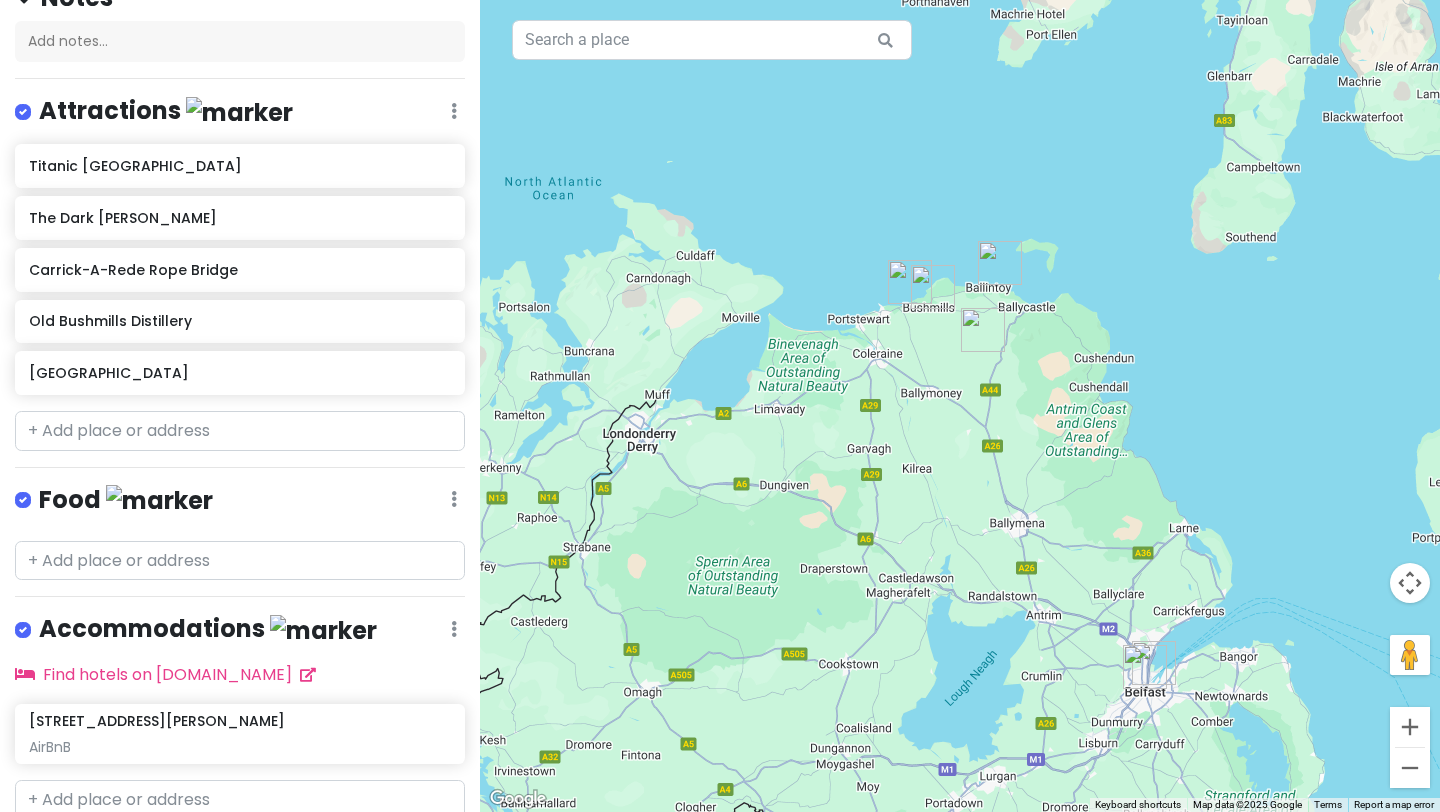 click at bounding box center [1145, 667] 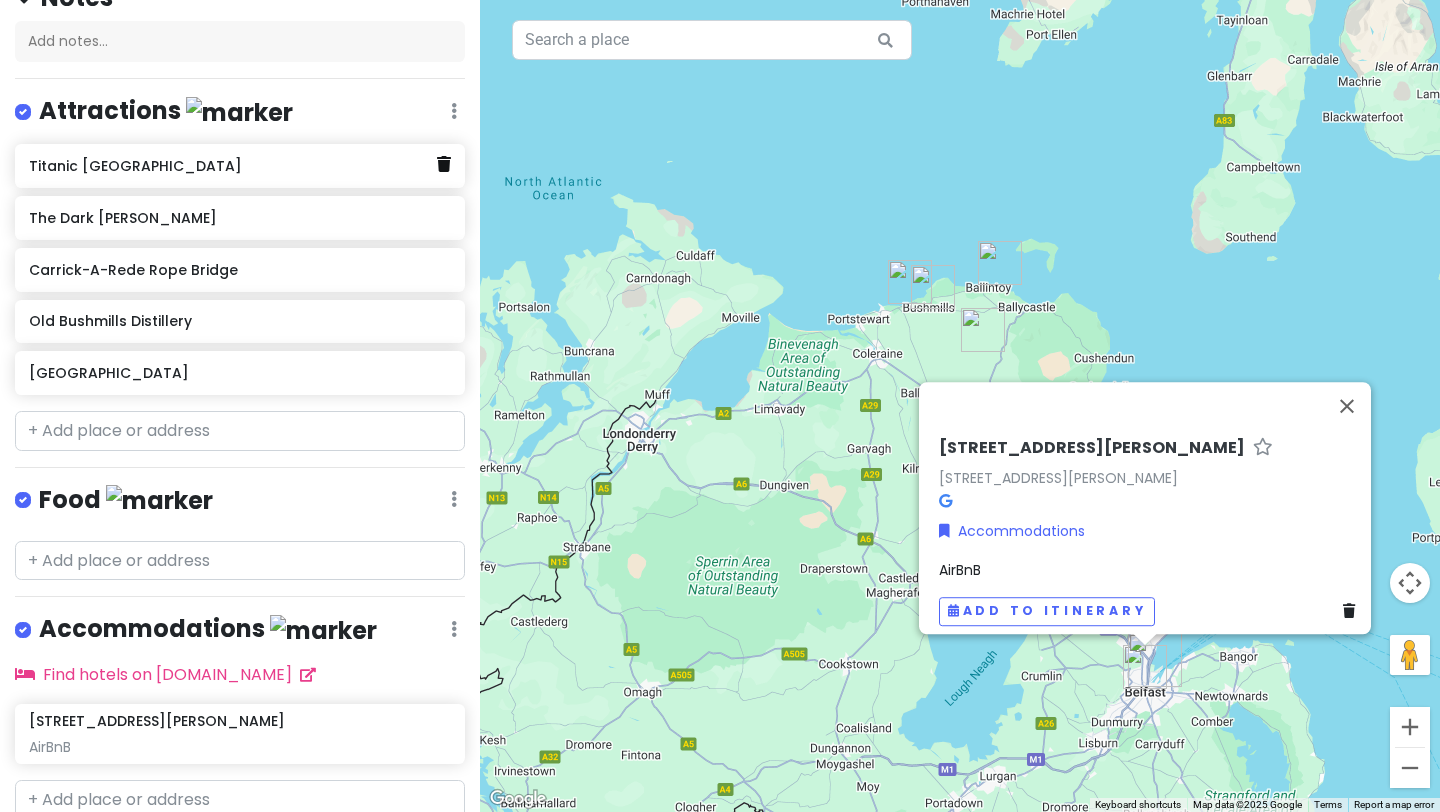 click at bounding box center (444, 164) 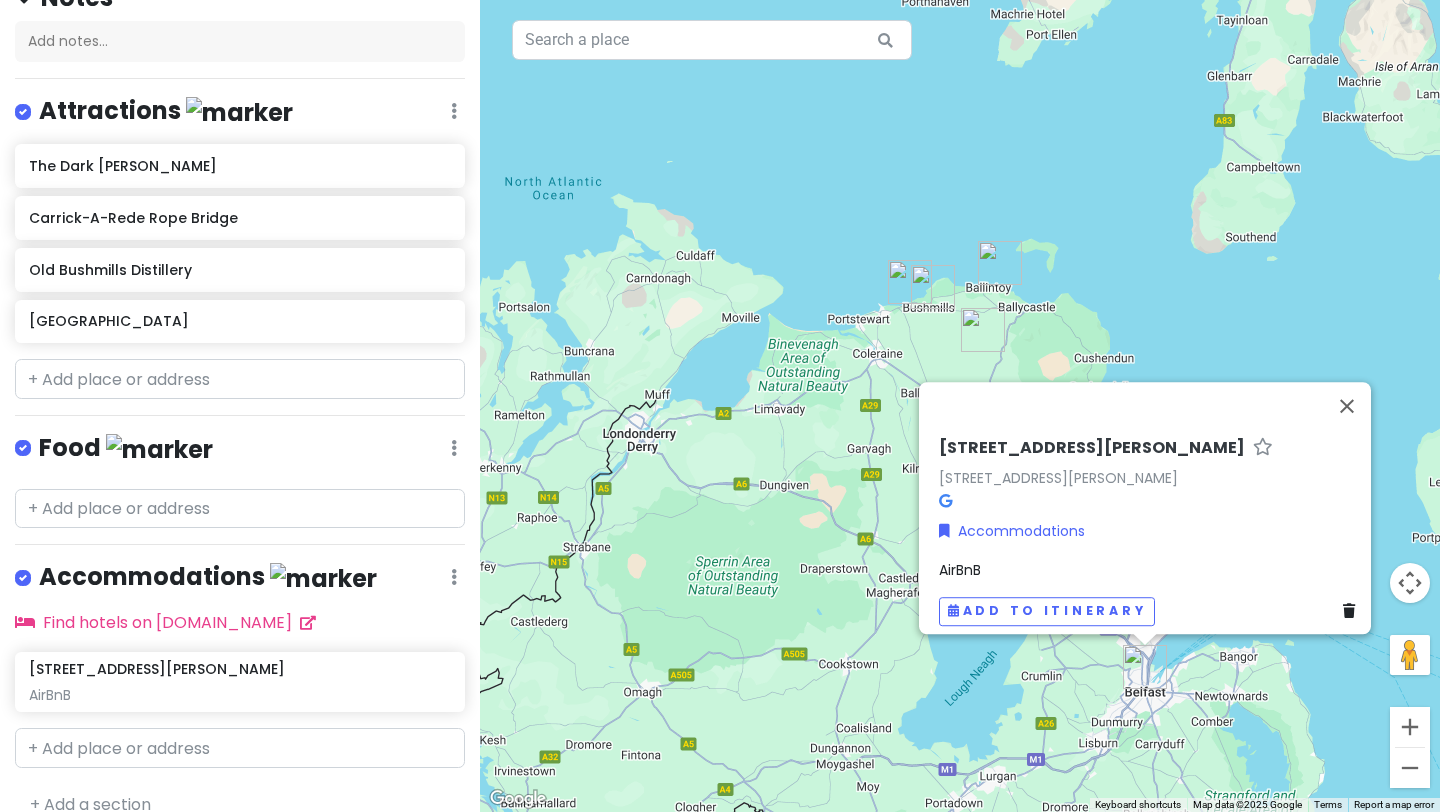 click on "To navigate, press the arrow keys. [STREET_ADDRESS][PERSON_NAME][PERSON_NAME] Accommodations AirBnB  Add to itinerary" at bounding box center [960, 406] 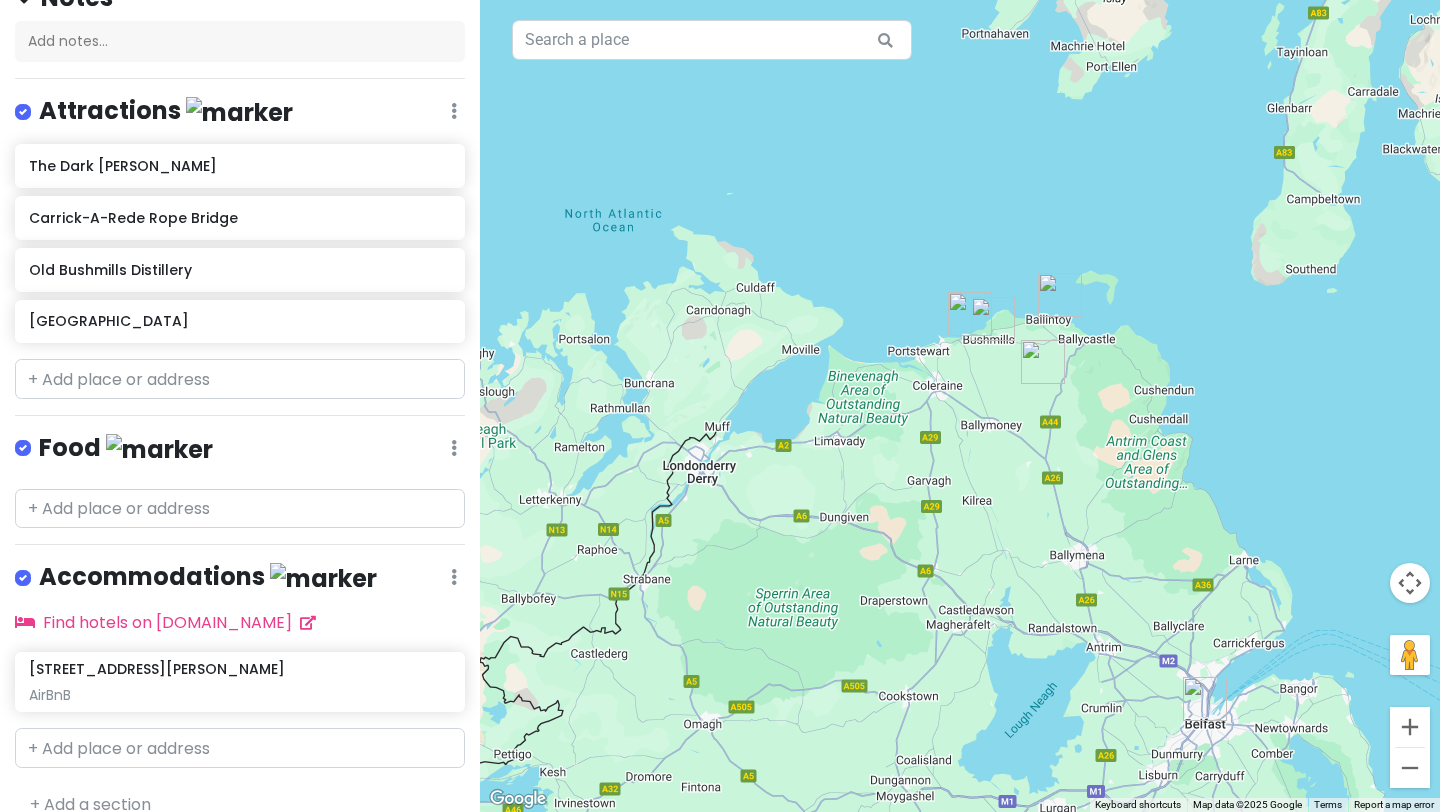 drag, startPoint x: 864, startPoint y: 182, endPoint x: 927, endPoint y: 214, distance: 70.66116 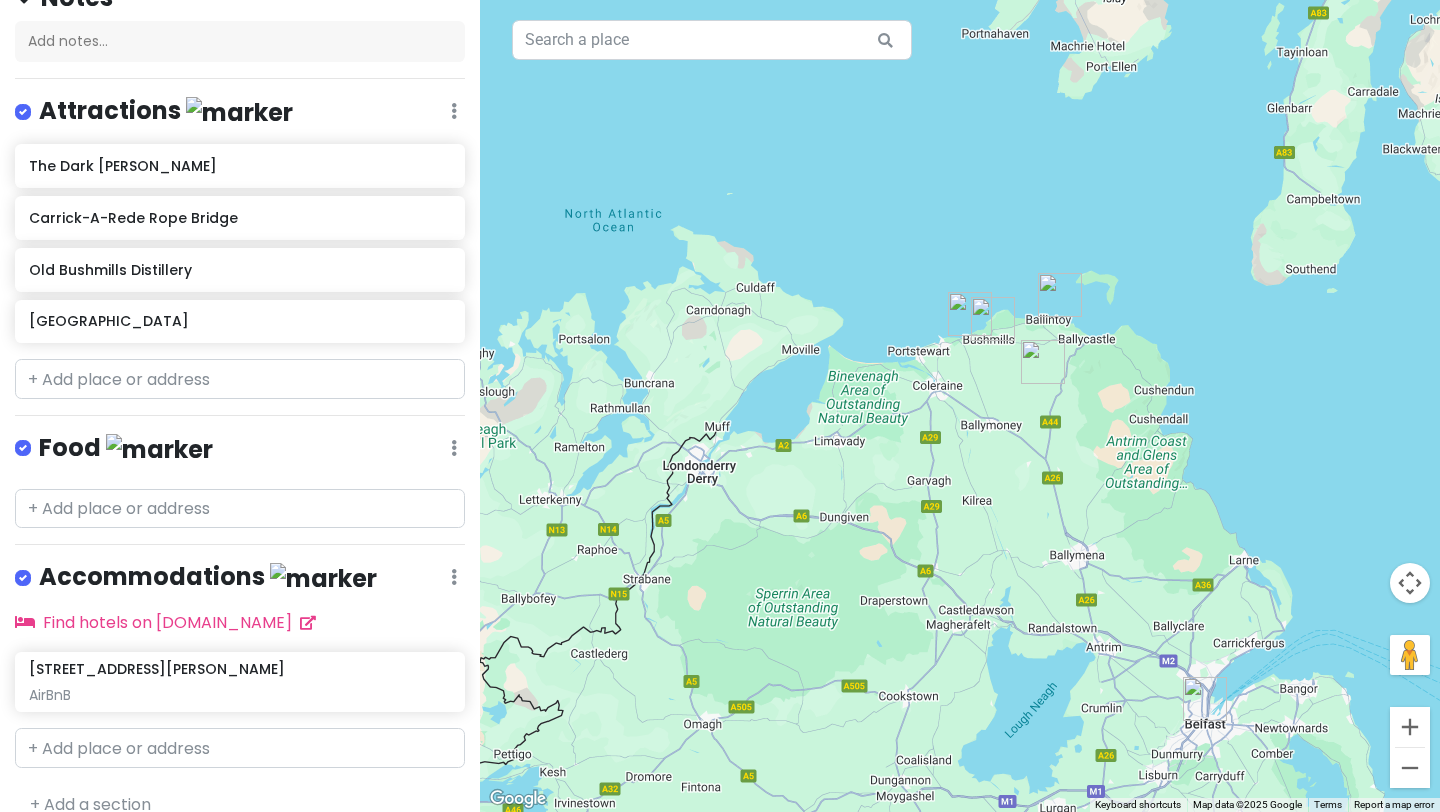 click on "To navigate, press the arrow keys." at bounding box center [960, 406] 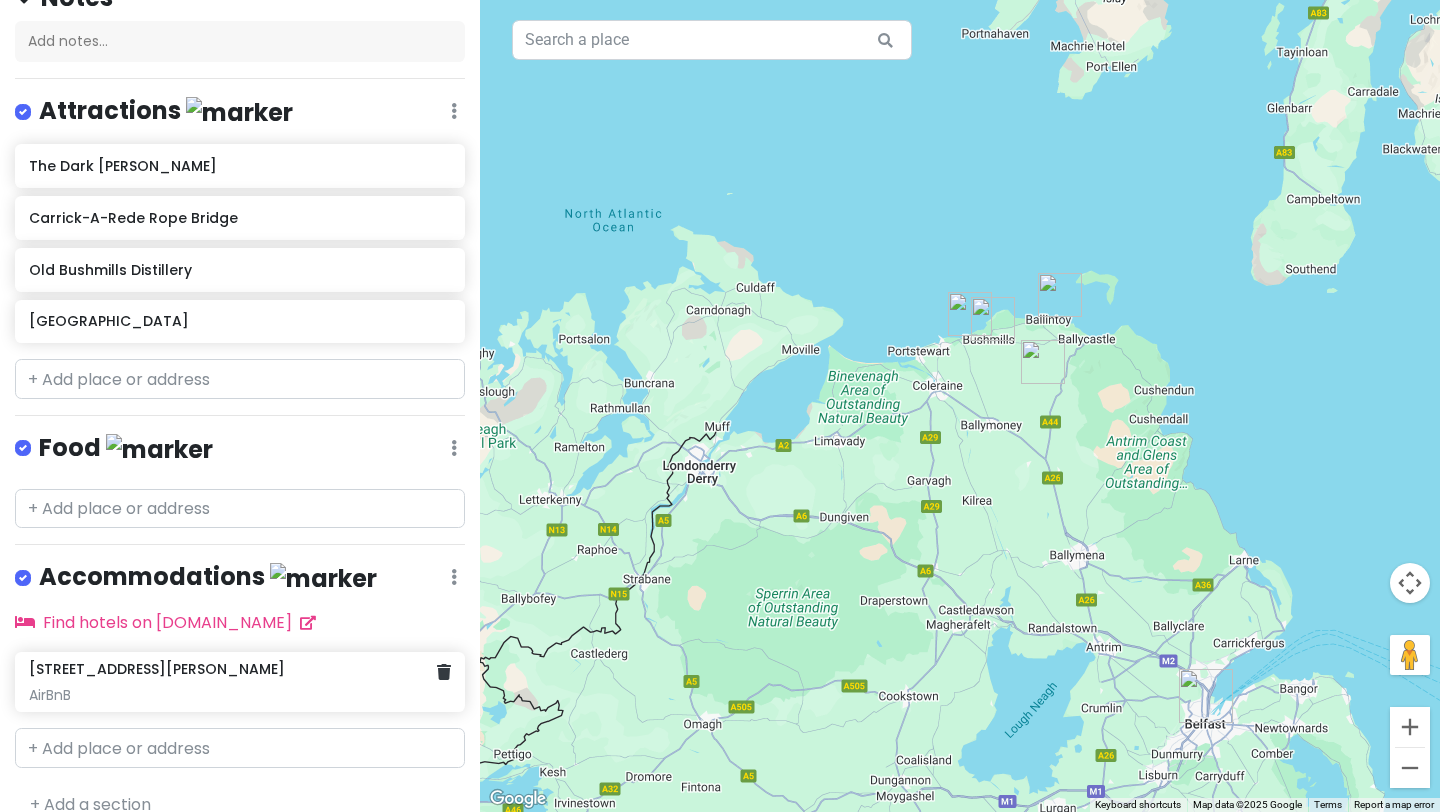 scroll, scrollTop: 229, scrollLeft: 0, axis: vertical 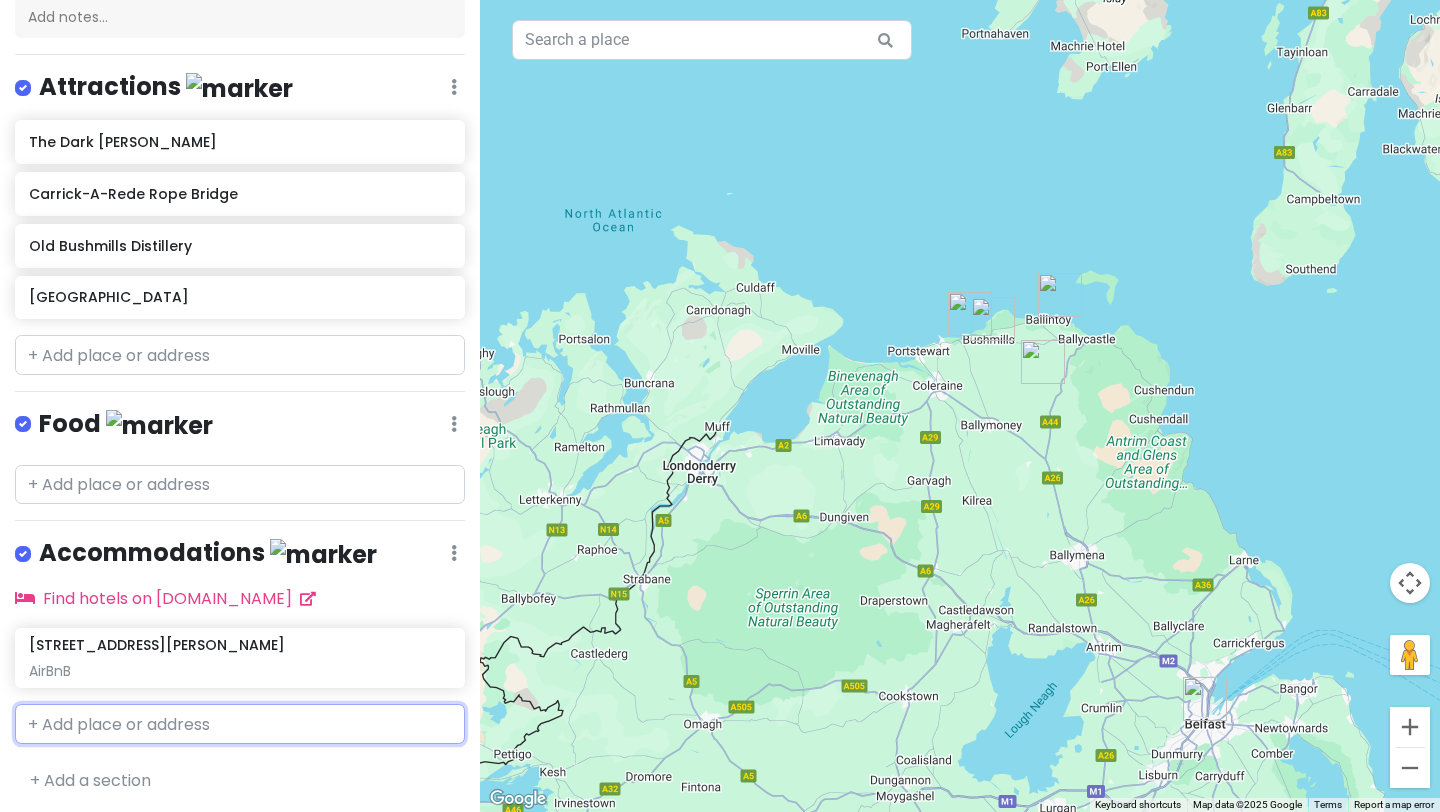 click at bounding box center (240, 724) 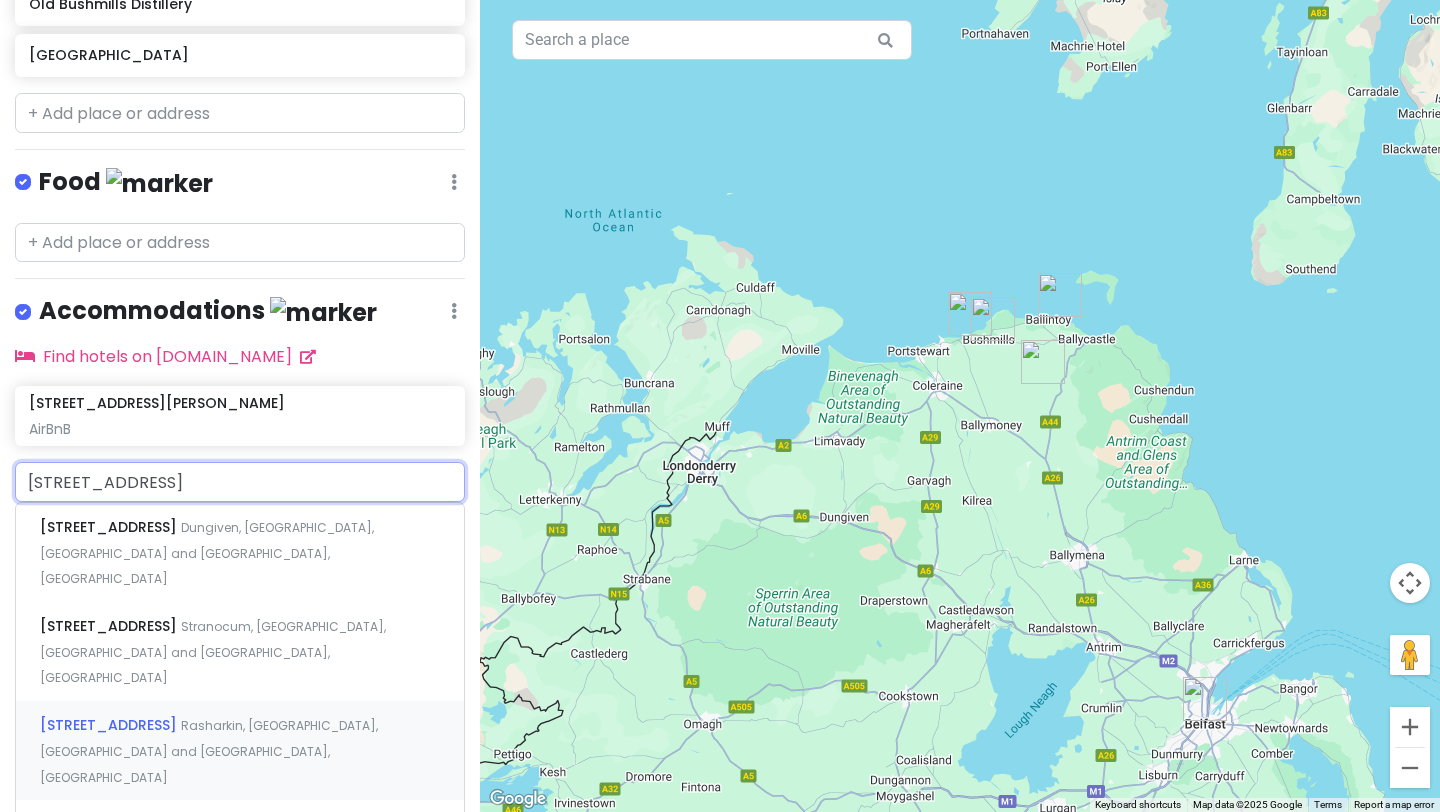 scroll, scrollTop: 472, scrollLeft: 0, axis: vertical 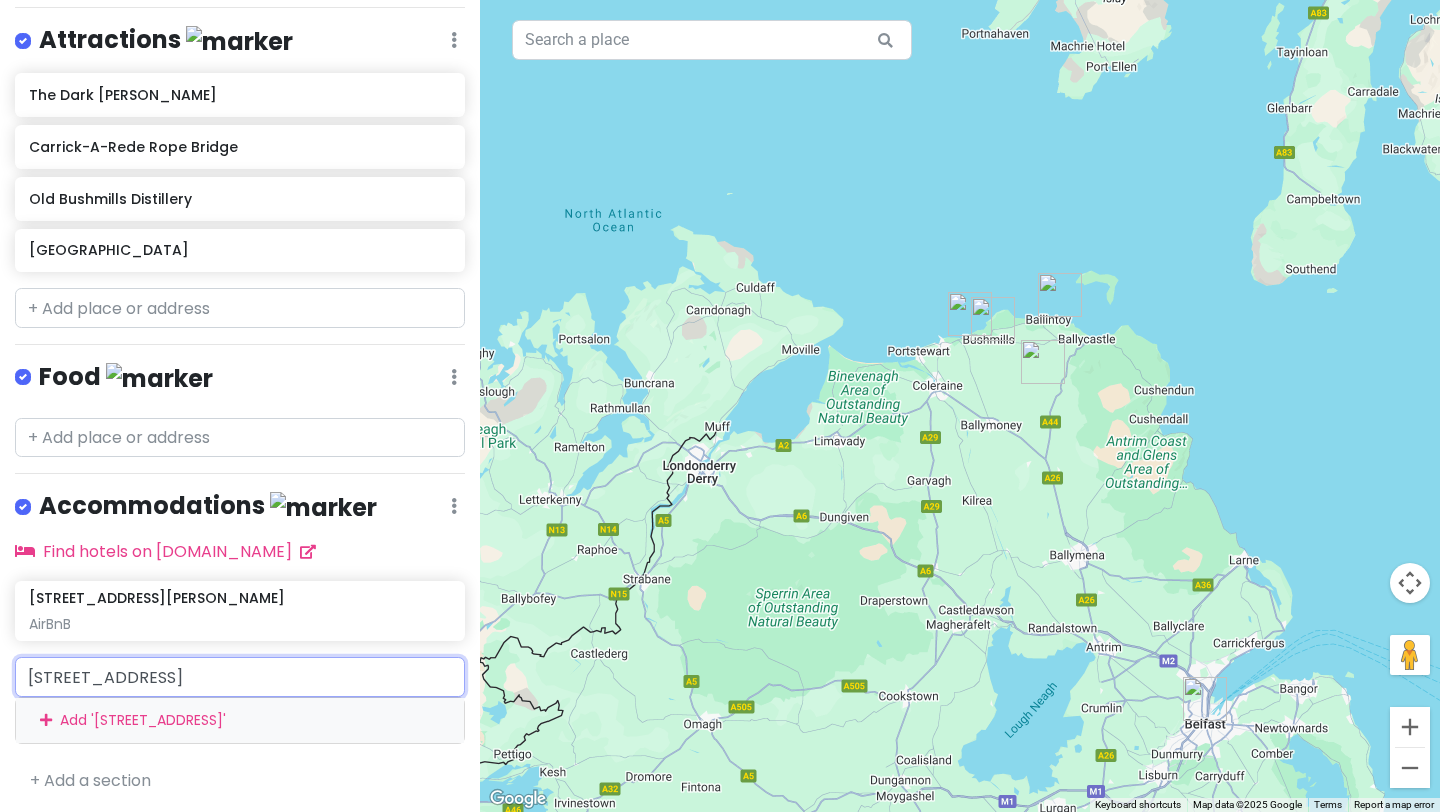 click on "[STREET_ADDRESS]" at bounding box center [240, 677] 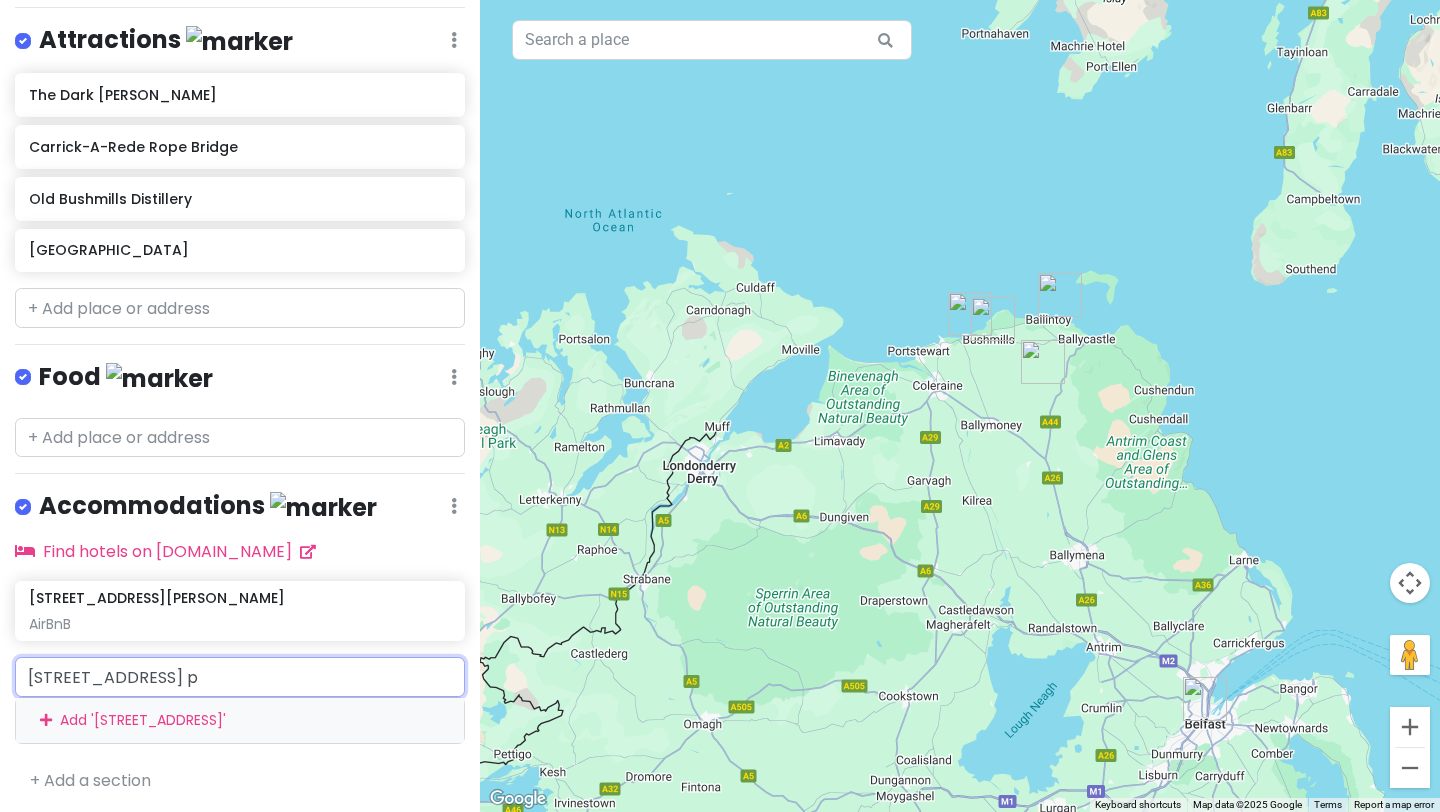 scroll, scrollTop: 472, scrollLeft: 0, axis: vertical 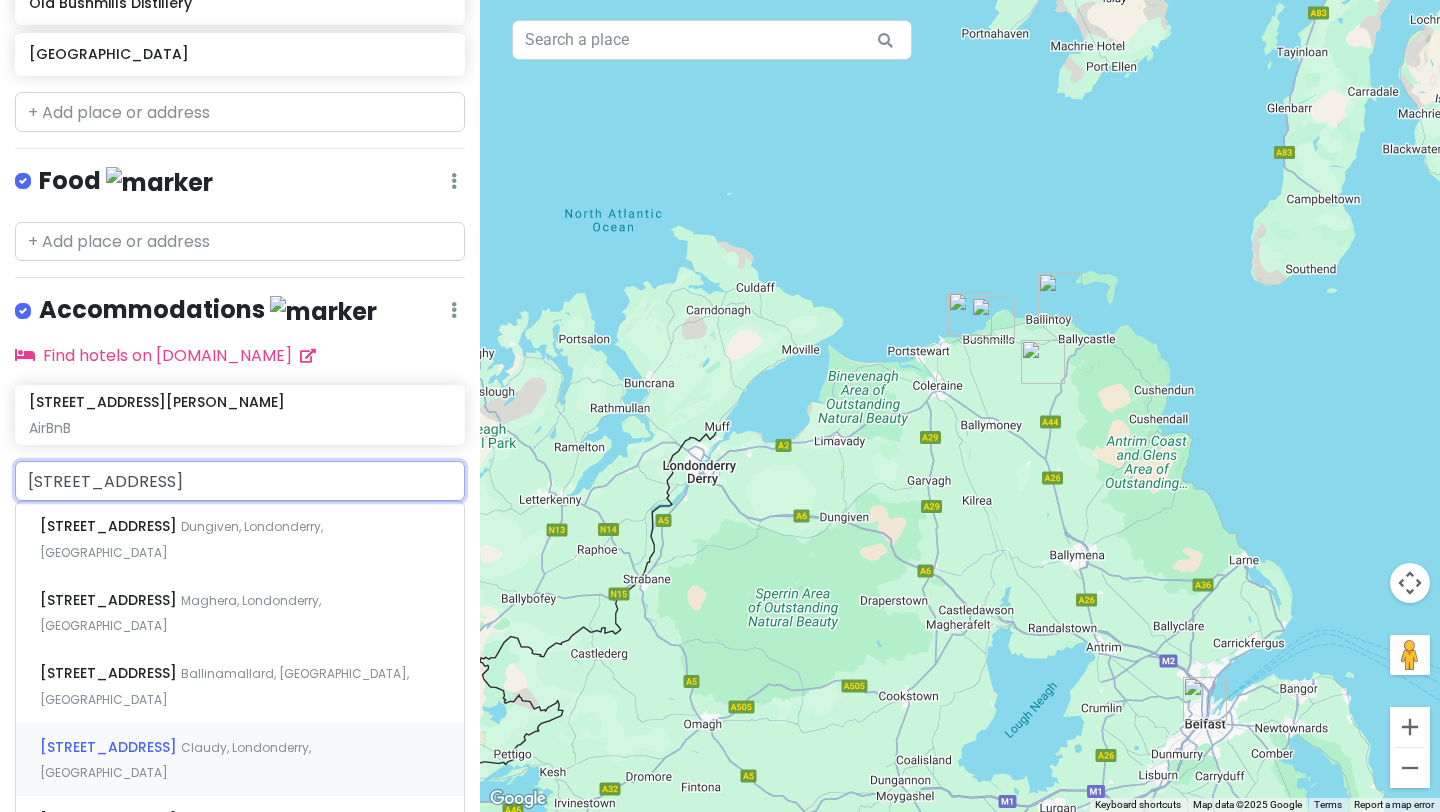 type on "[STREET_ADDRESS] por" 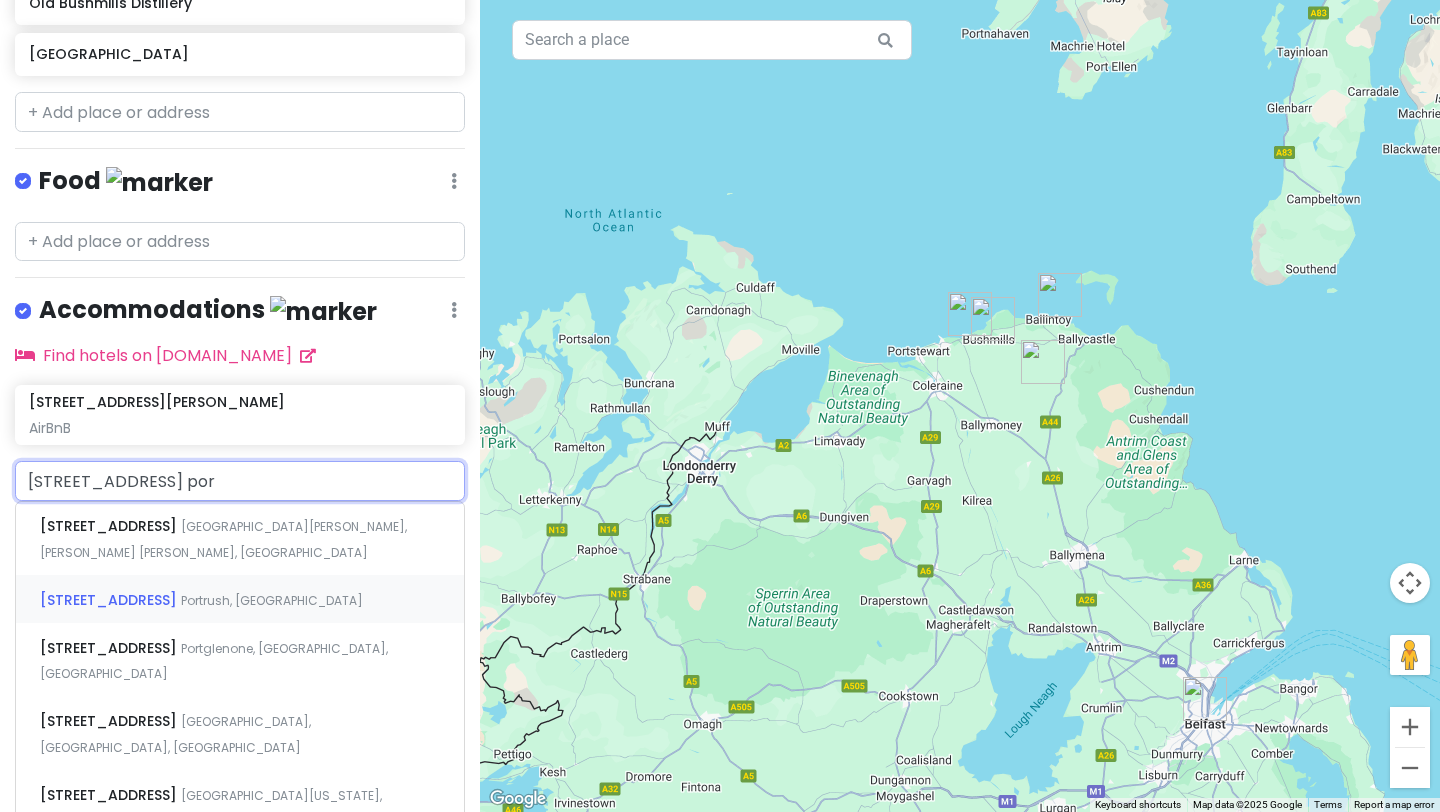 click on "[STREET_ADDRESS]" at bounding box center (240, 599) 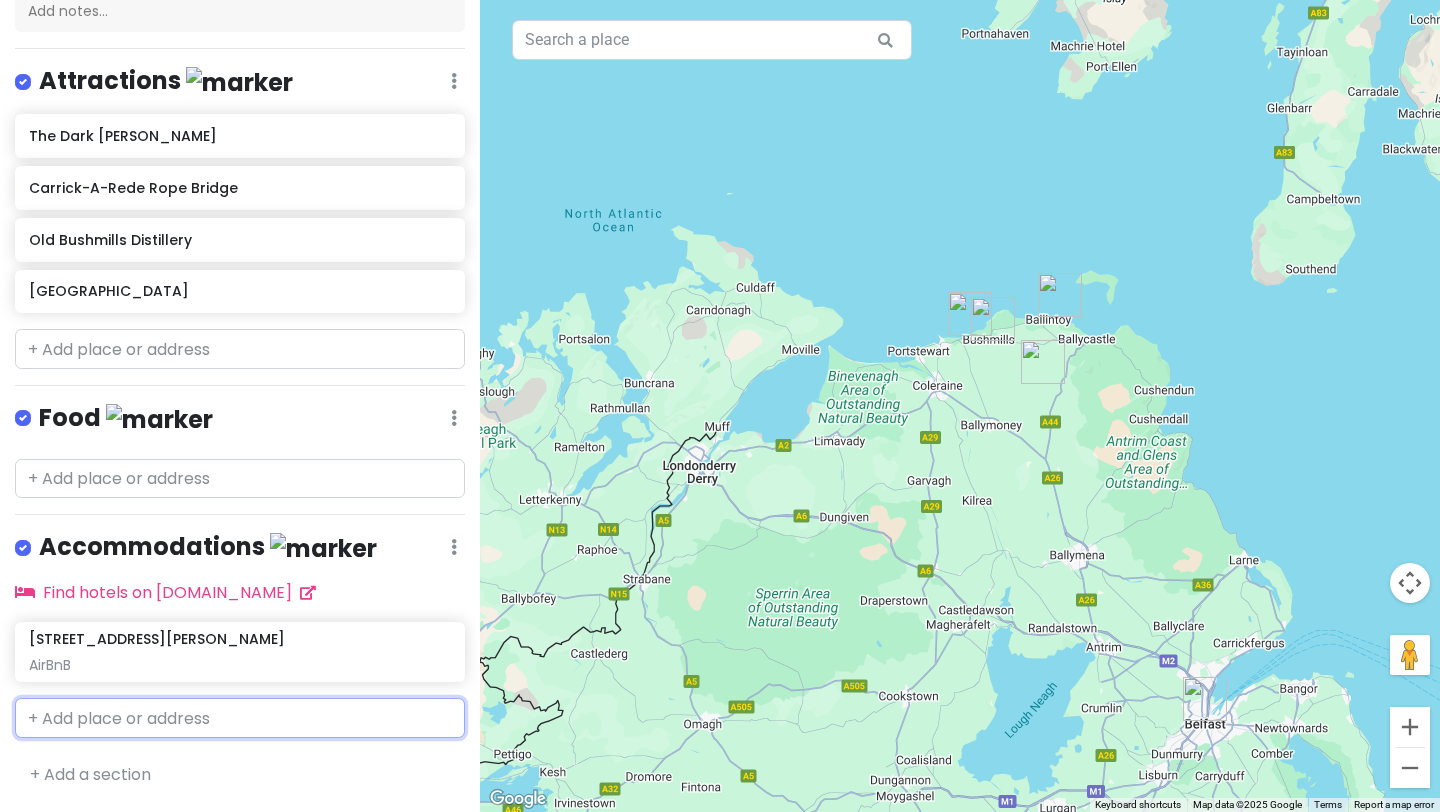 scroll, scrollTop: 281, scrollLeft: 0, axis: vertical 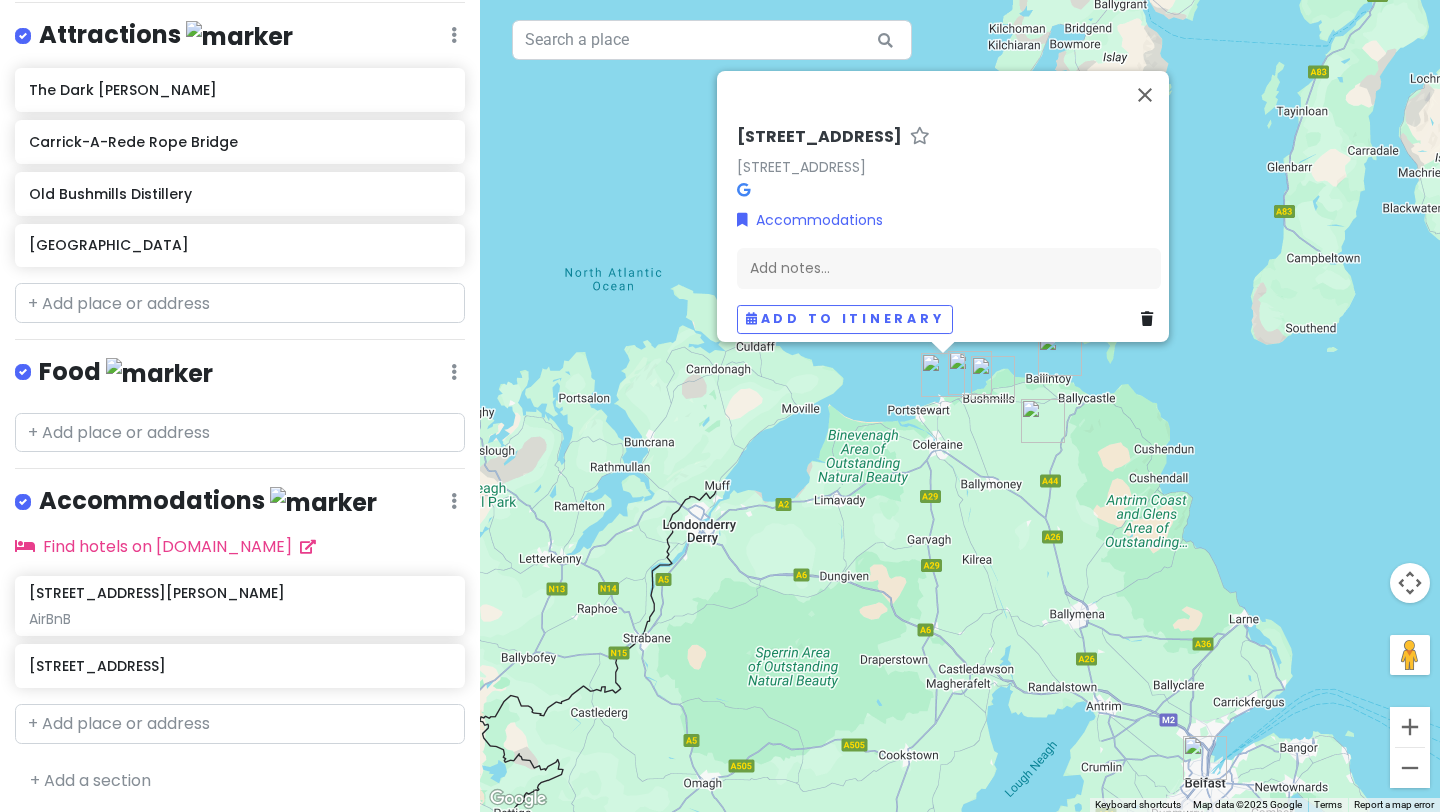 click on "To navigate, press the arrow keys. [STREET_ADDRESS] Accommodations Add notes...  Add to itinerary" at bounding box center (960, 406) 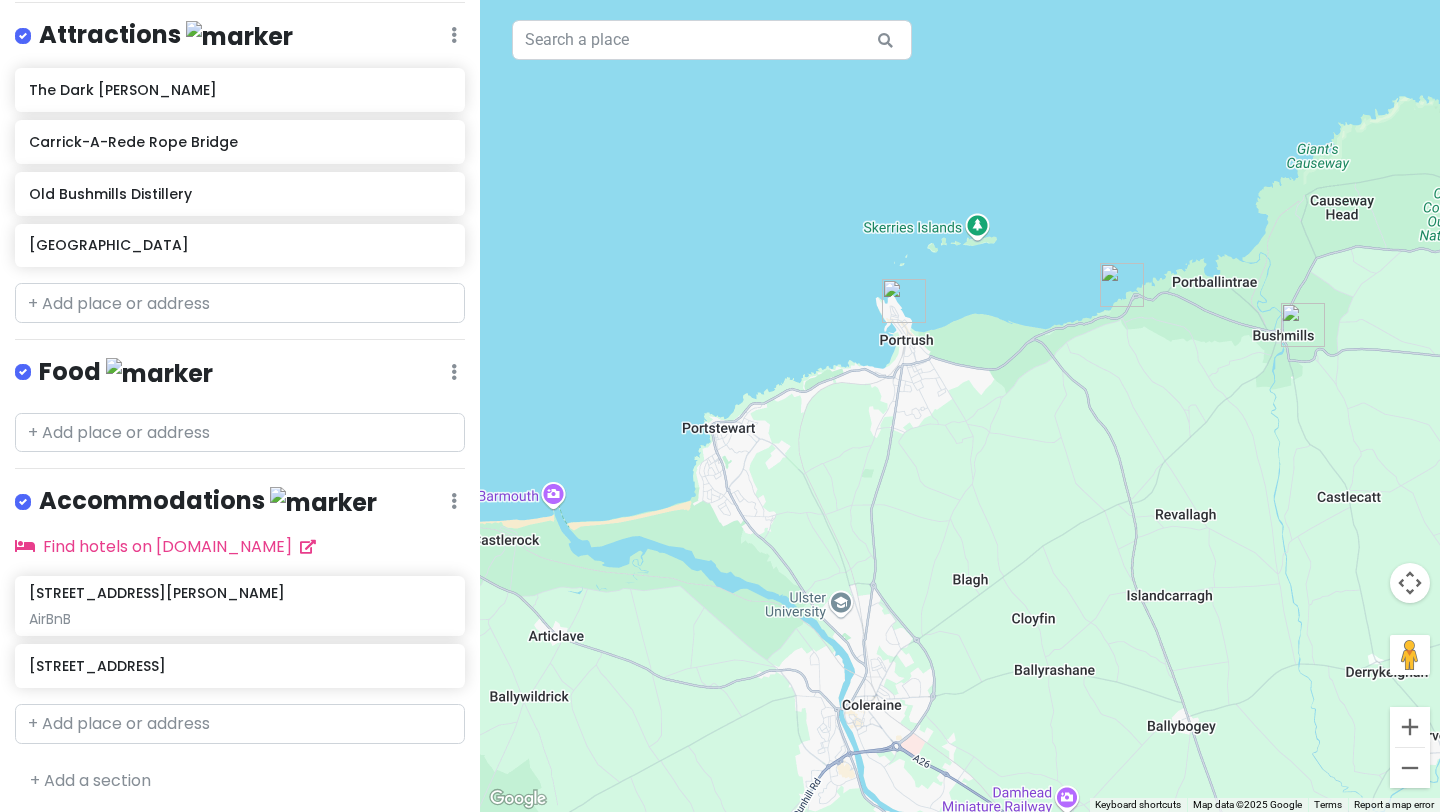 drag, startPoint x: 1178, startPoint y: 434, endPoint x: 1088, endPoint y: 452, distance: 91.78235 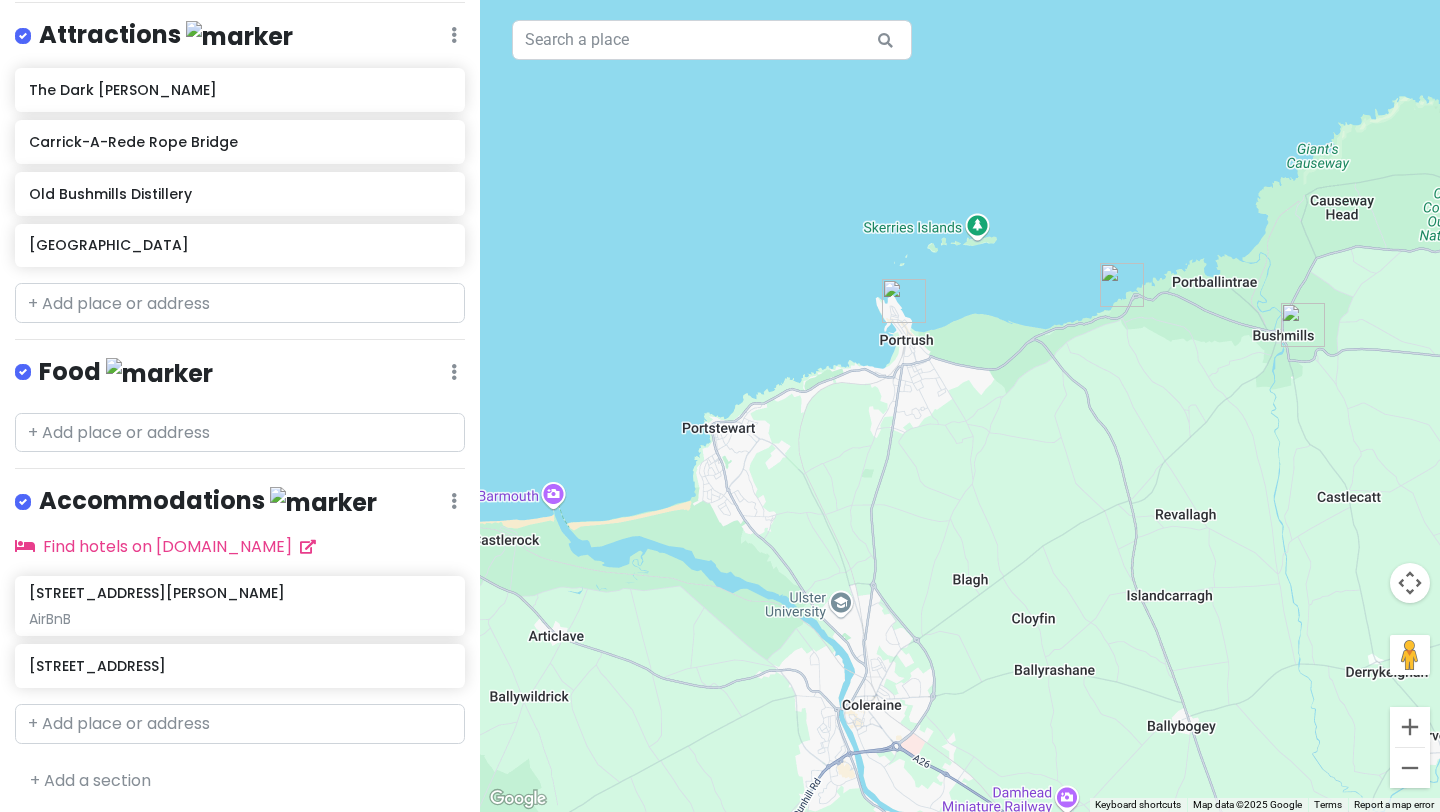 click on "To navigate, press the arrow keys." at bounding box center (960, 406) 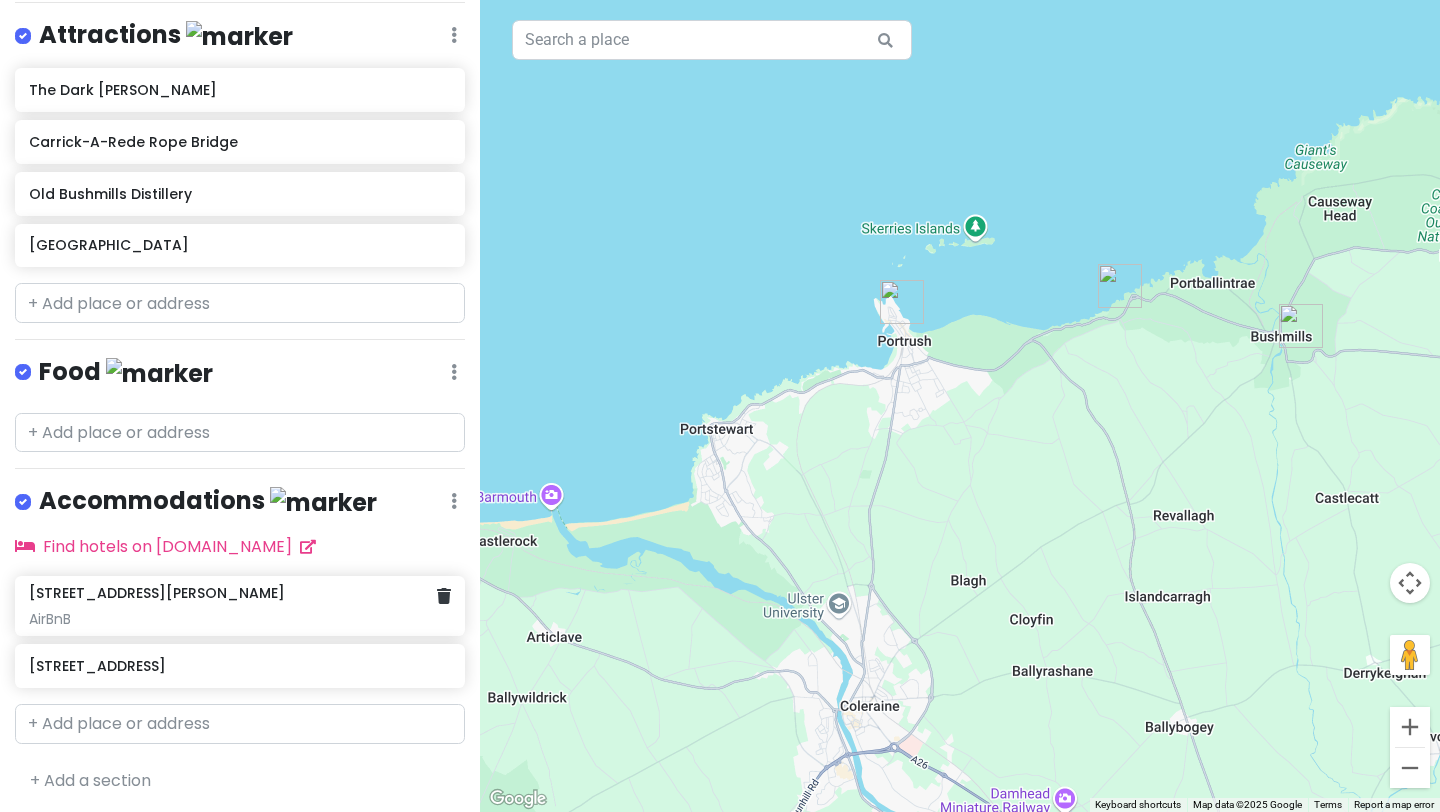 click on "[STREET_ADDRESS][PERSON_NAME]" 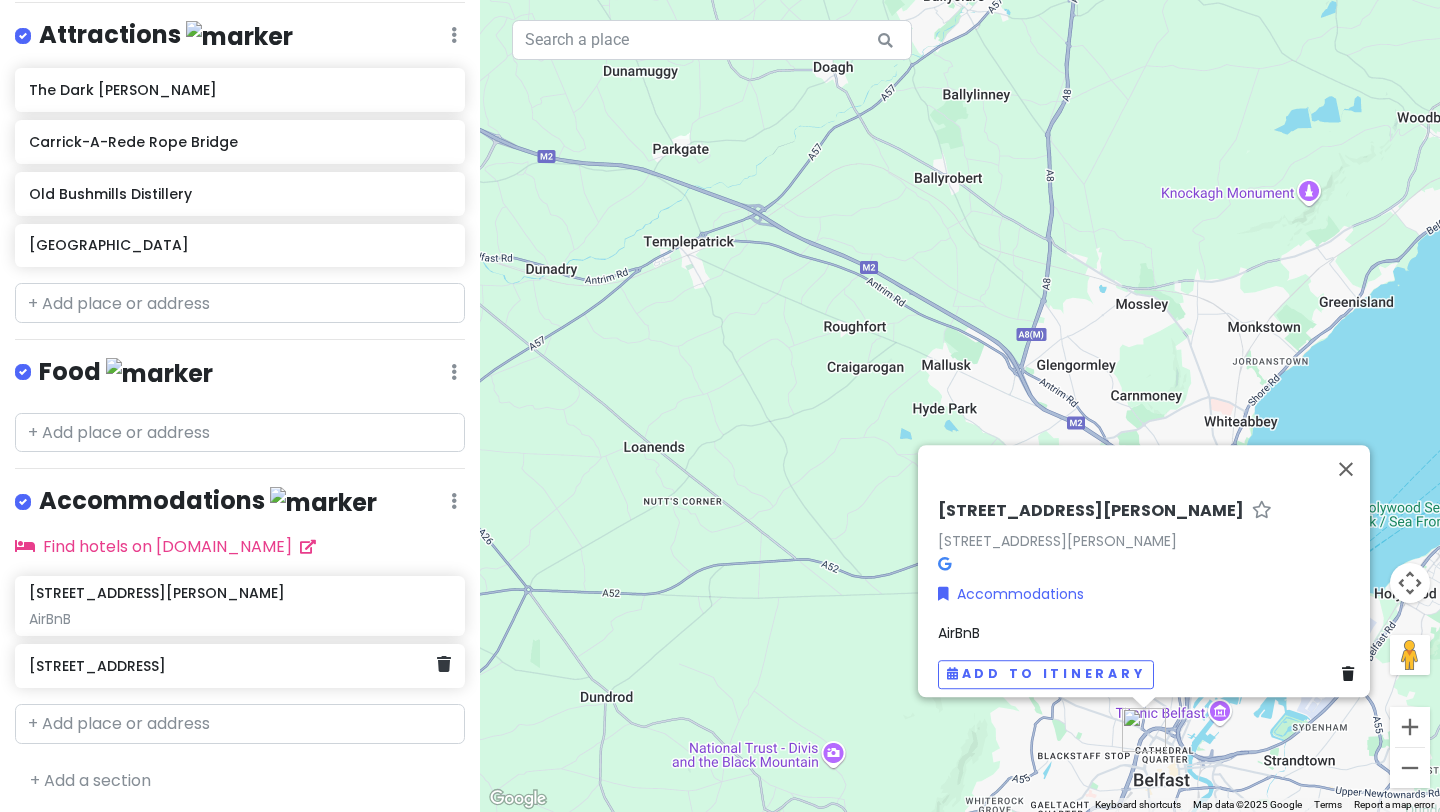 click on "[STREET_ADDRESS]" at bounding box center (232, 666) 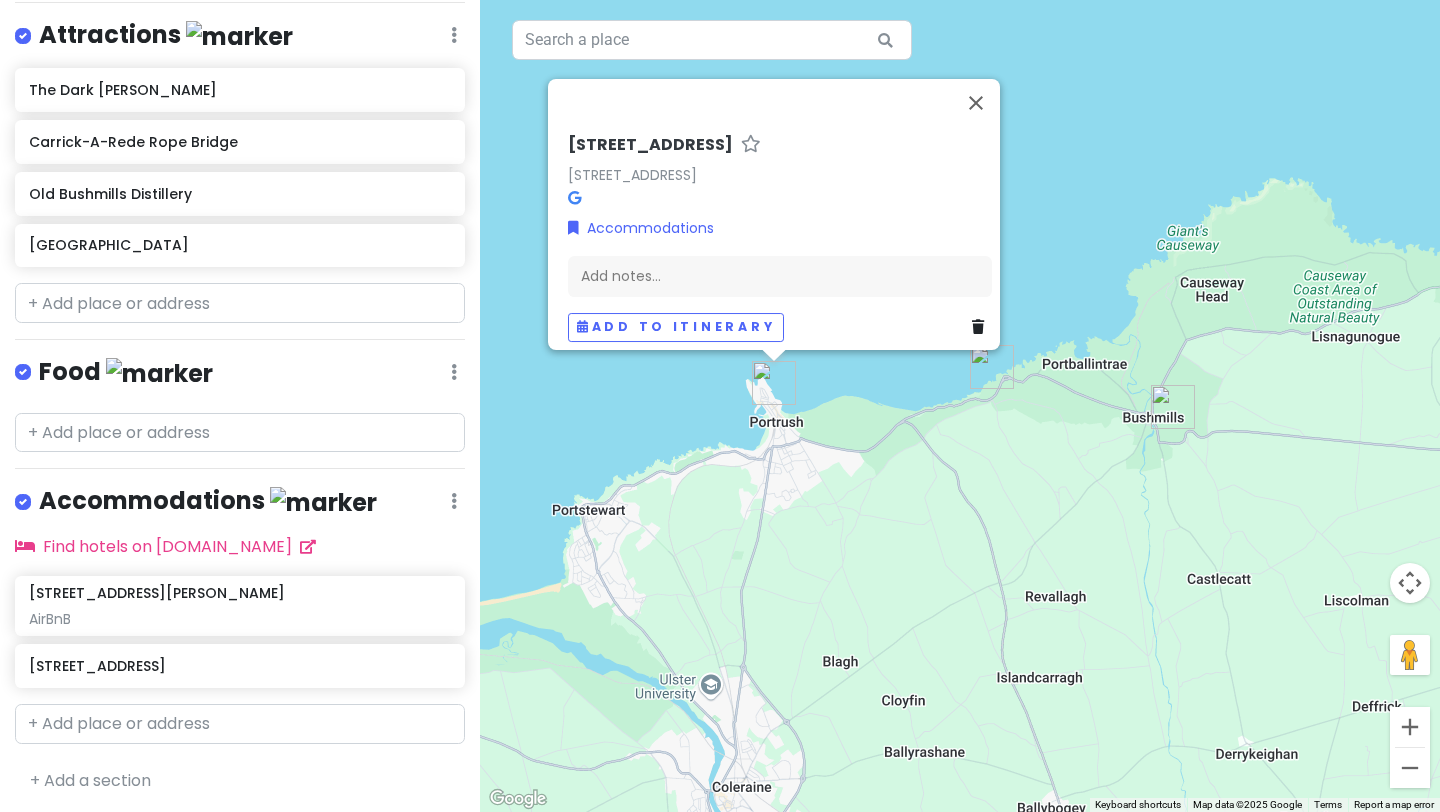 click on "[STREET_ADDRESS]" at bounding box center (650, 145) 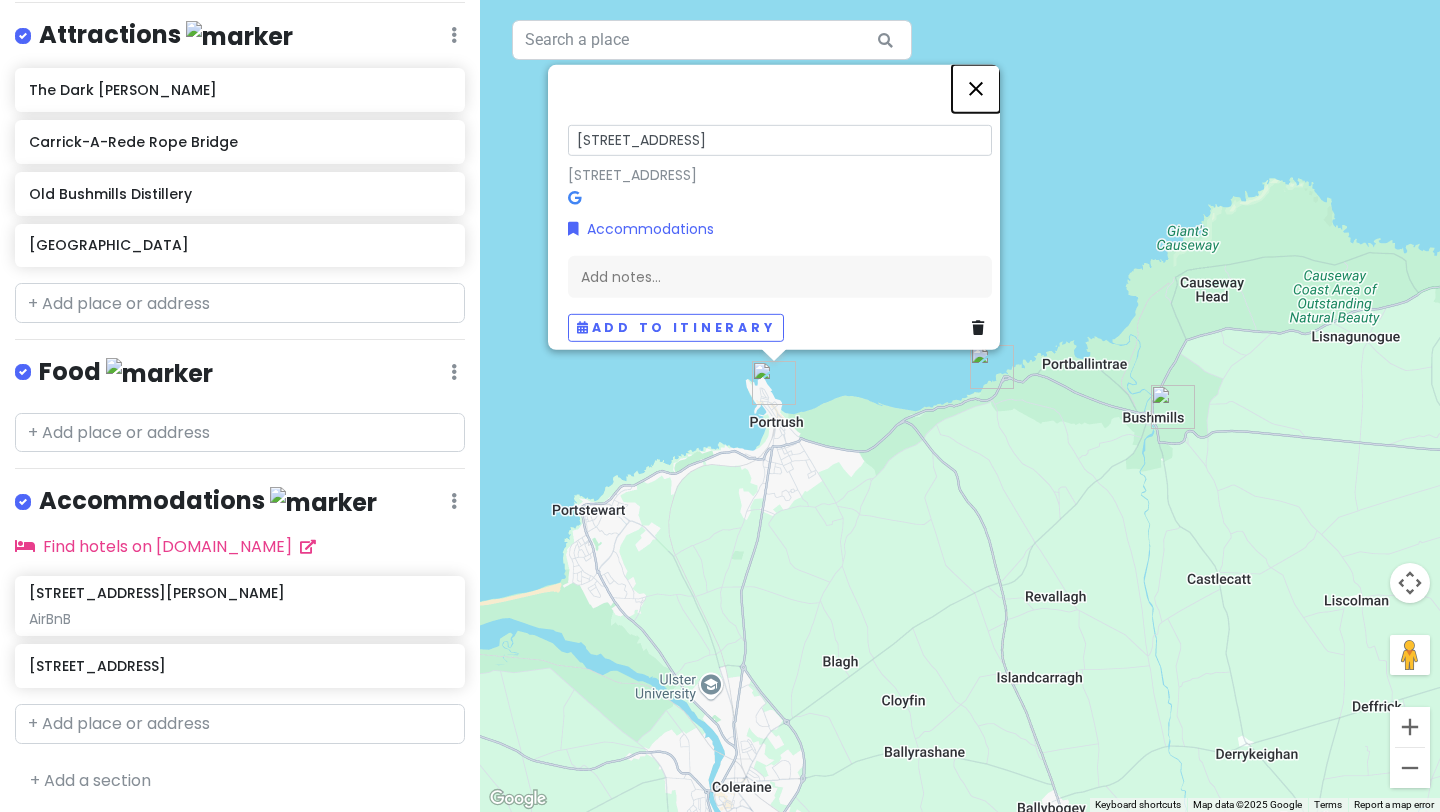 click at bounding box center (976, 89) 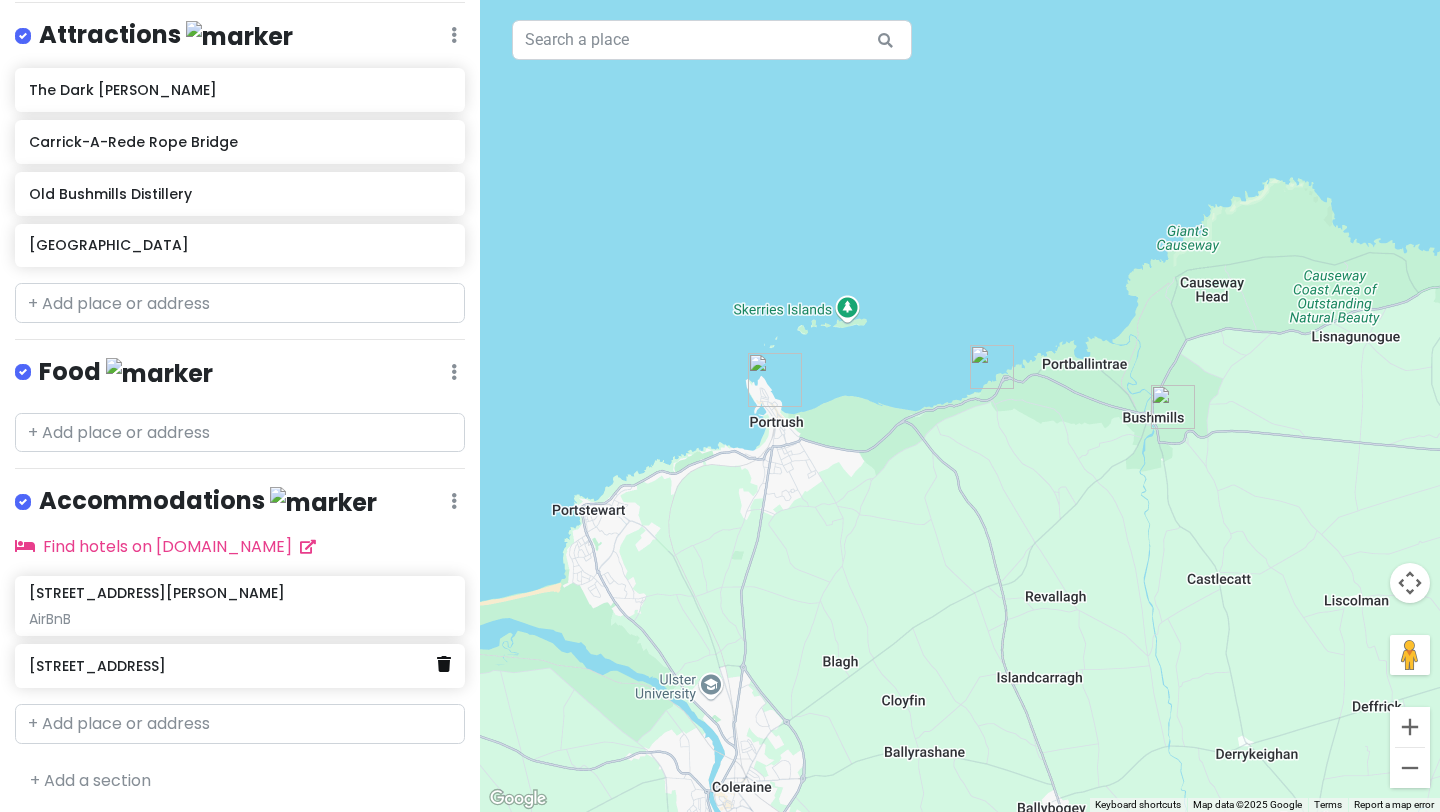 click at bounding box center (444, 664) 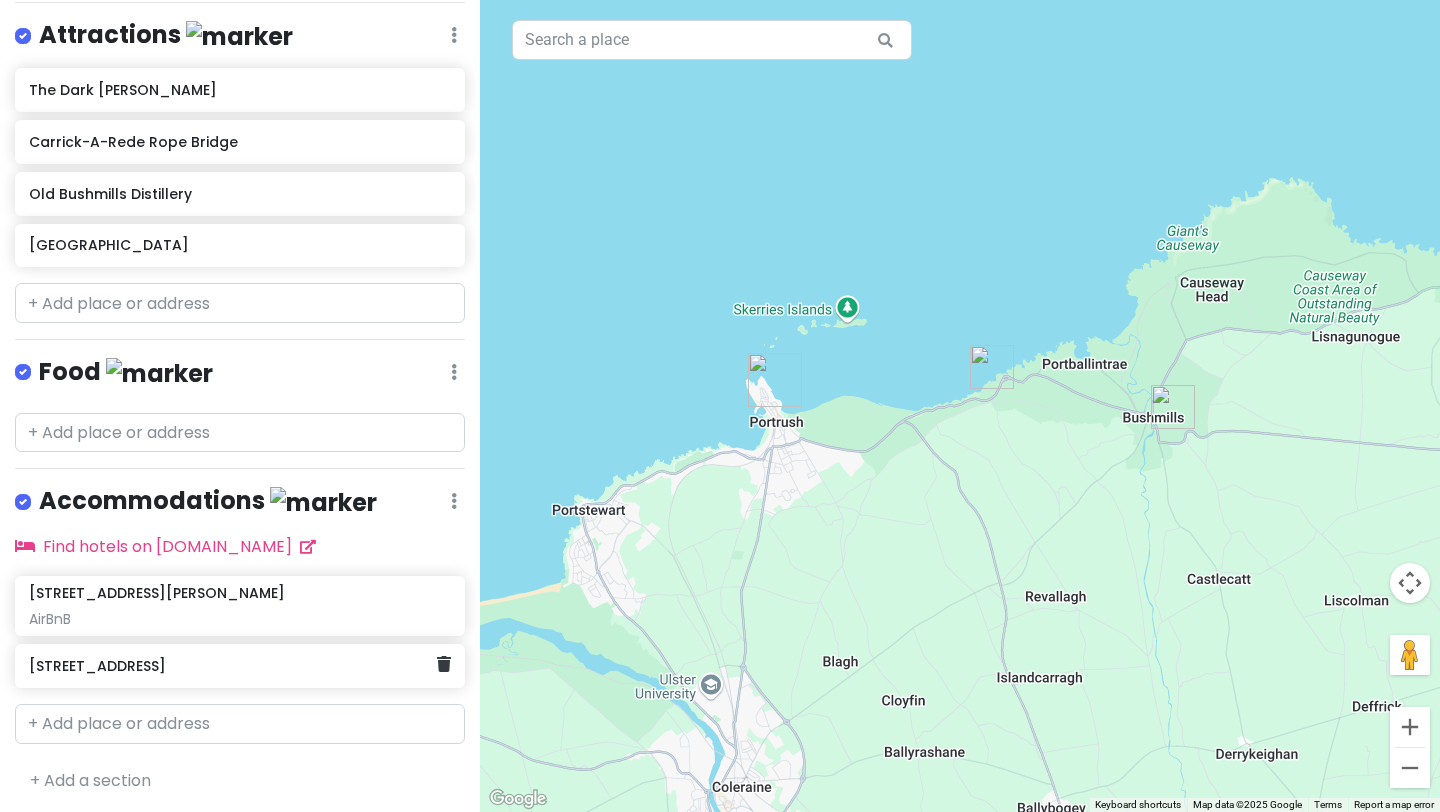 scroll, scrollTop: 229, scrollLeft: 0, axis: vertical 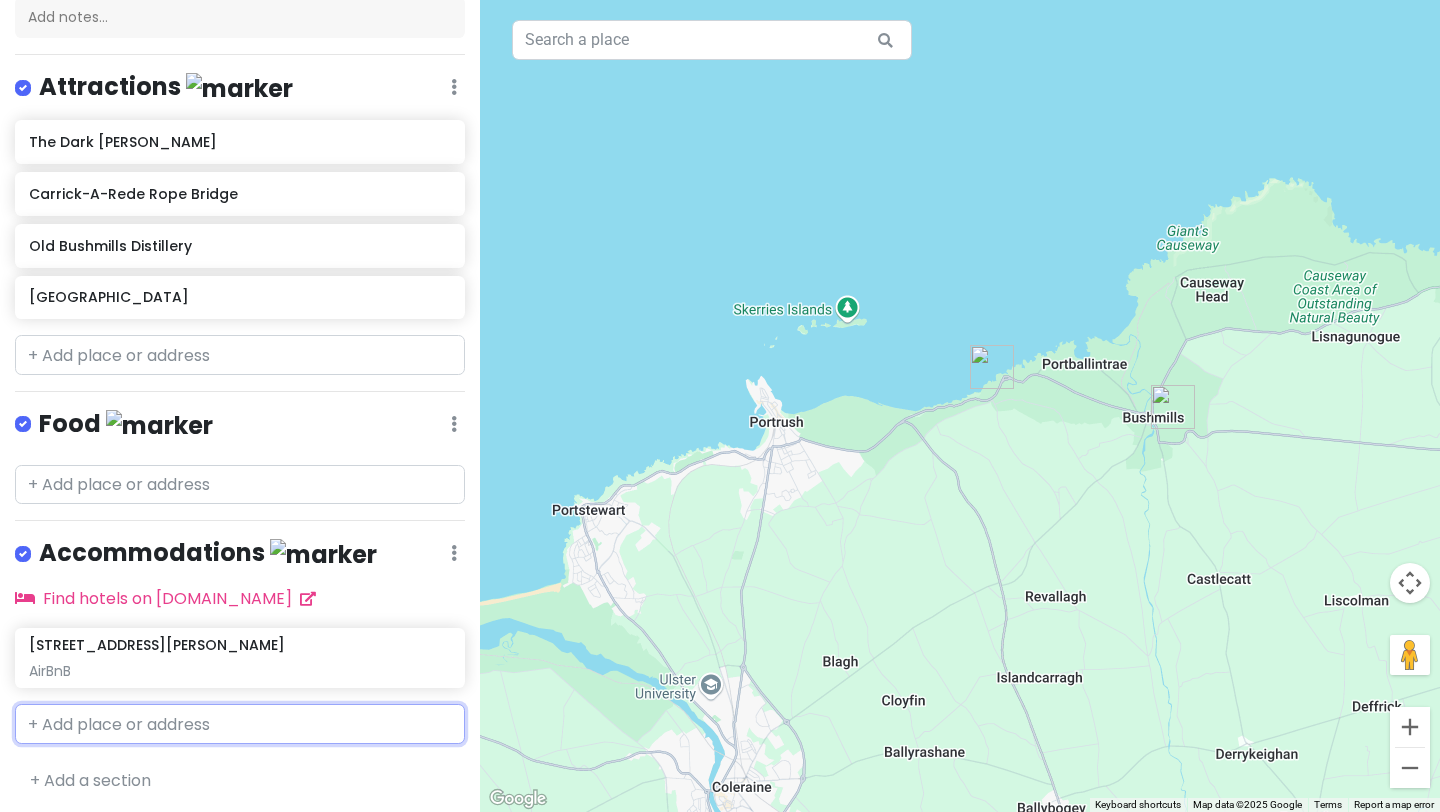 click at bounding box center [240, 724] 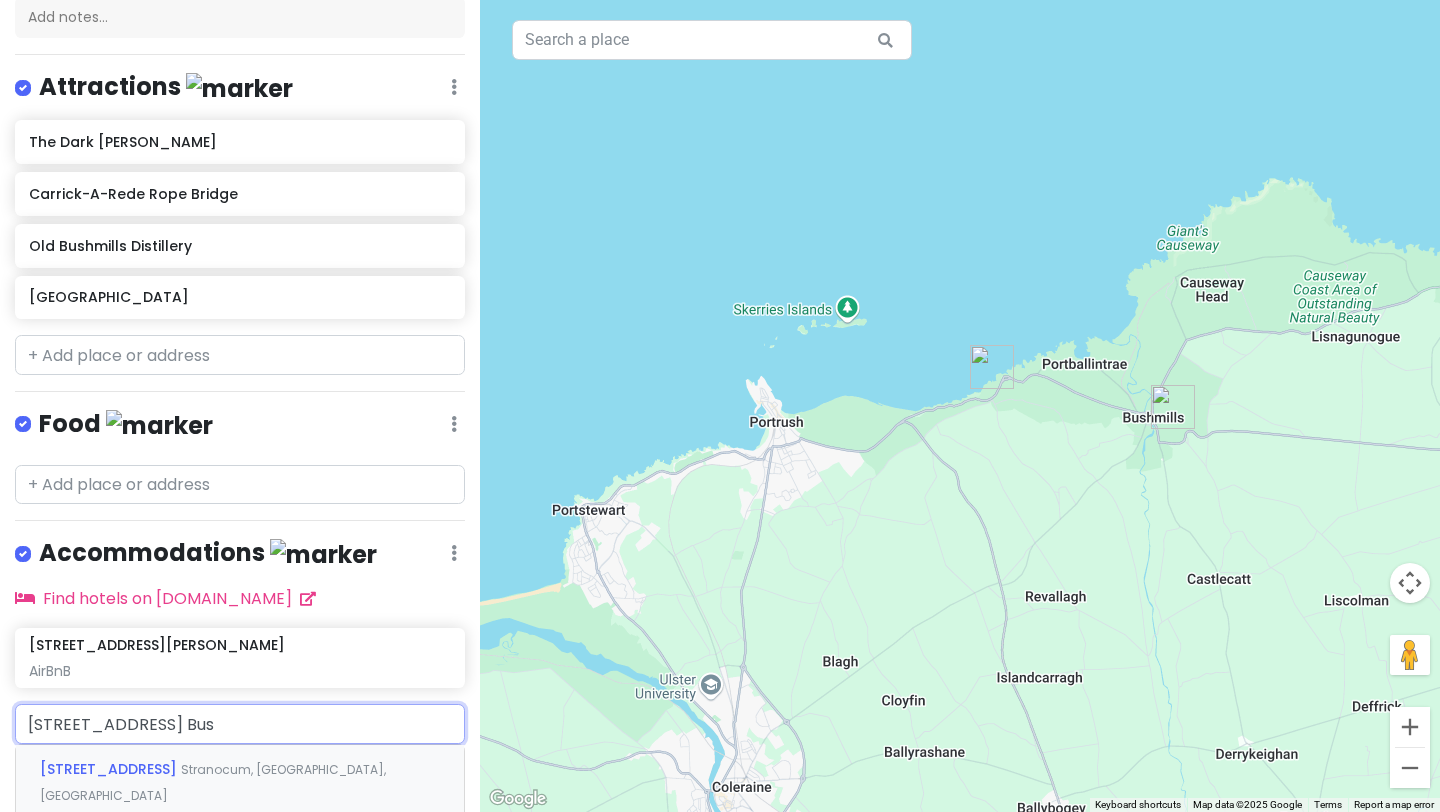 type on "[STREET_ADDRESS][PERSON_NAME]" 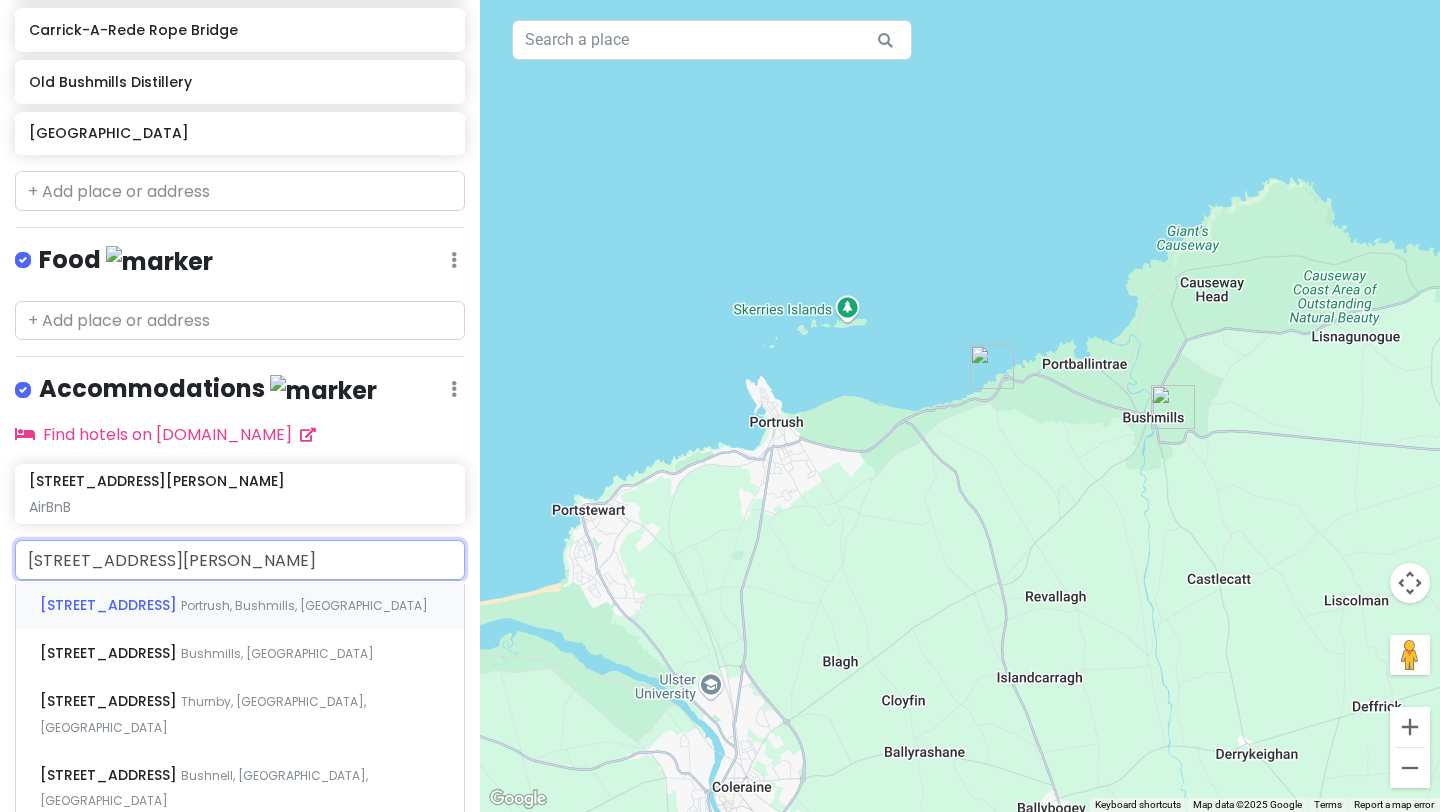 scroll, scrollTop: 394, scrollLeft: 0, axis: vertical 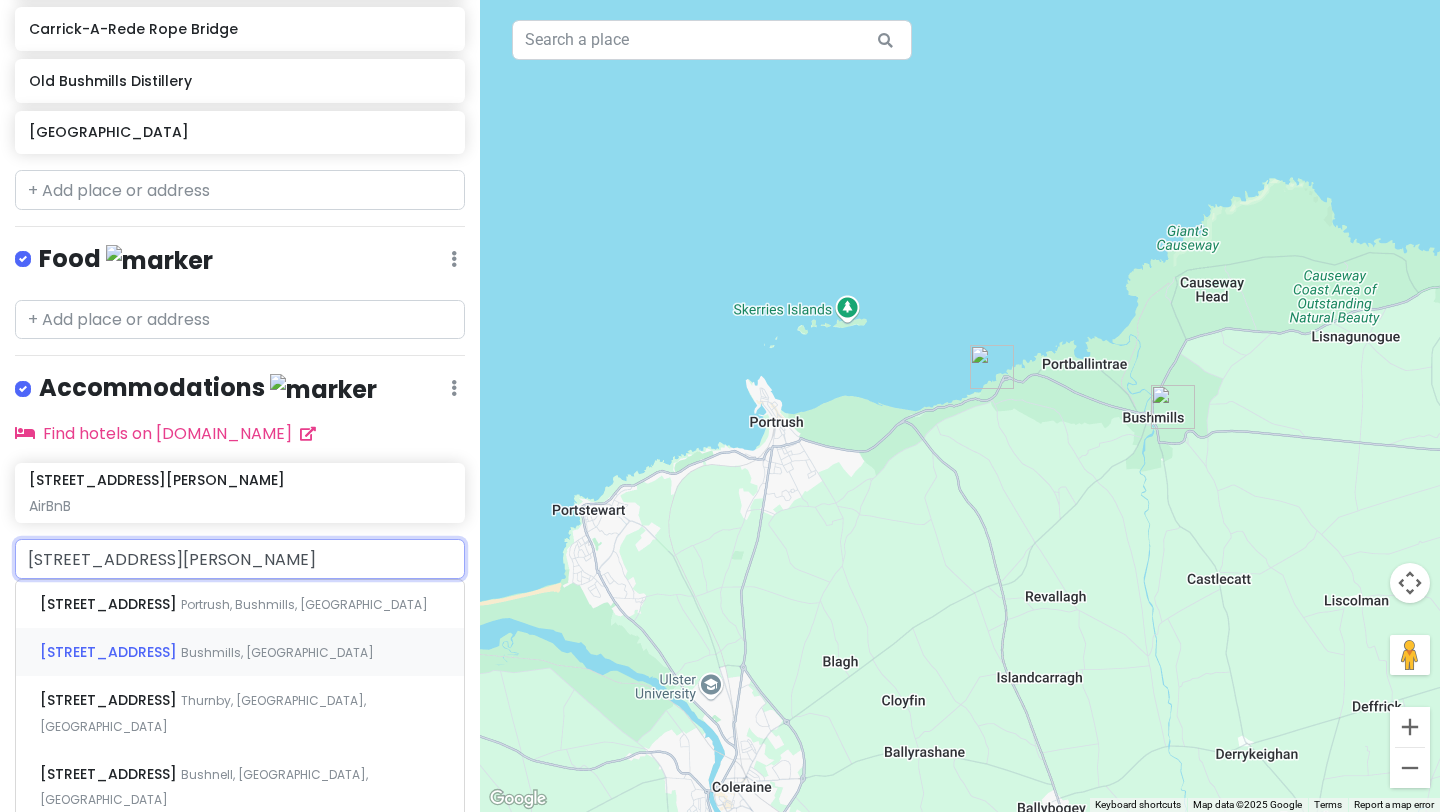 click on "Bushmills, [GEOGRAPHIC_DATA]" at bounding box center [304, 604] 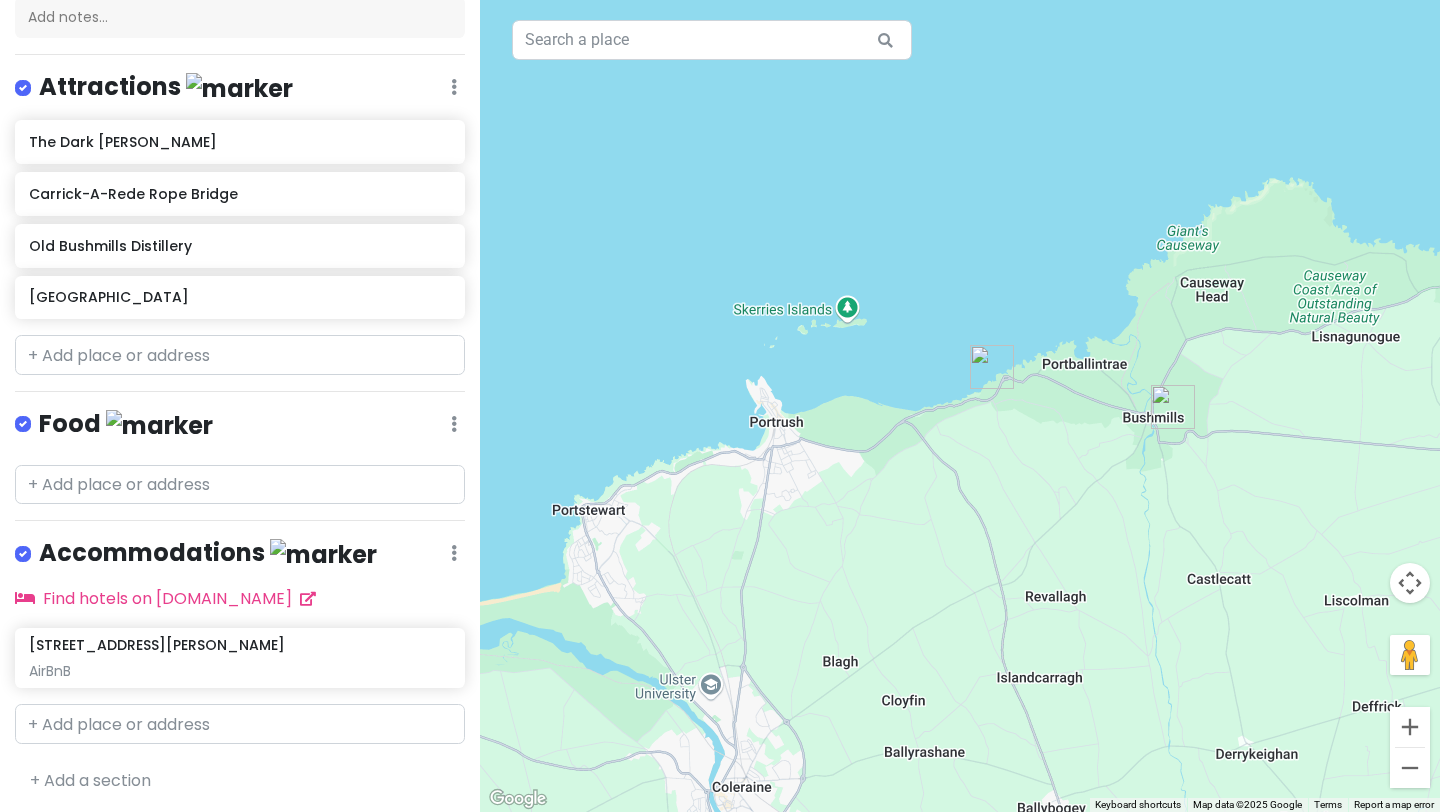 scroll, scrollTop: 281, scrollLeft: 0, axis: vertical 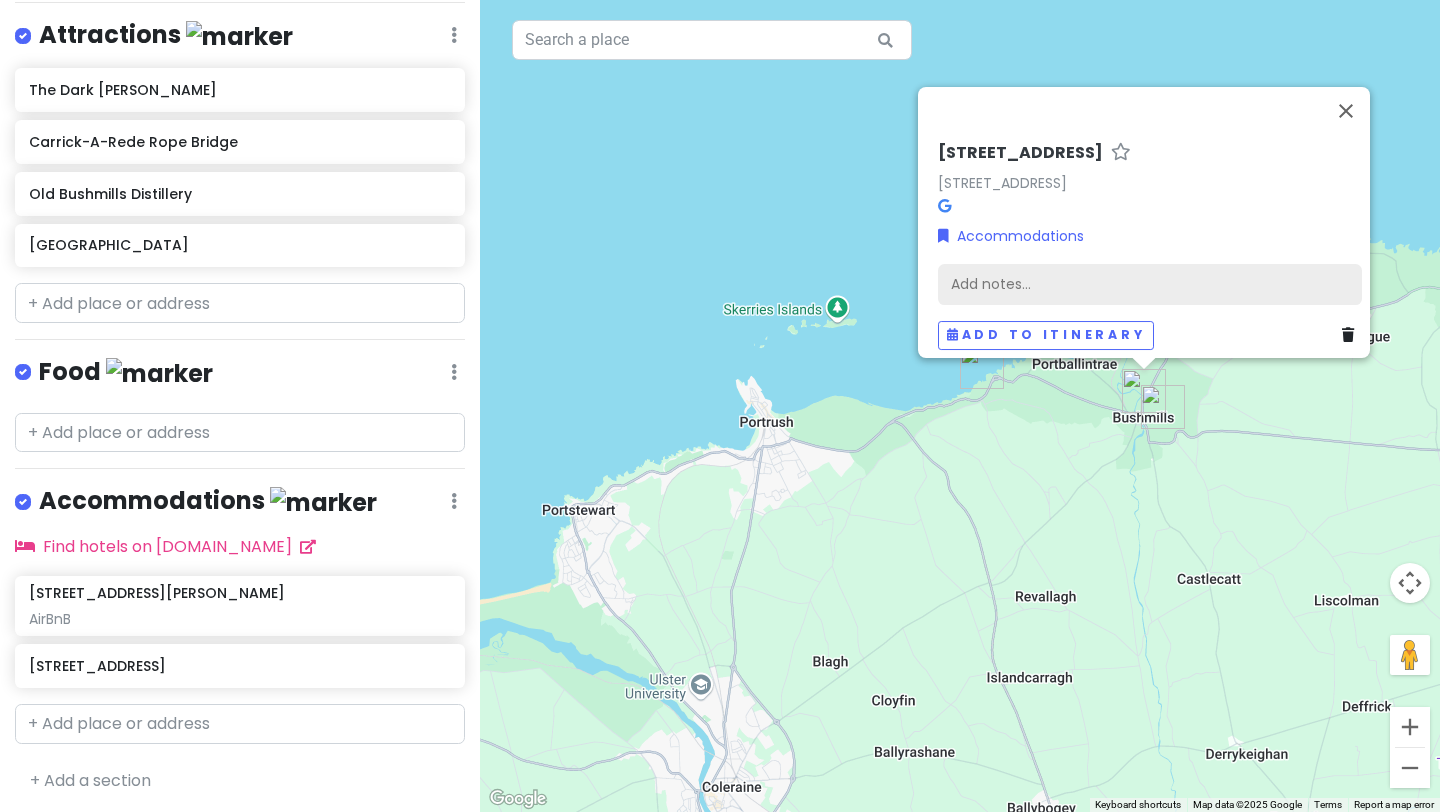 click on "Add notes..." at bounding box center [1150, 285] 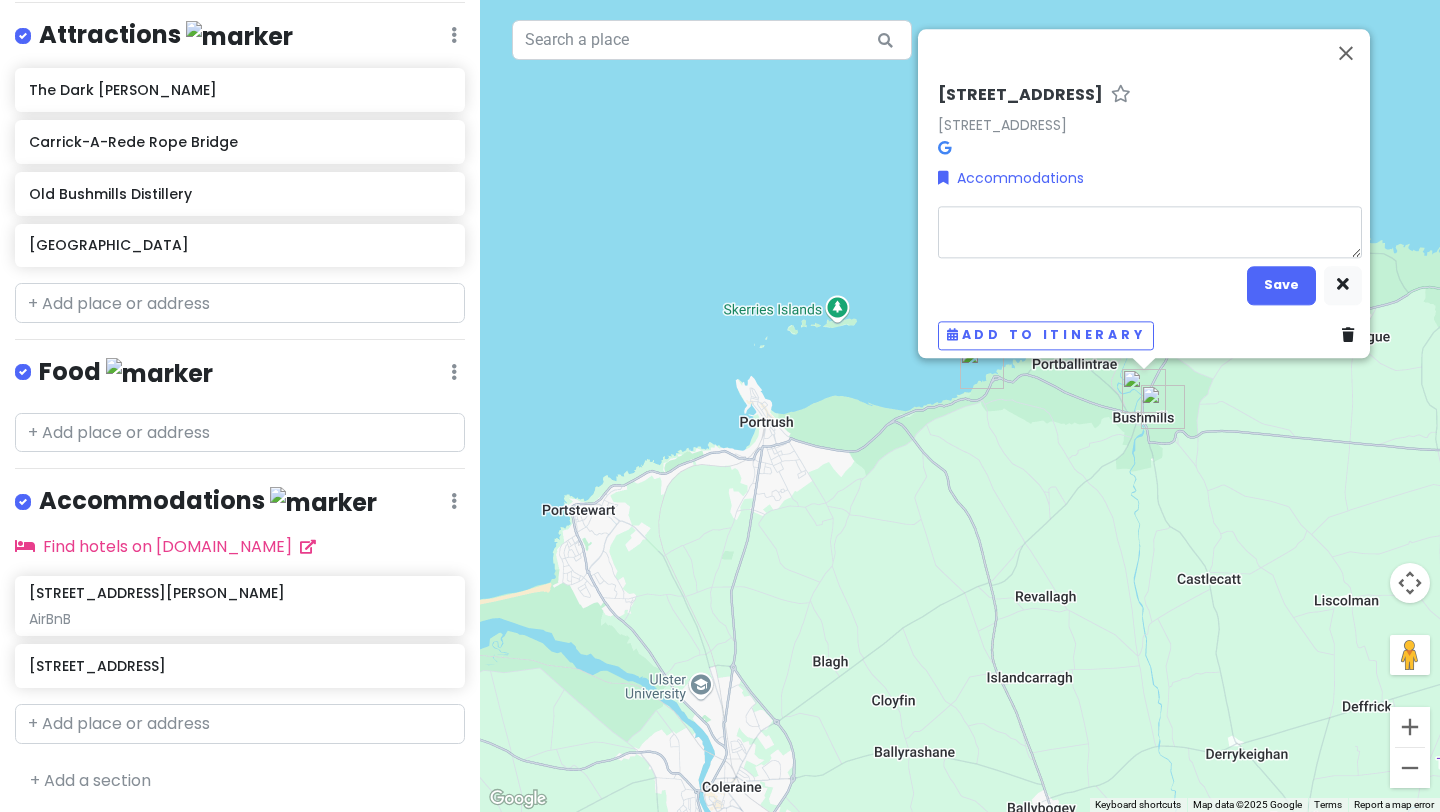 type on "x" 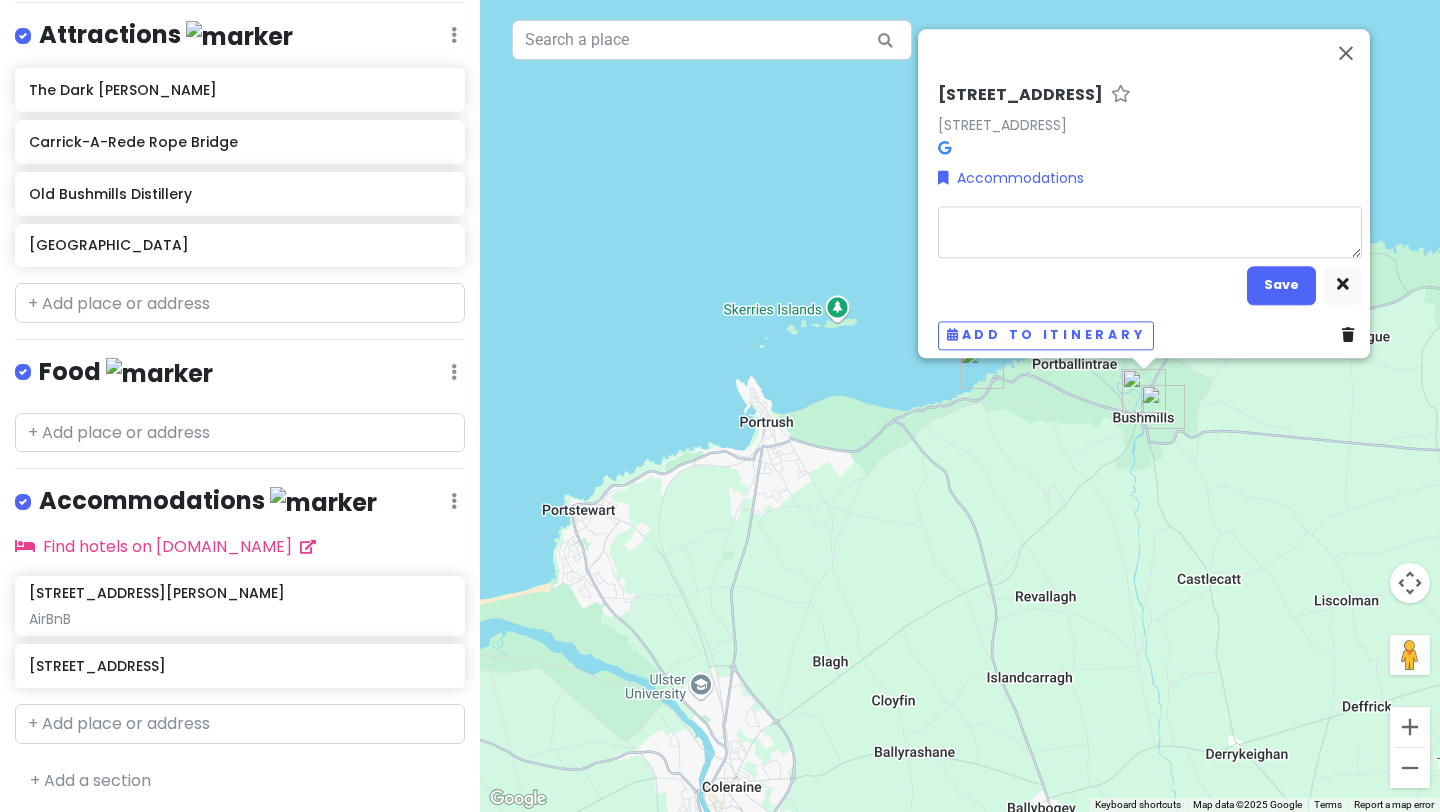 type on "A" 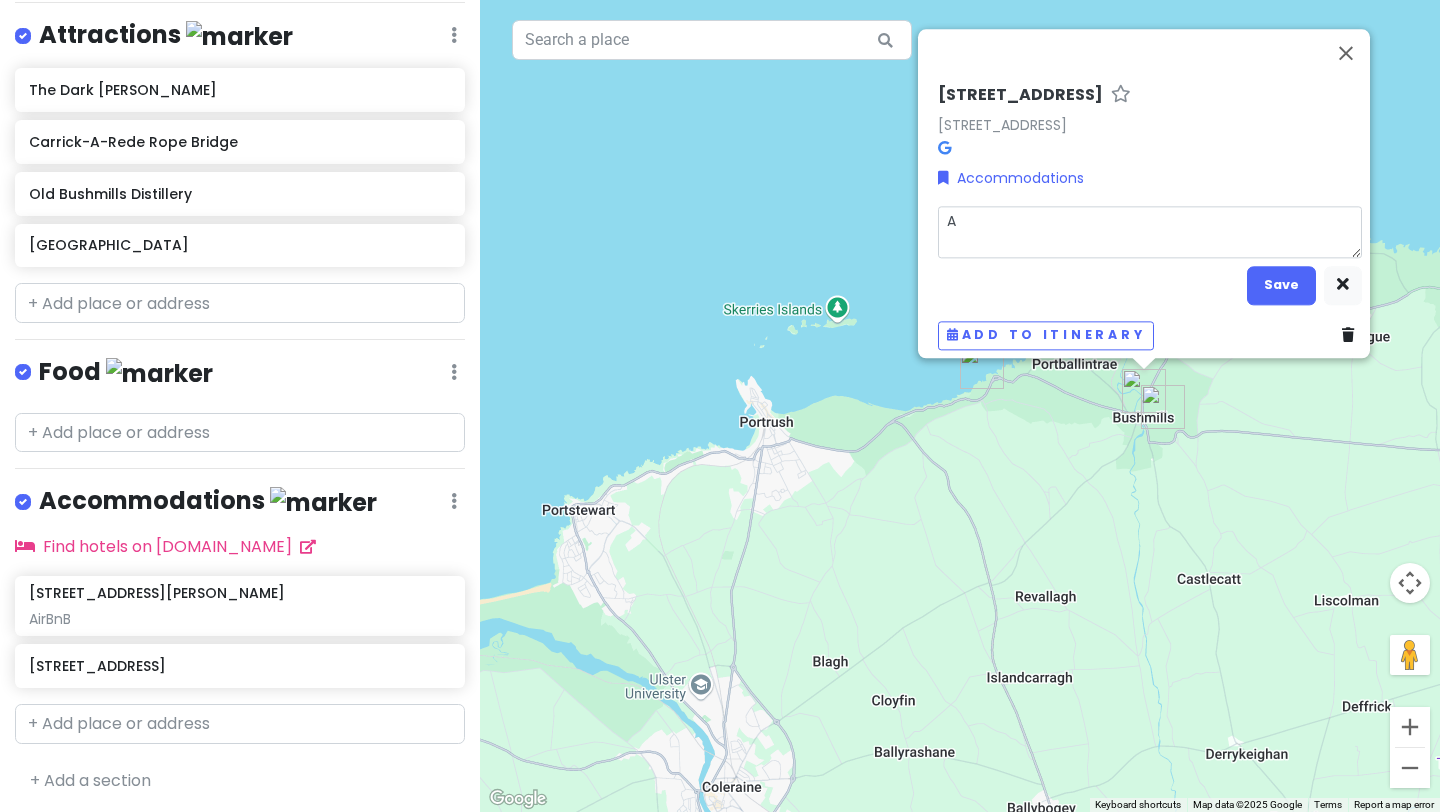 type on "x" 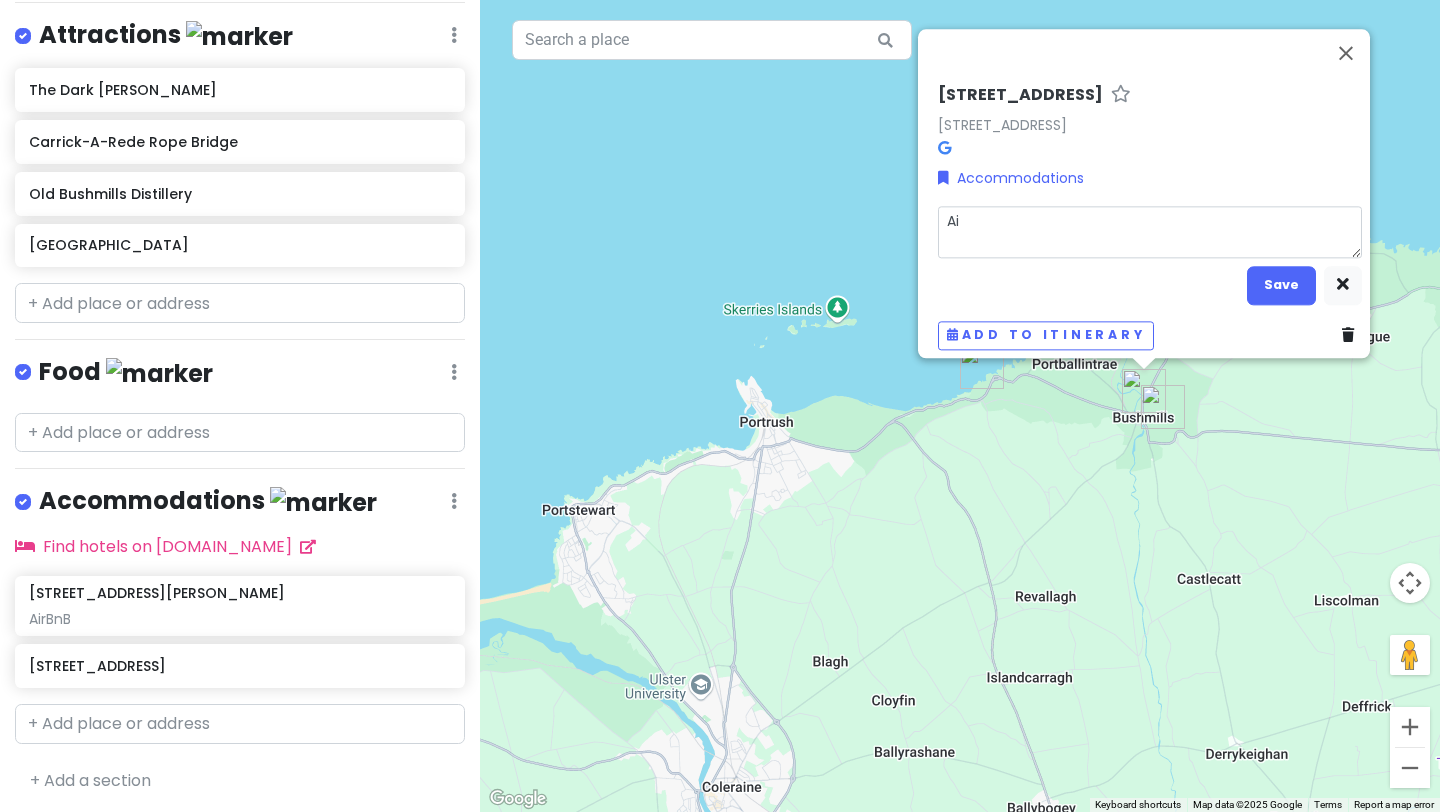 type on "x" 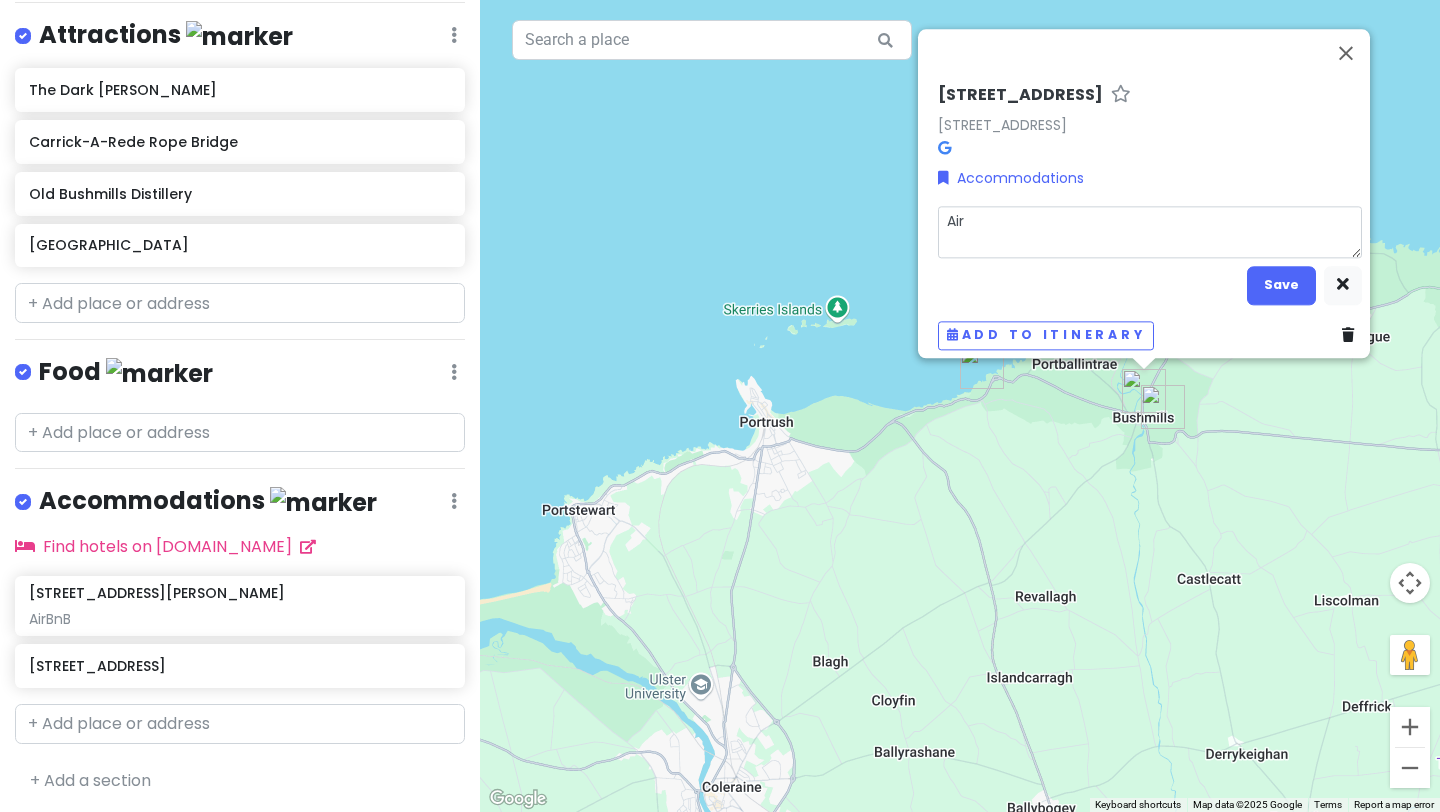 type on "x" 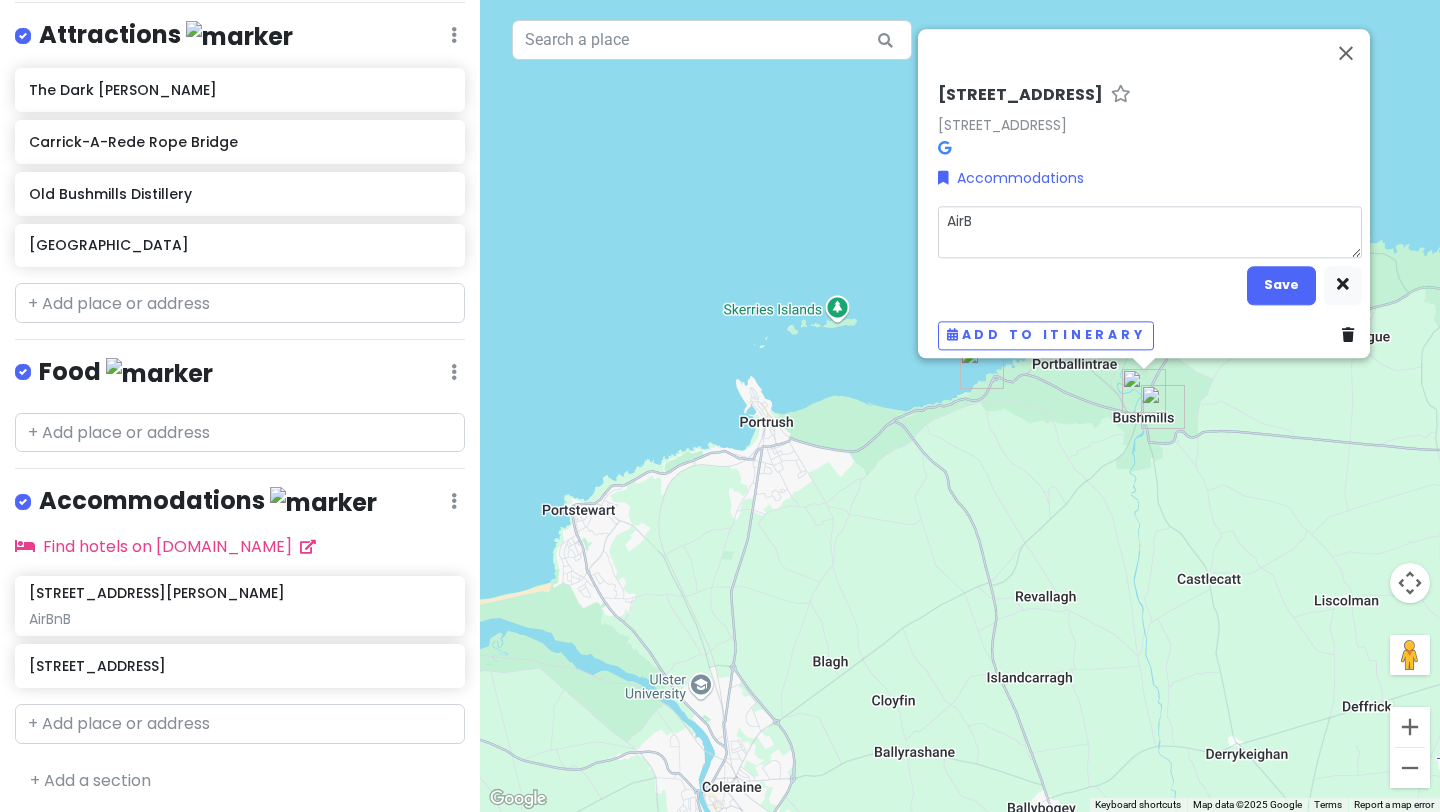type on "x" 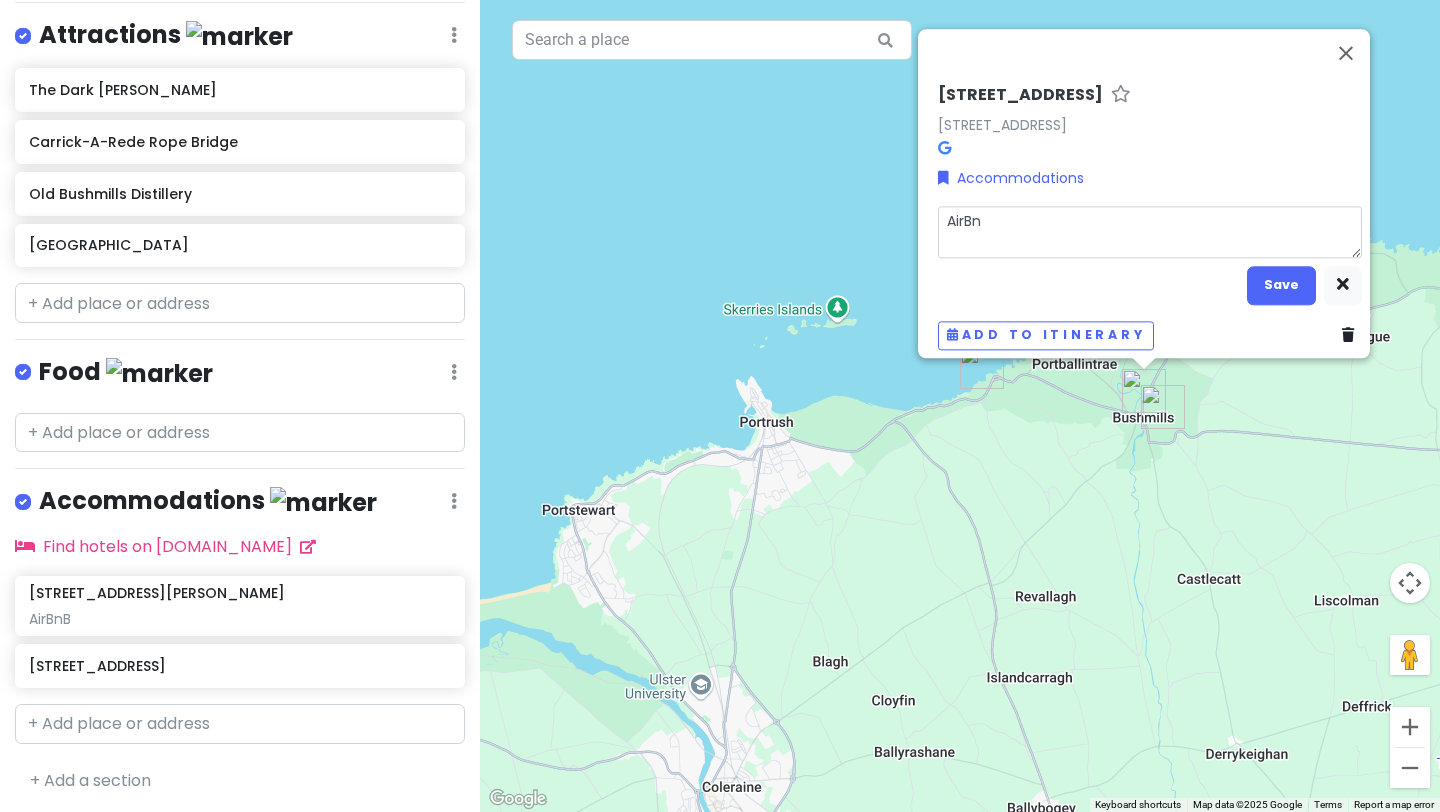type on "x" 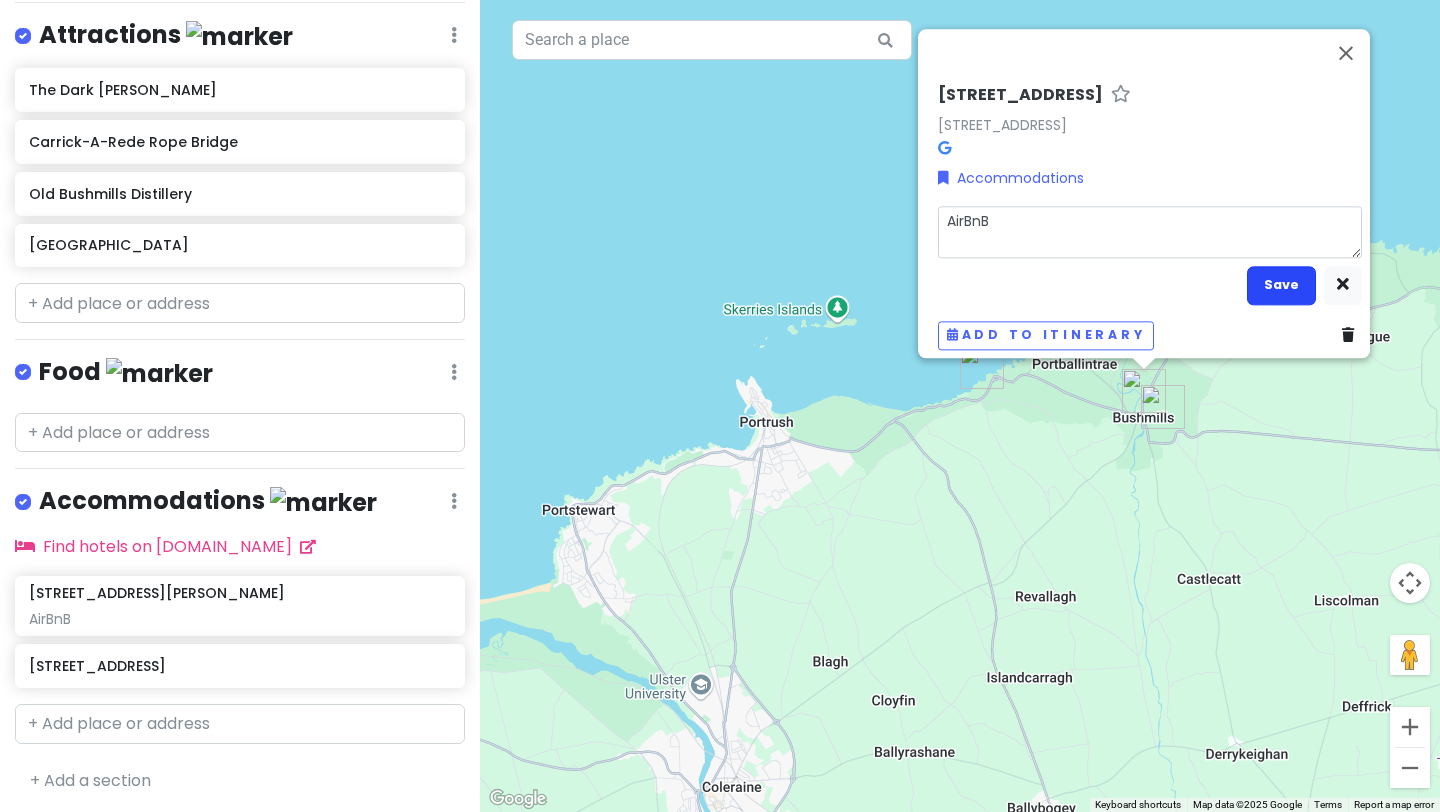 type on "AirBnB" 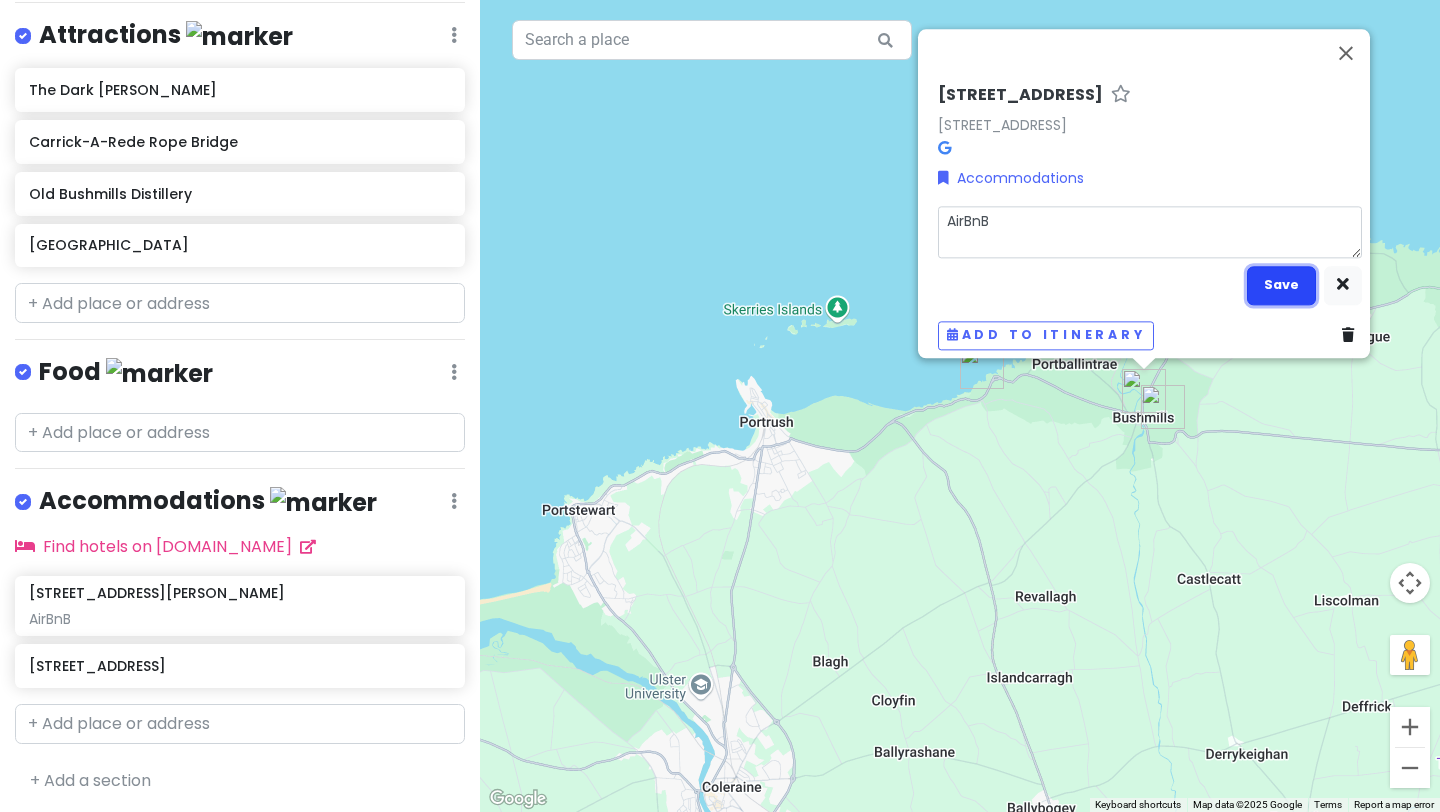 click on "Save" at bounding box center [1281, 285] 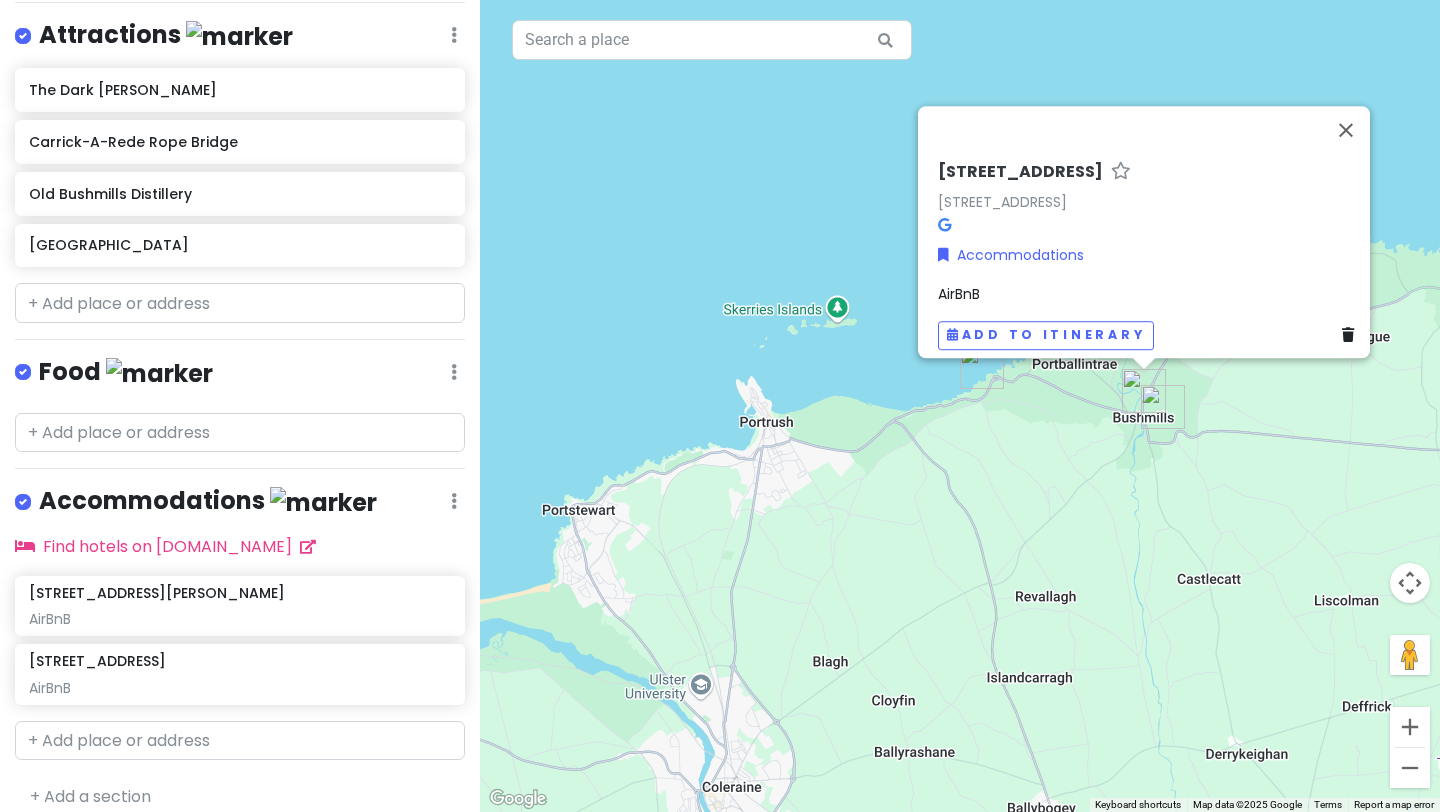 click on "To navigate, press the arrow keys. [STREET_ADDRESS] Accommodations AirBnB  Add to itinerary" at bounding box center (960, 406) 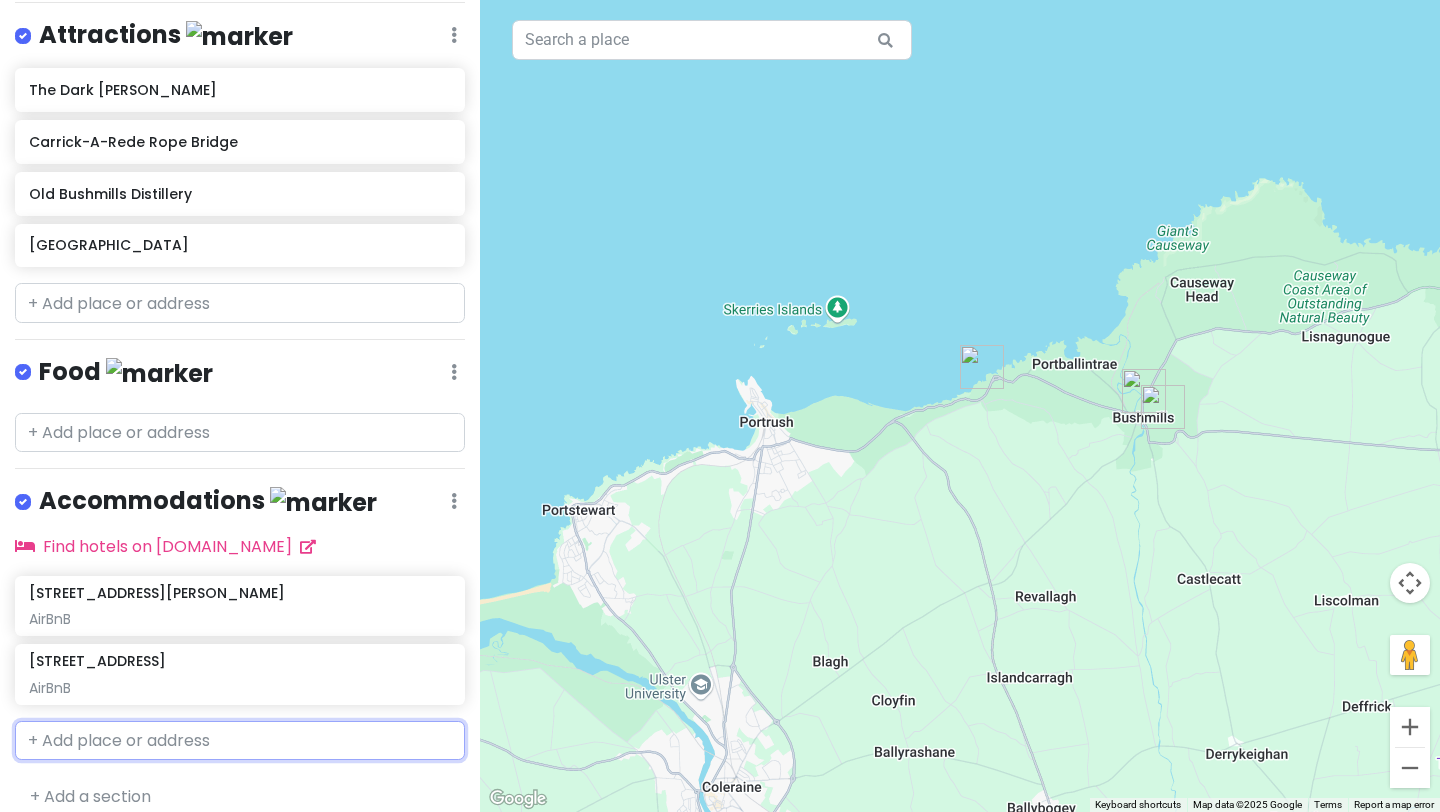 click at bounding box center [240, 741] 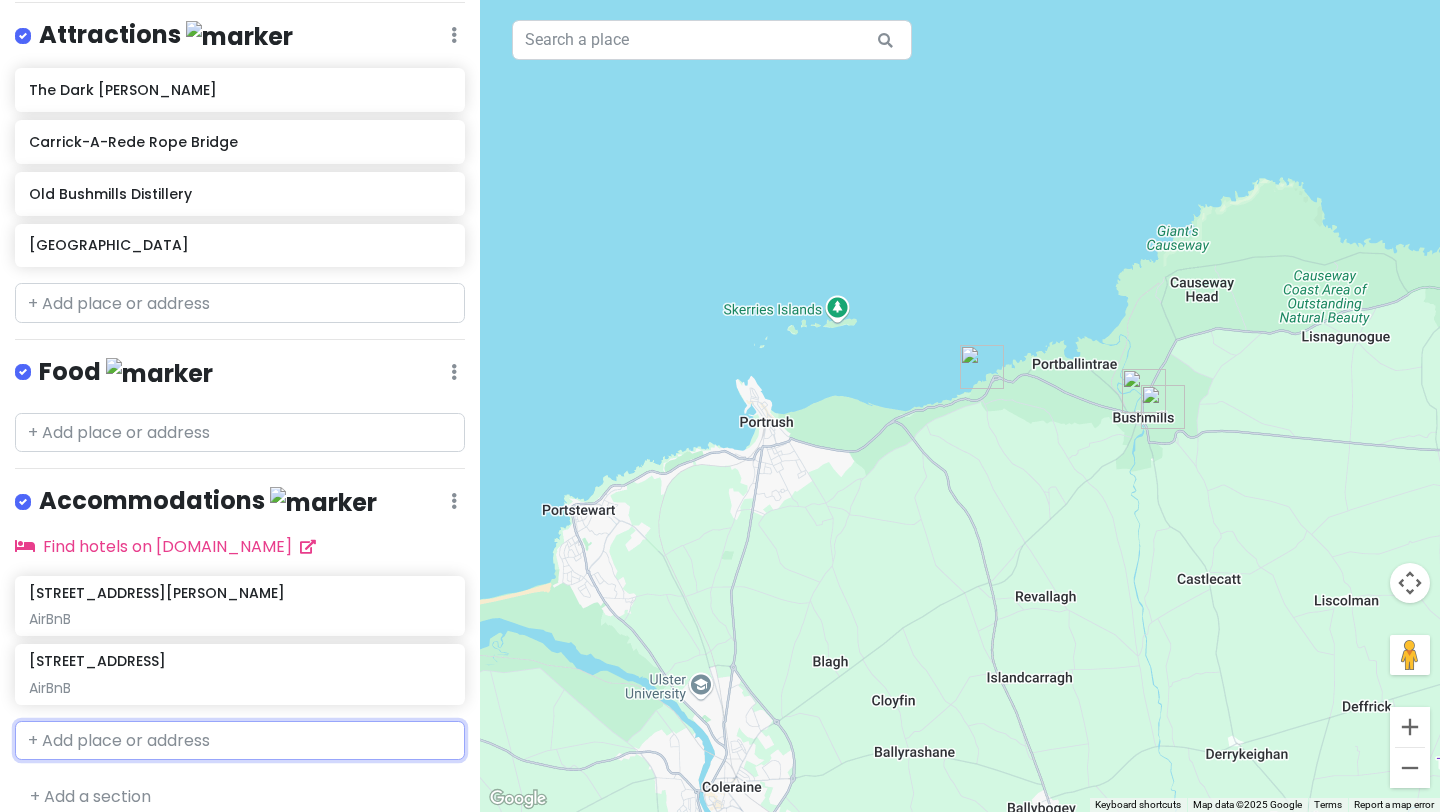 paste on "Derrynaseer Co. Leitrim Ireland 54.449517, -8.166406" 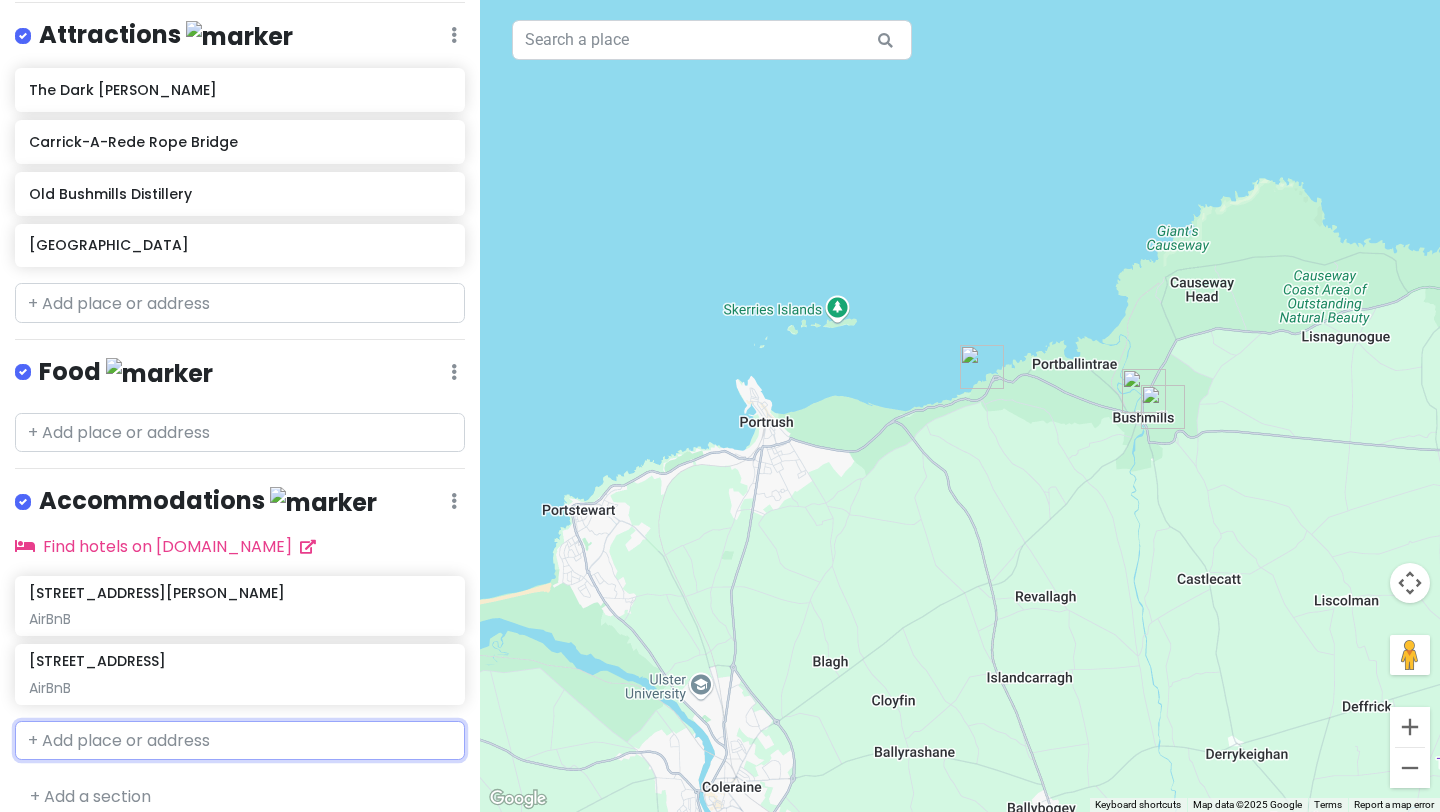 type on "Derrynaseer Co. Leitrim Ireland 54.449517, -8.166406" 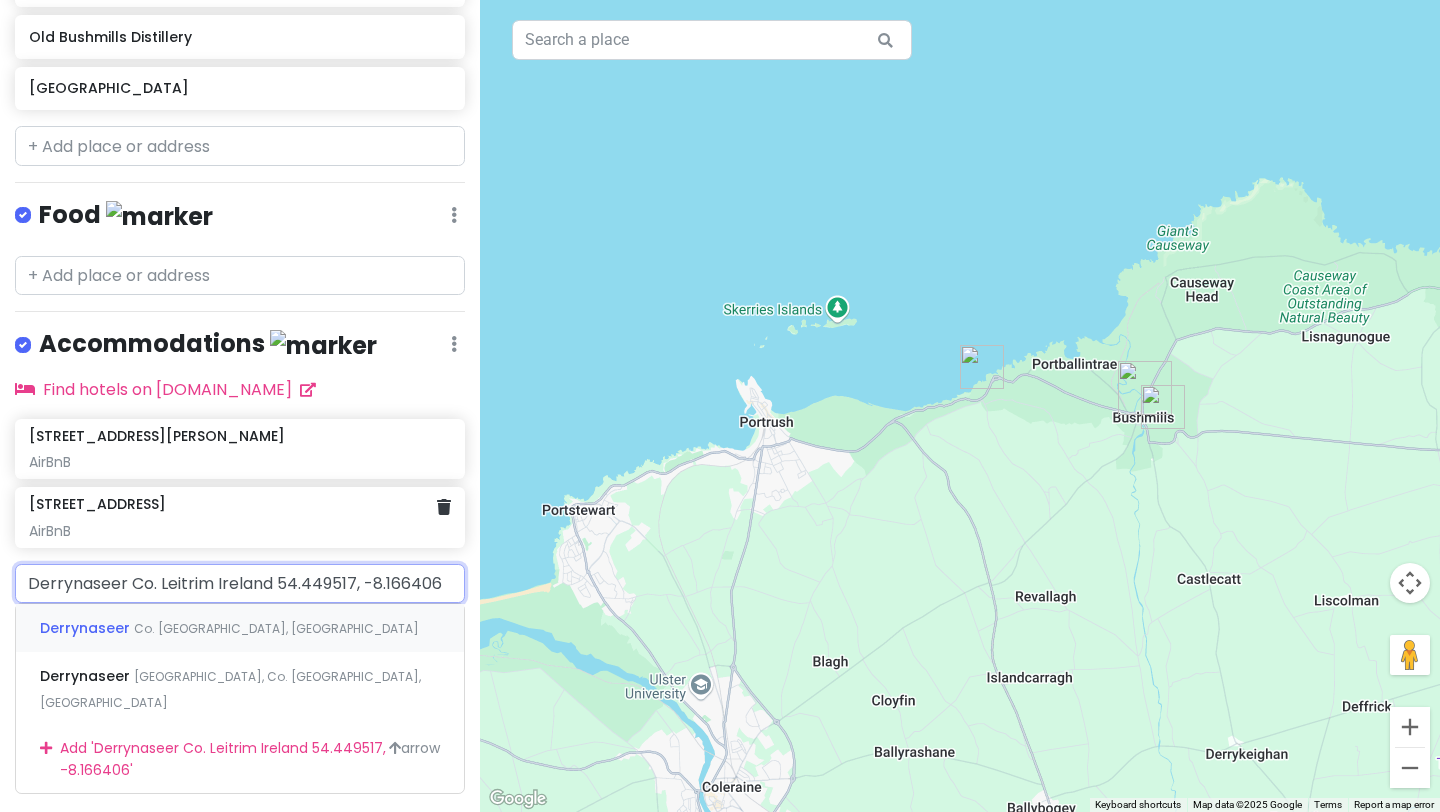 scroll, scrollTop: 439, scrollLeft: 0, axis: vertical 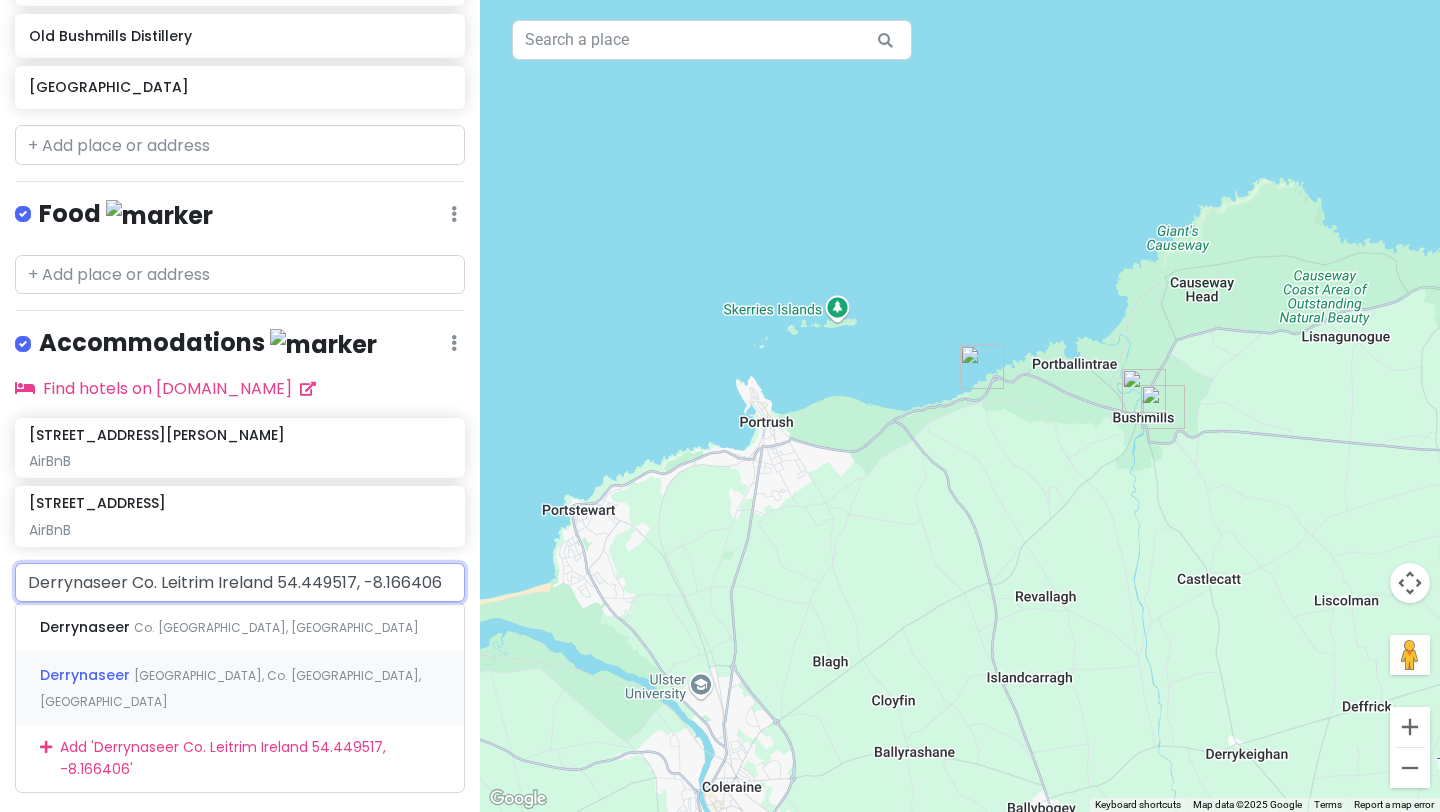 click on "[GEOGRAPHIC_DATA], Co. [GEOGRAPHIC_DATA], [GEOGRAPHIC_DATA]" at bounding box center (276, 627) 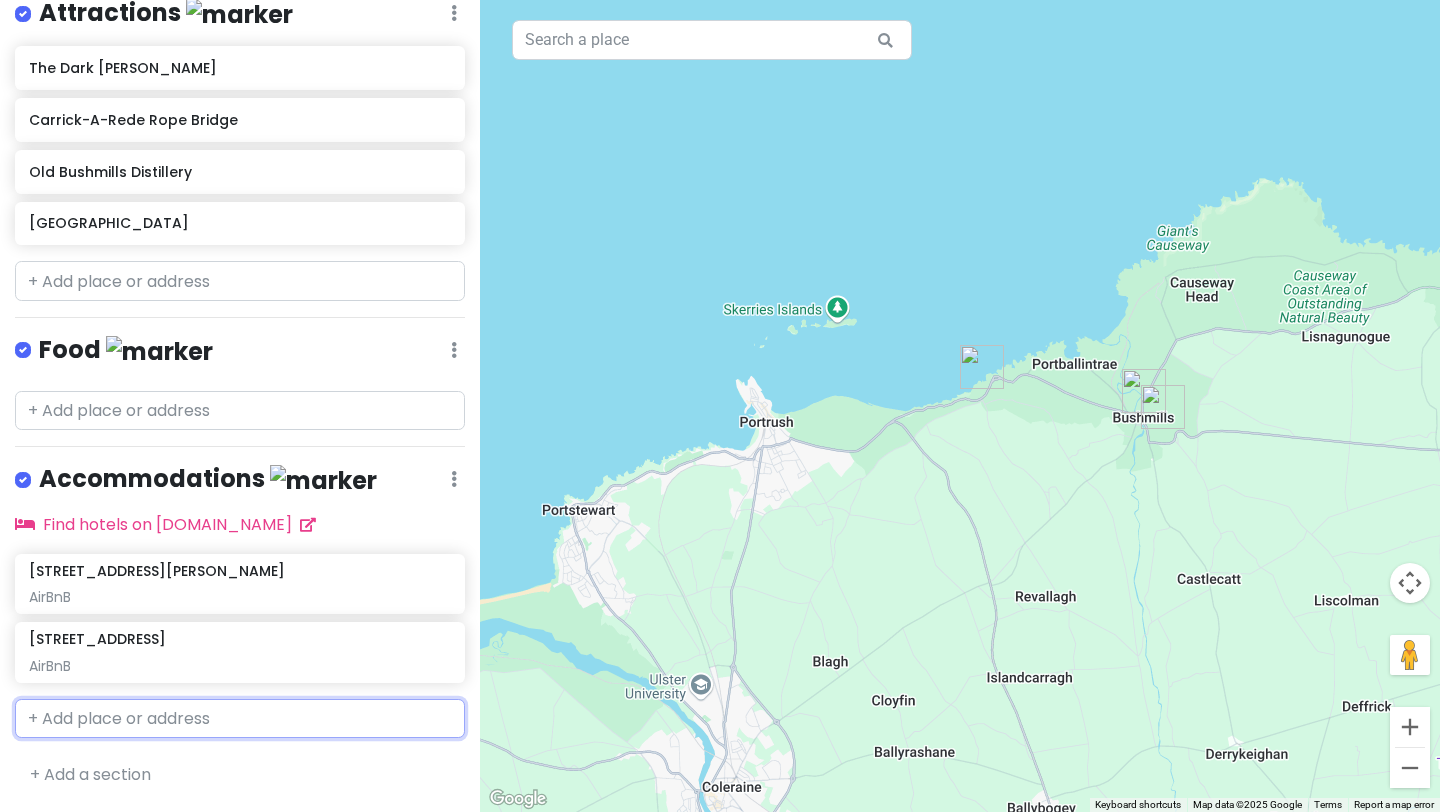 scroll, scrollTop: 349, scrollLeft: 0, axis: vertical 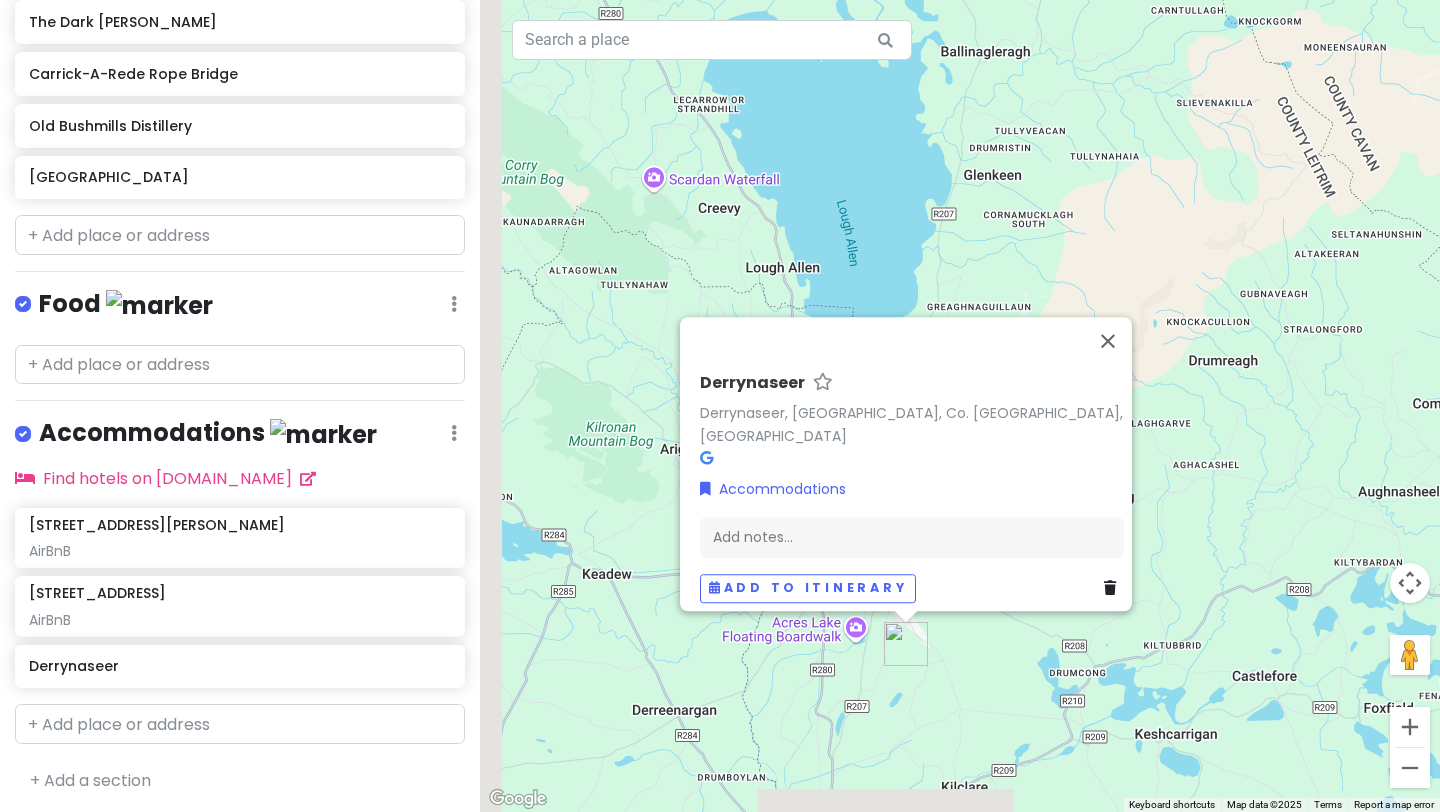 drag, startPoint x: 955, startPoint y: 340, endPoint x: 1089, endPoint y: 252, distance: 160.3122 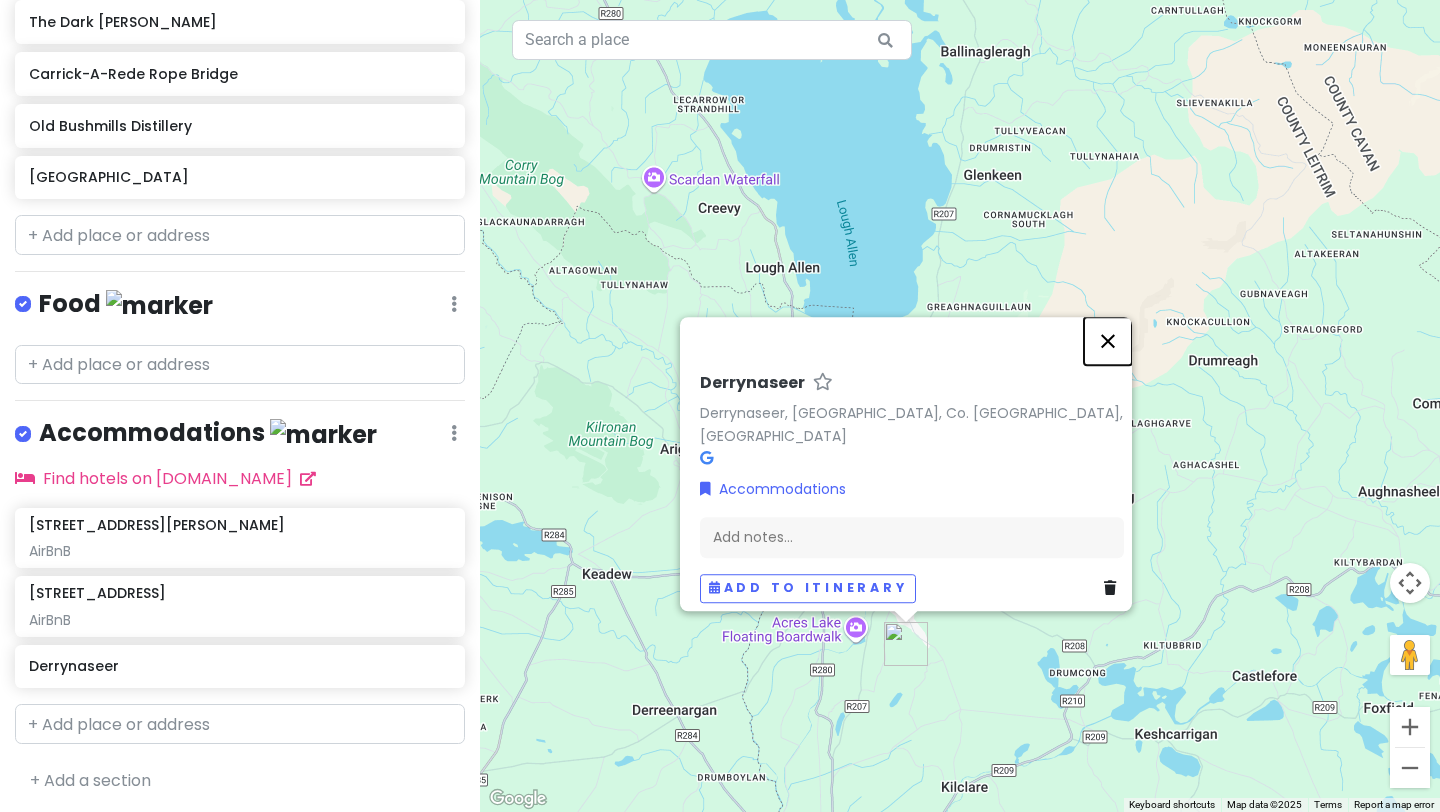 click at bounding box center [1108, 341] 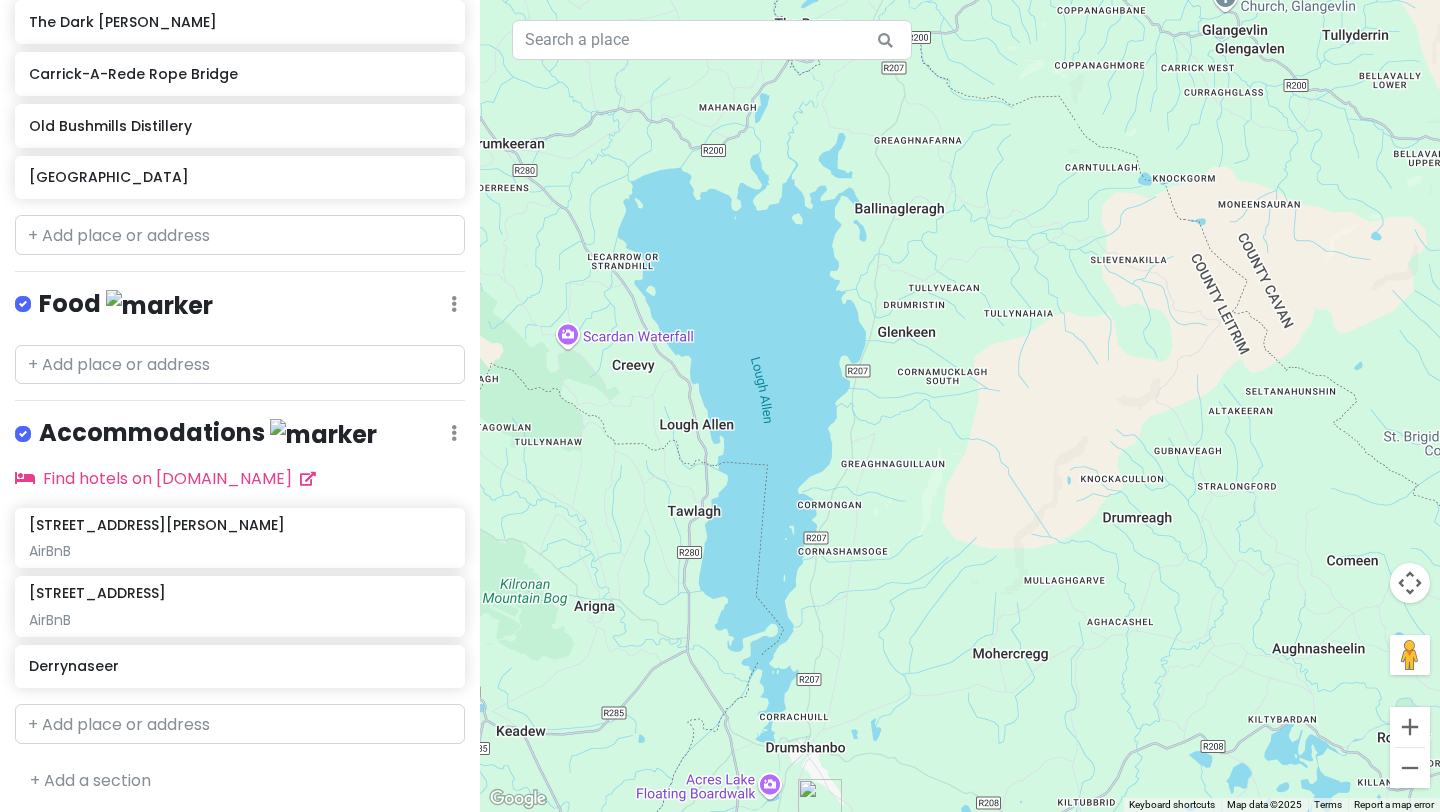 drag, startPoint x: 898, startPoint y: 506, endPoint x: 810, endPoint y: 664, distance: 180.85353 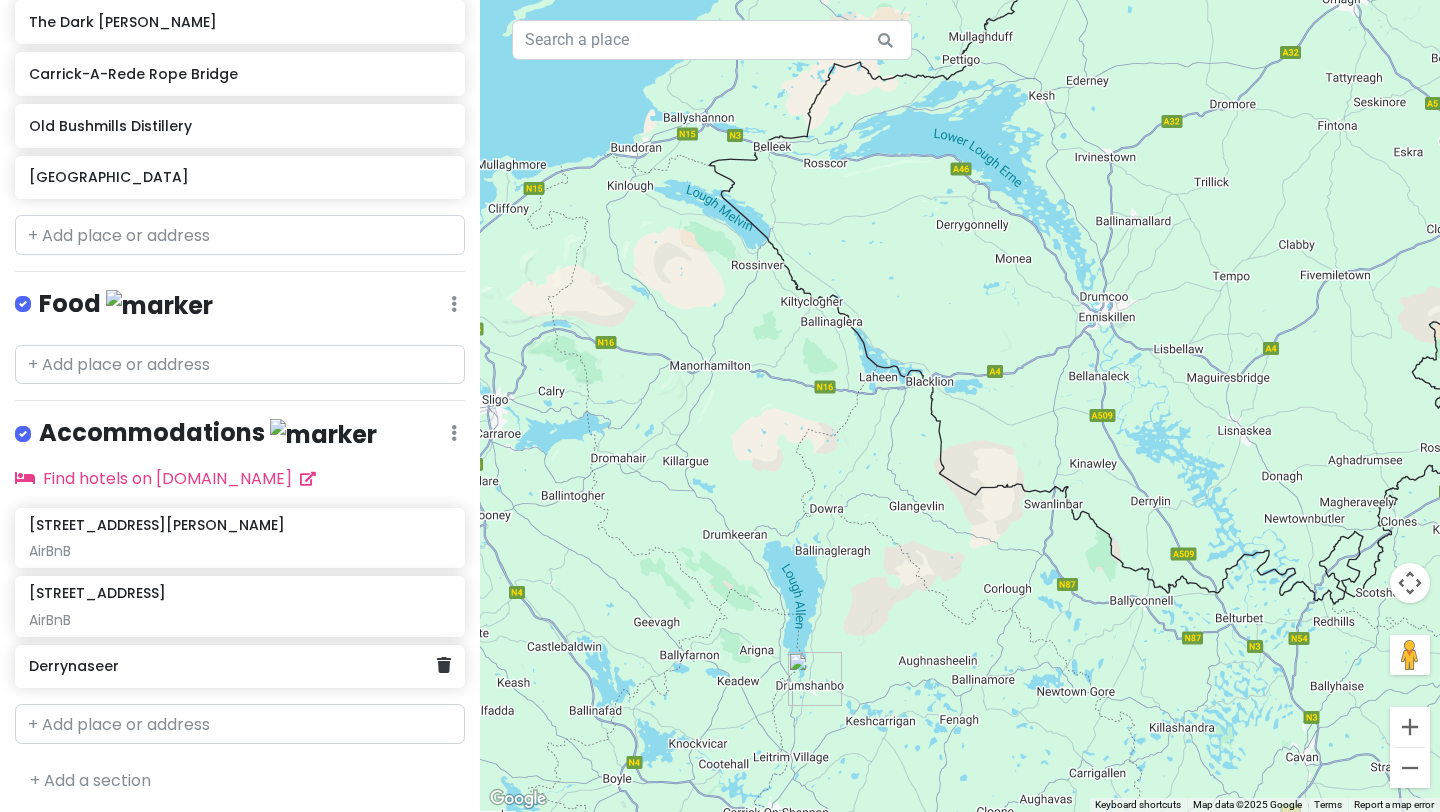 click on "Derrynaseer" at bounding box center (240, 667) 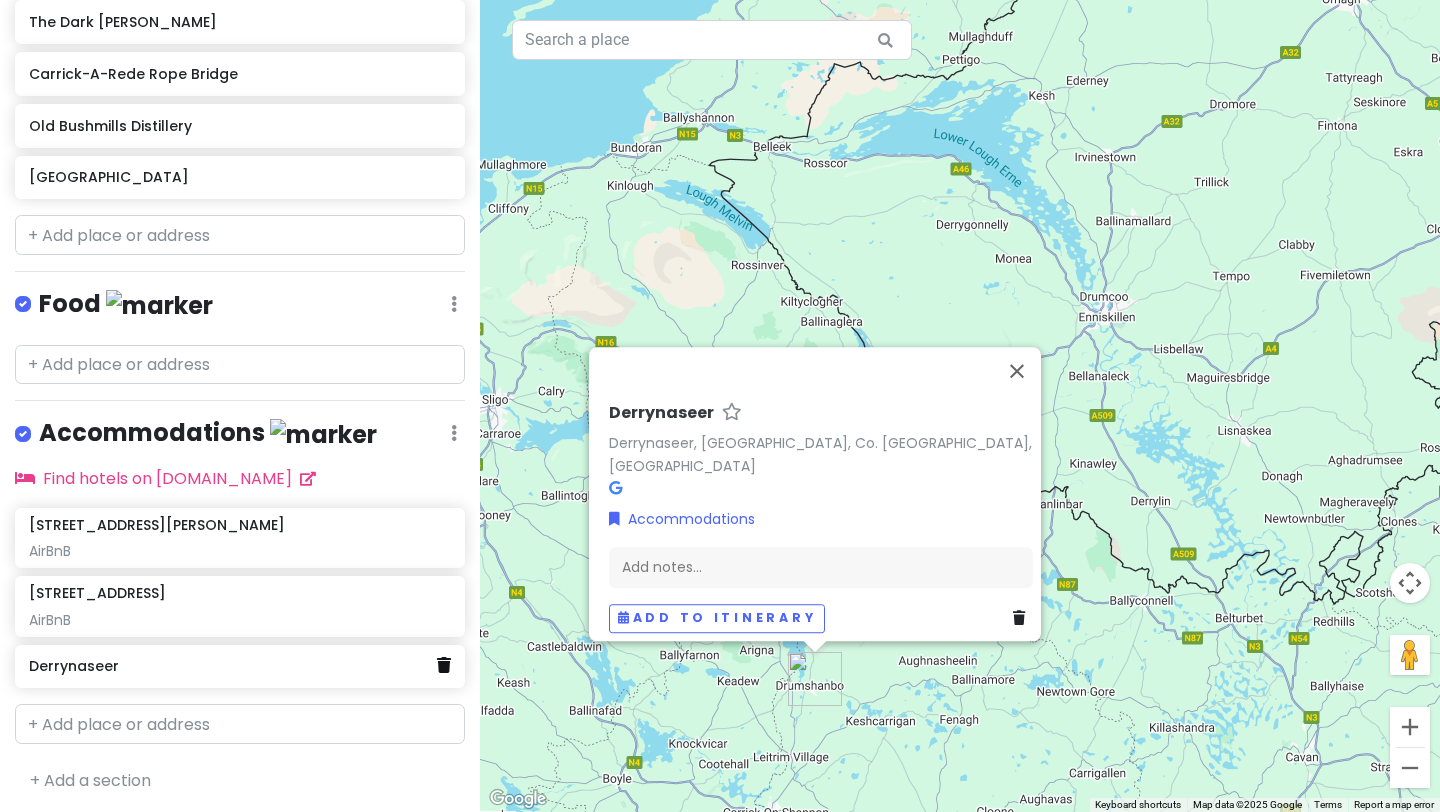 click at bounding box center [444, 665] 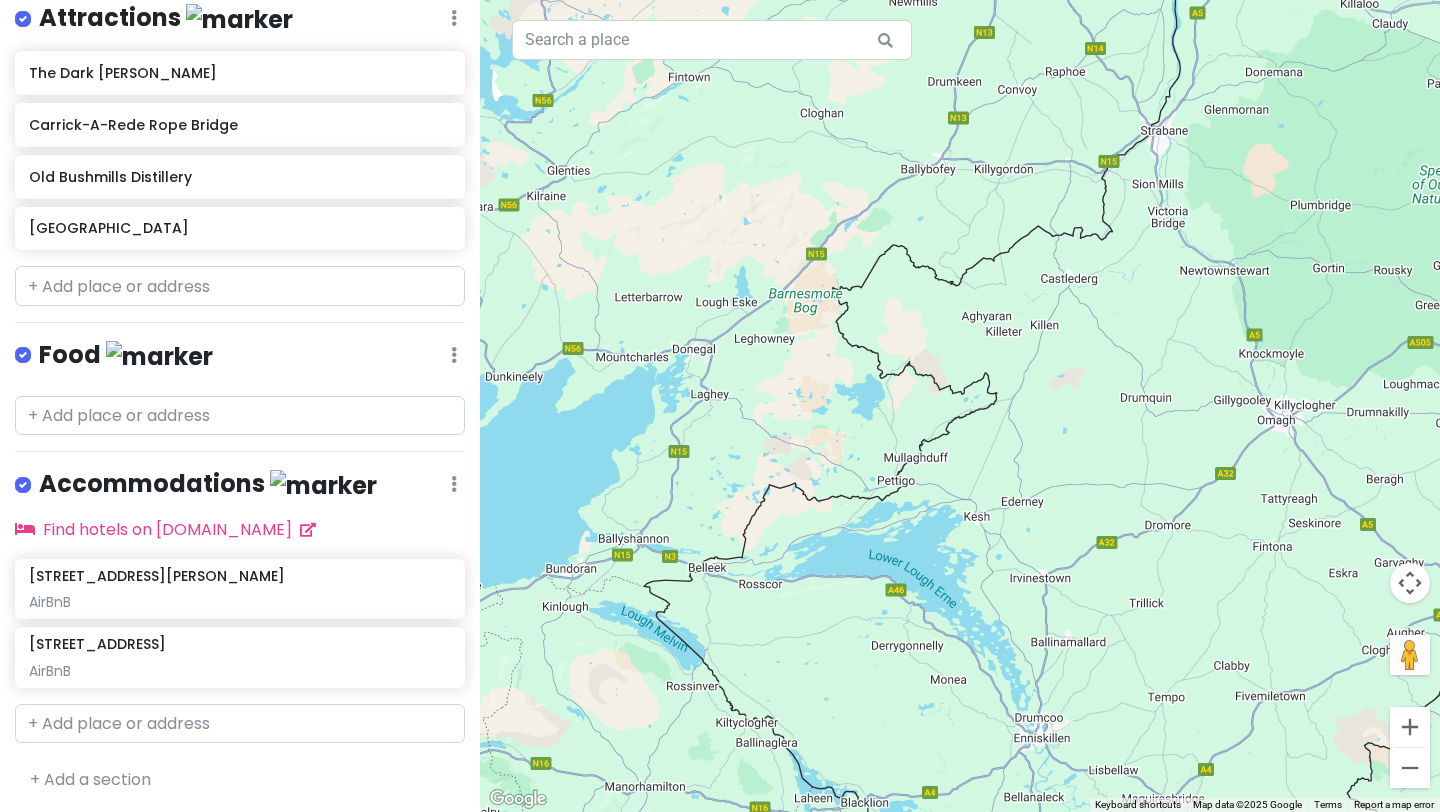 drag, startPoint x: 867, startPoint y: 240, endPoint x: 802, endPoint y: 663, distance: 427.96497 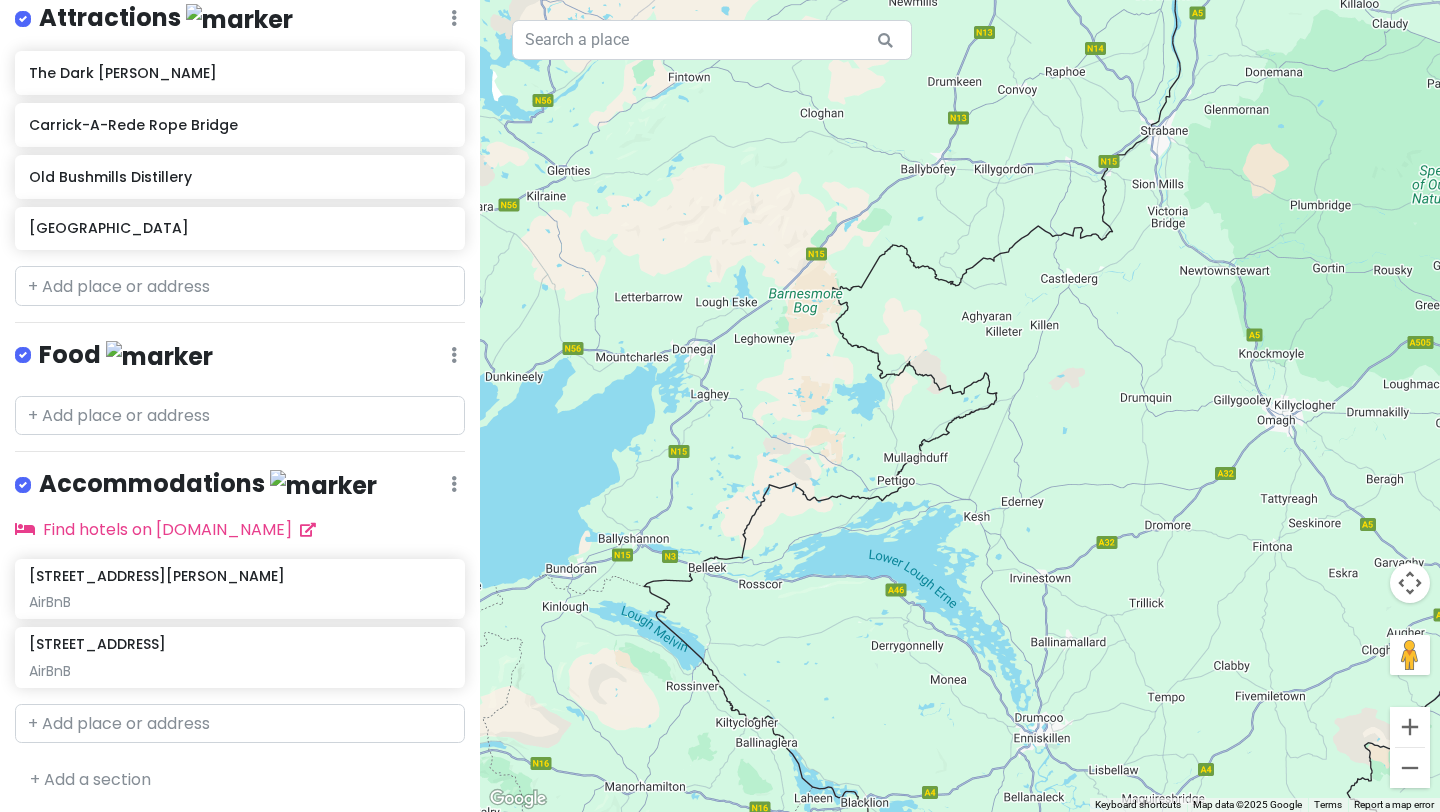 click on "To navigate, press the arrow keys." at bounding box center [960, 406] 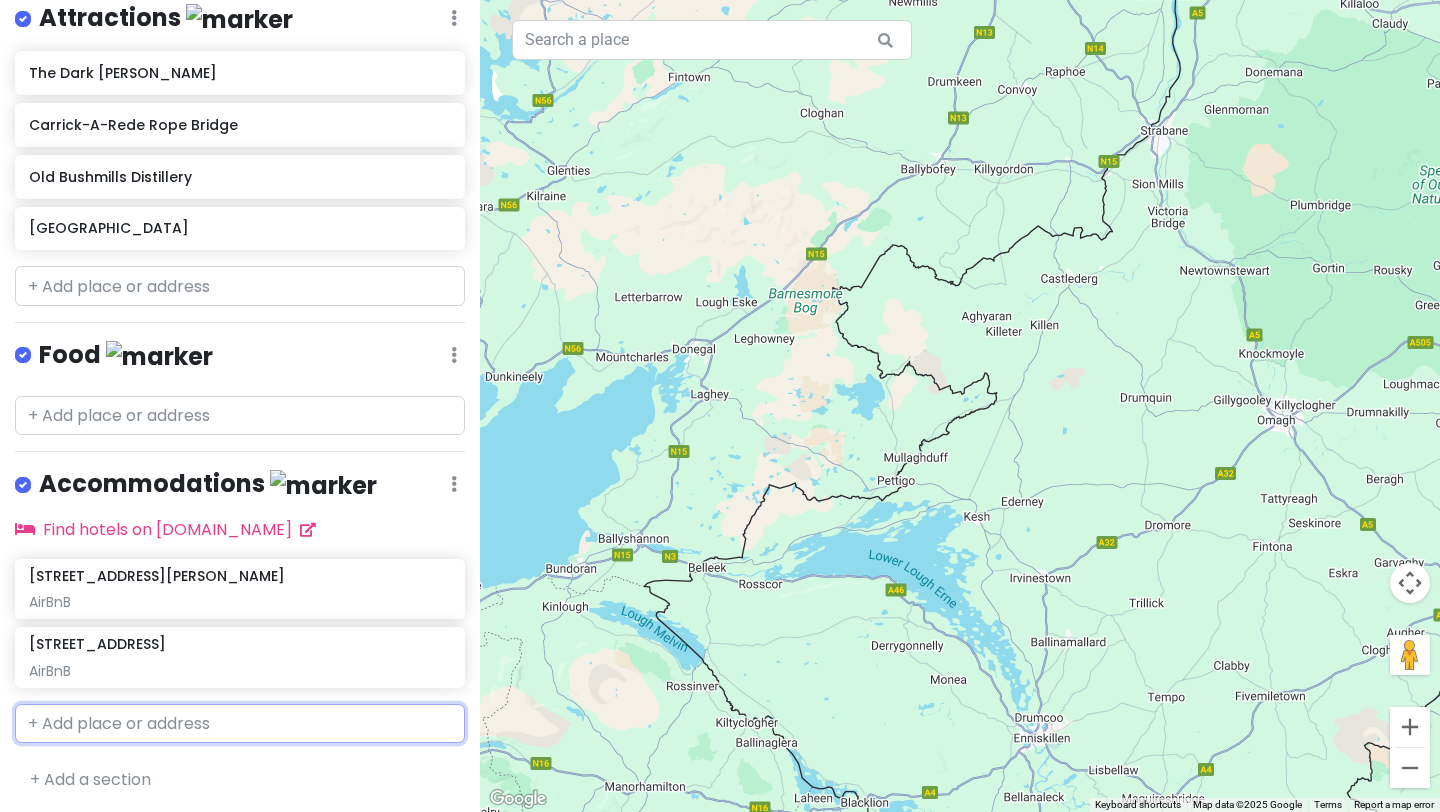 click at bounding box center [240, 724] 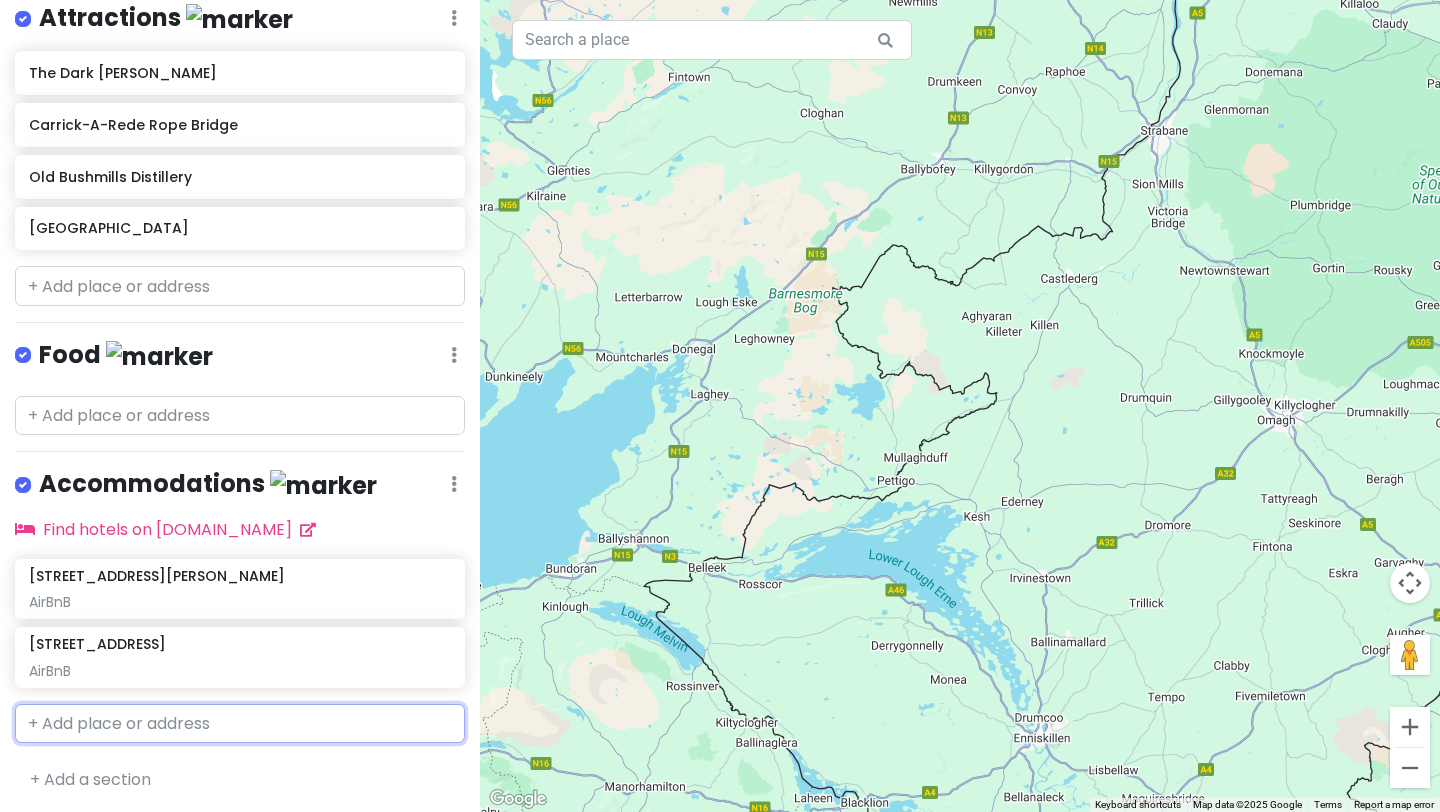 paste on "Askill, Ballyshannon, Co. [GEOGRAPHIC_DATA], [GEOGRAPHIC_DATA], [GEOGRAPHIC_DATA]" 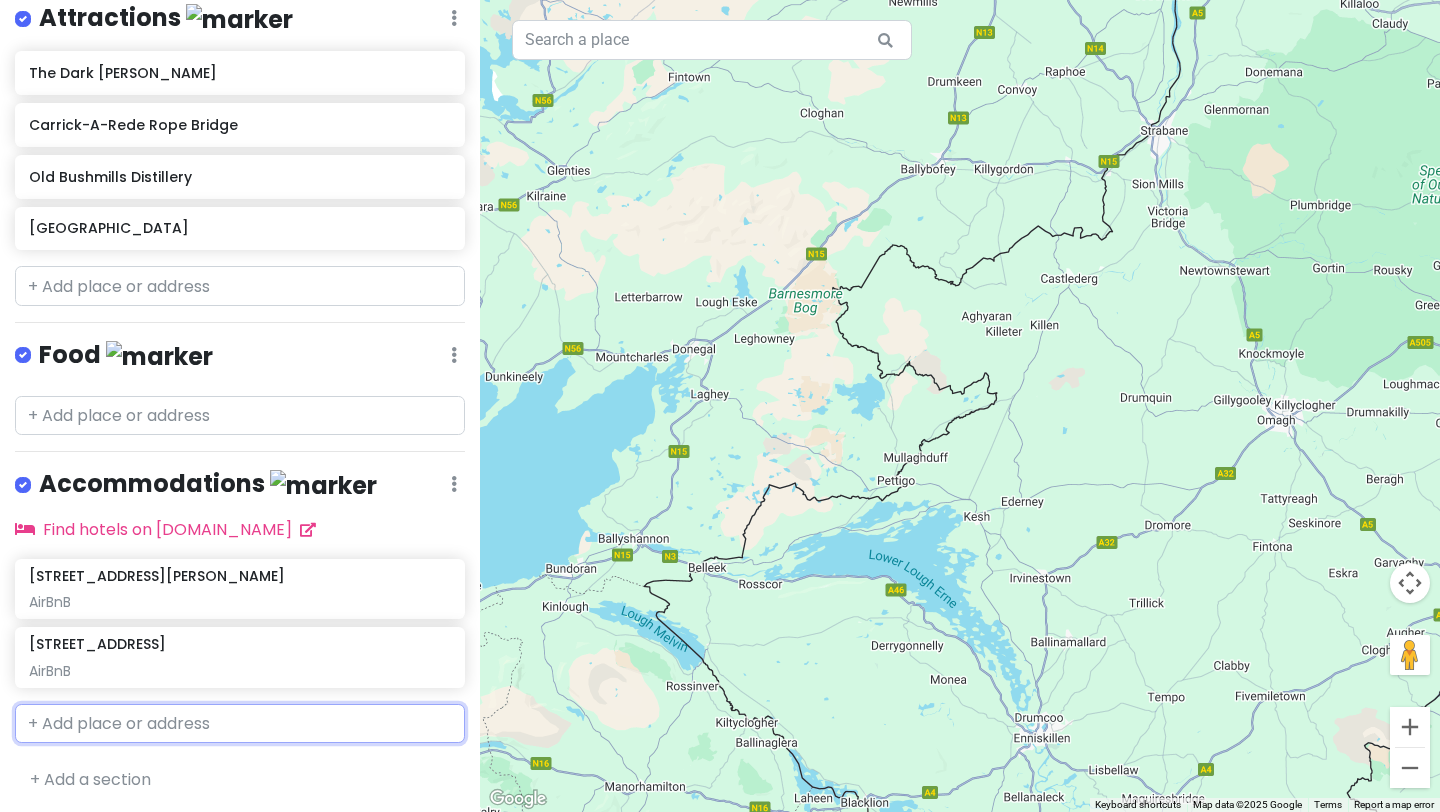 type on "Askill, Ballyshannon, Co. [GEOGRAPHIC_DATA], [GEOGRAPHIC_DATA], [GEOGRAPHIC_DATA]" 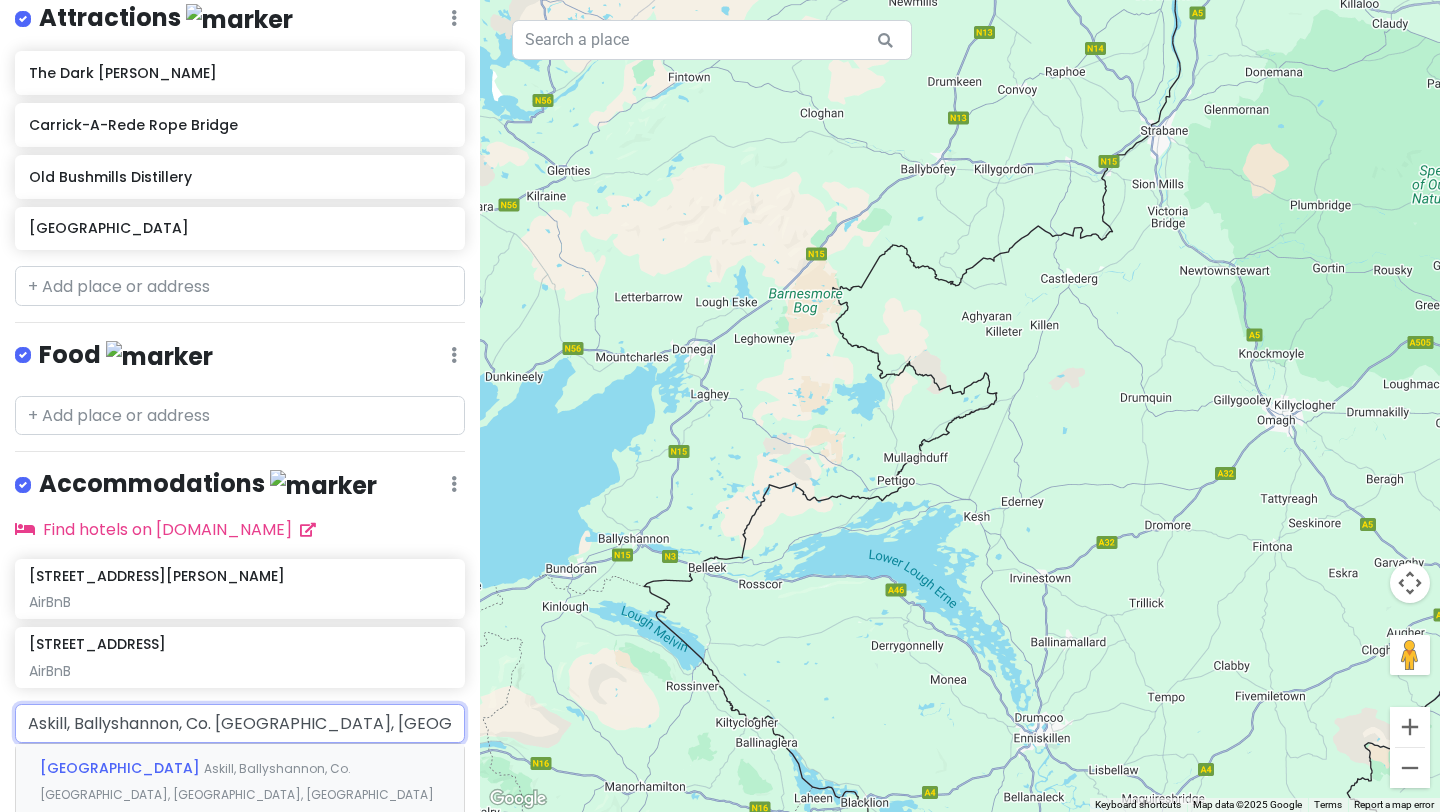 type 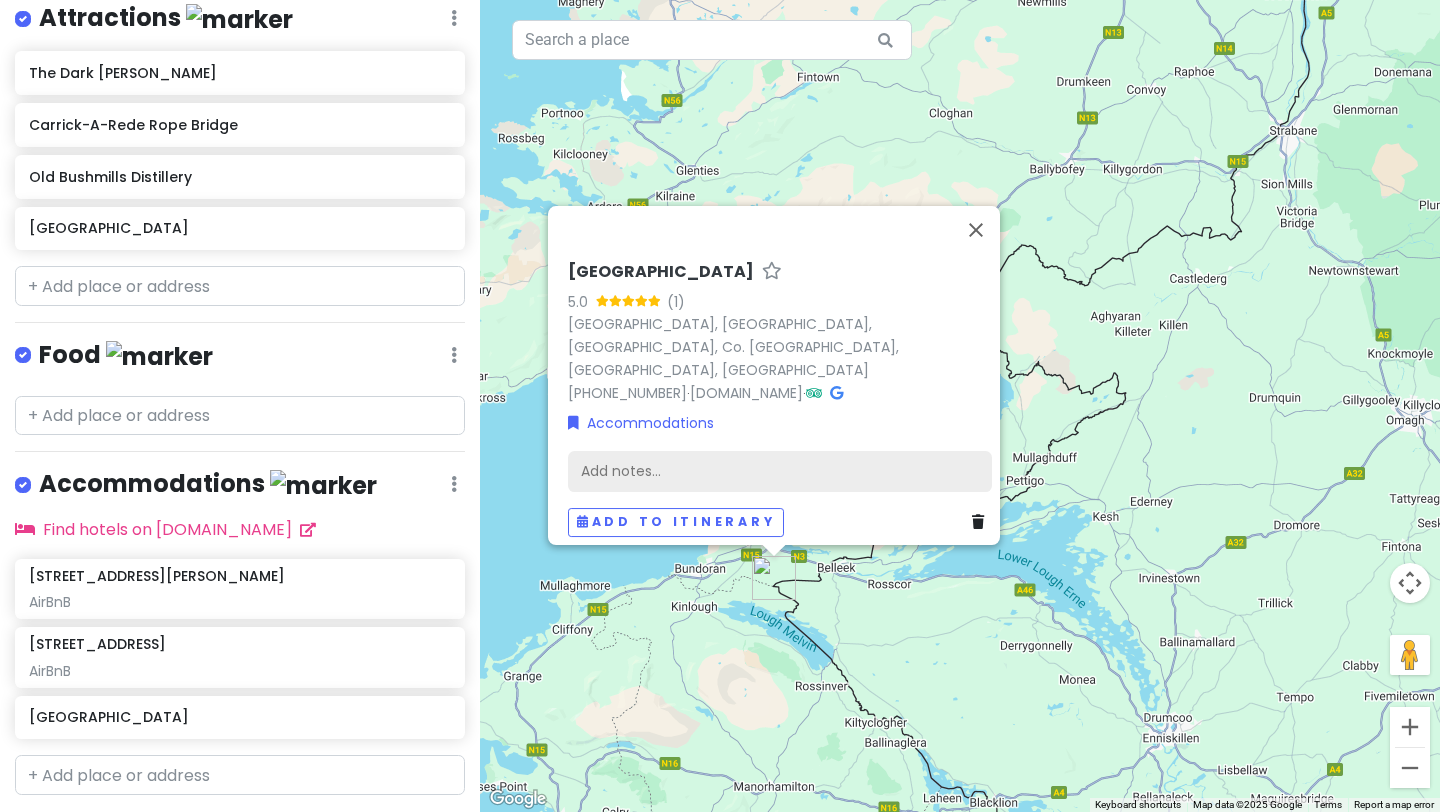 click on "Add notes..." at bounding box center [780, 472] 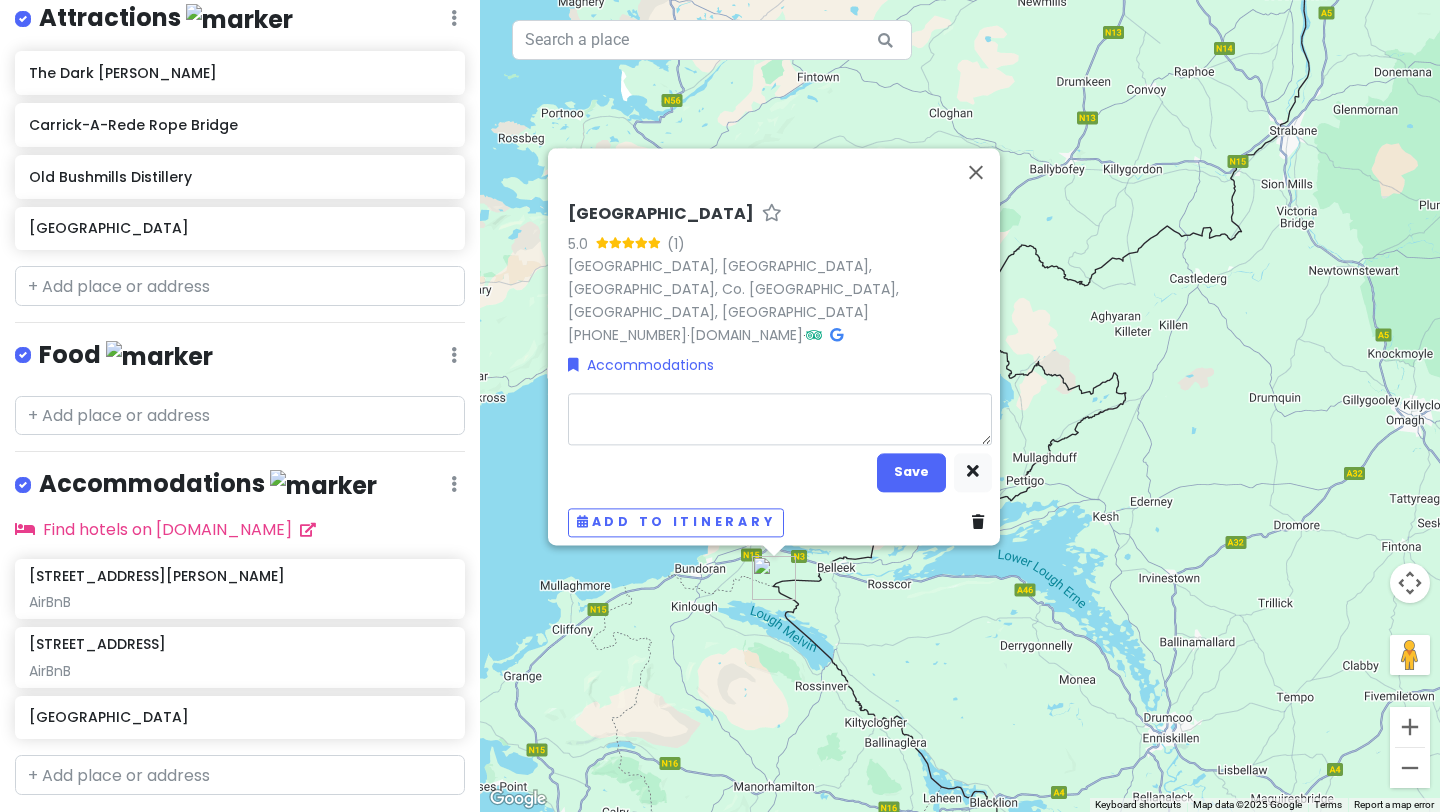 type on "x" 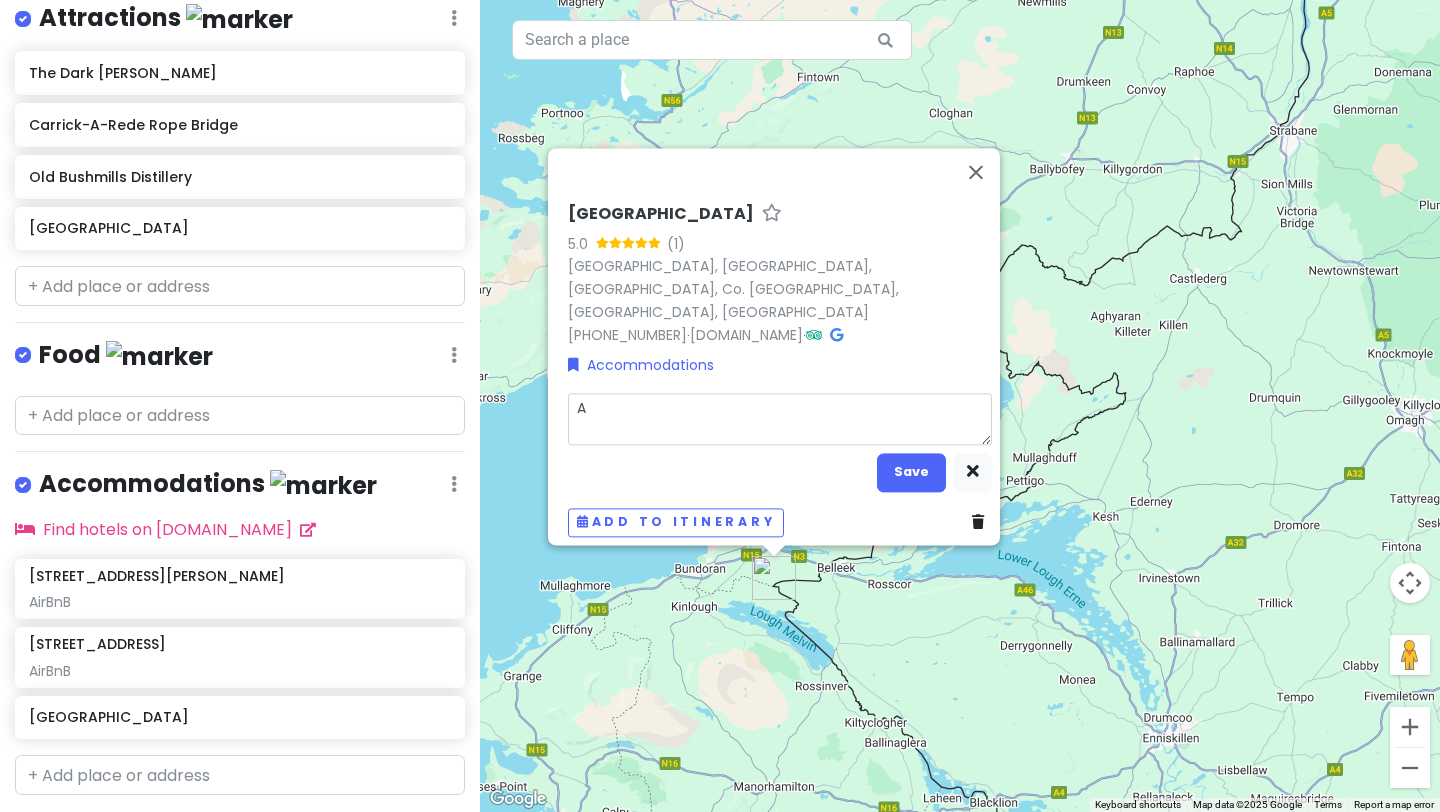 type on "x" 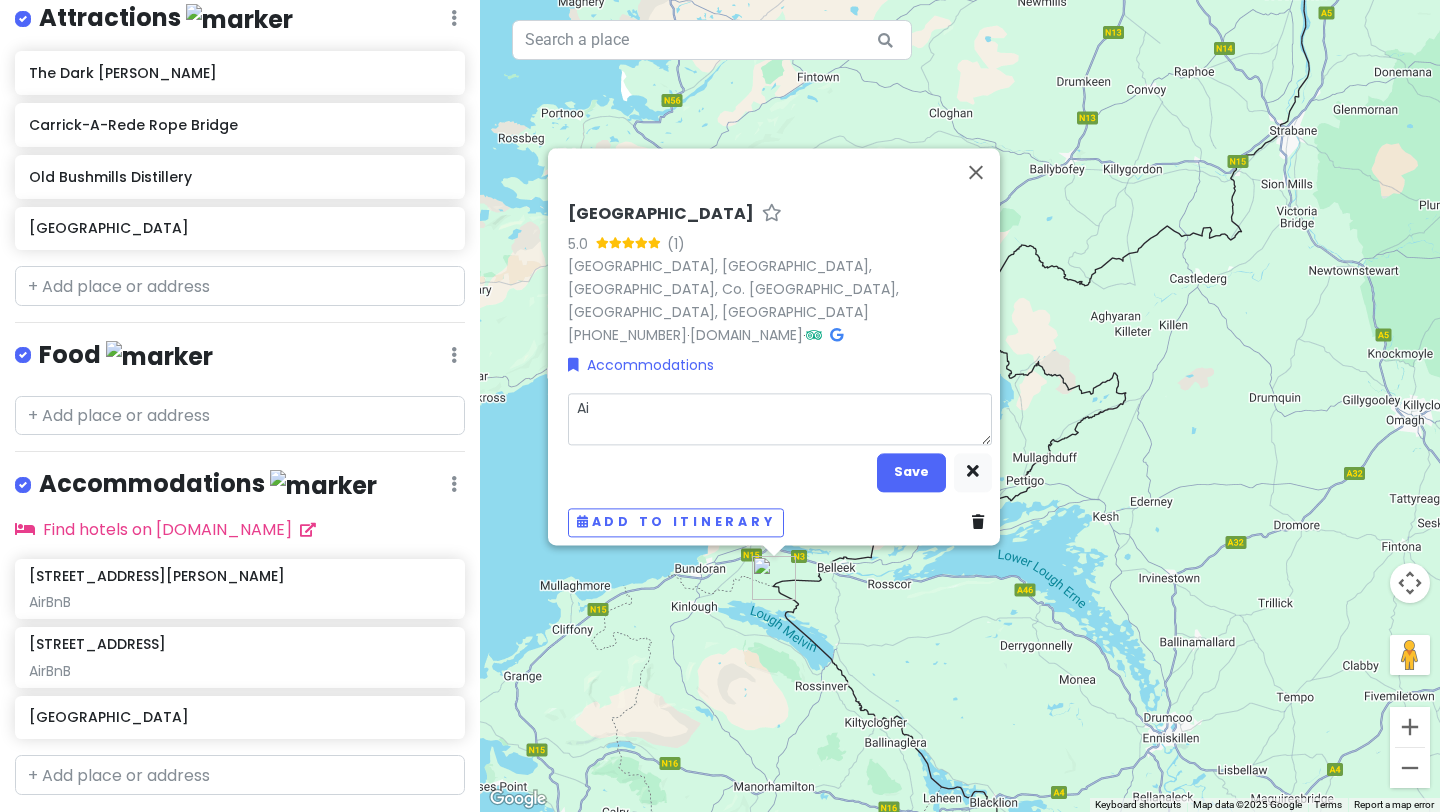 type on "x" 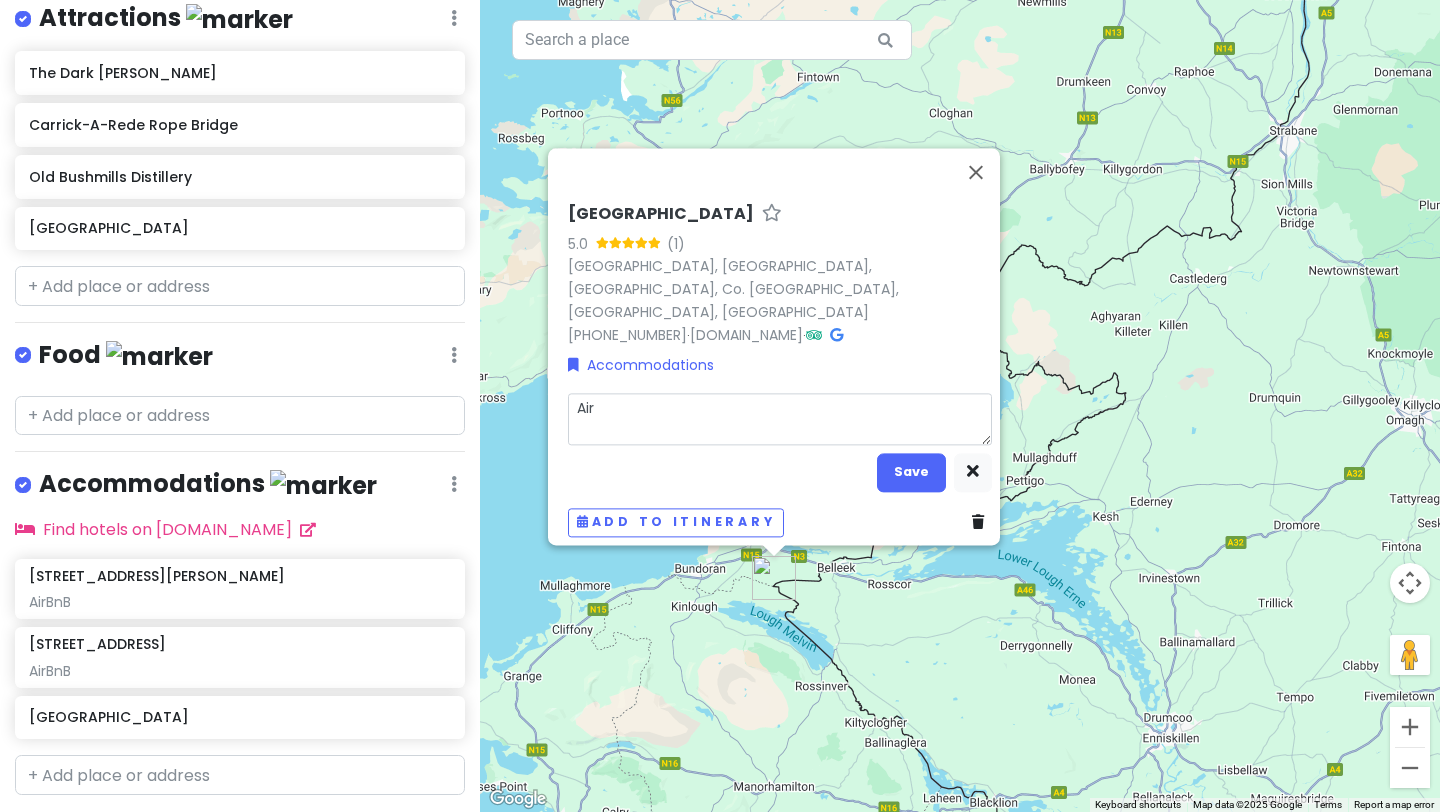type on "x" 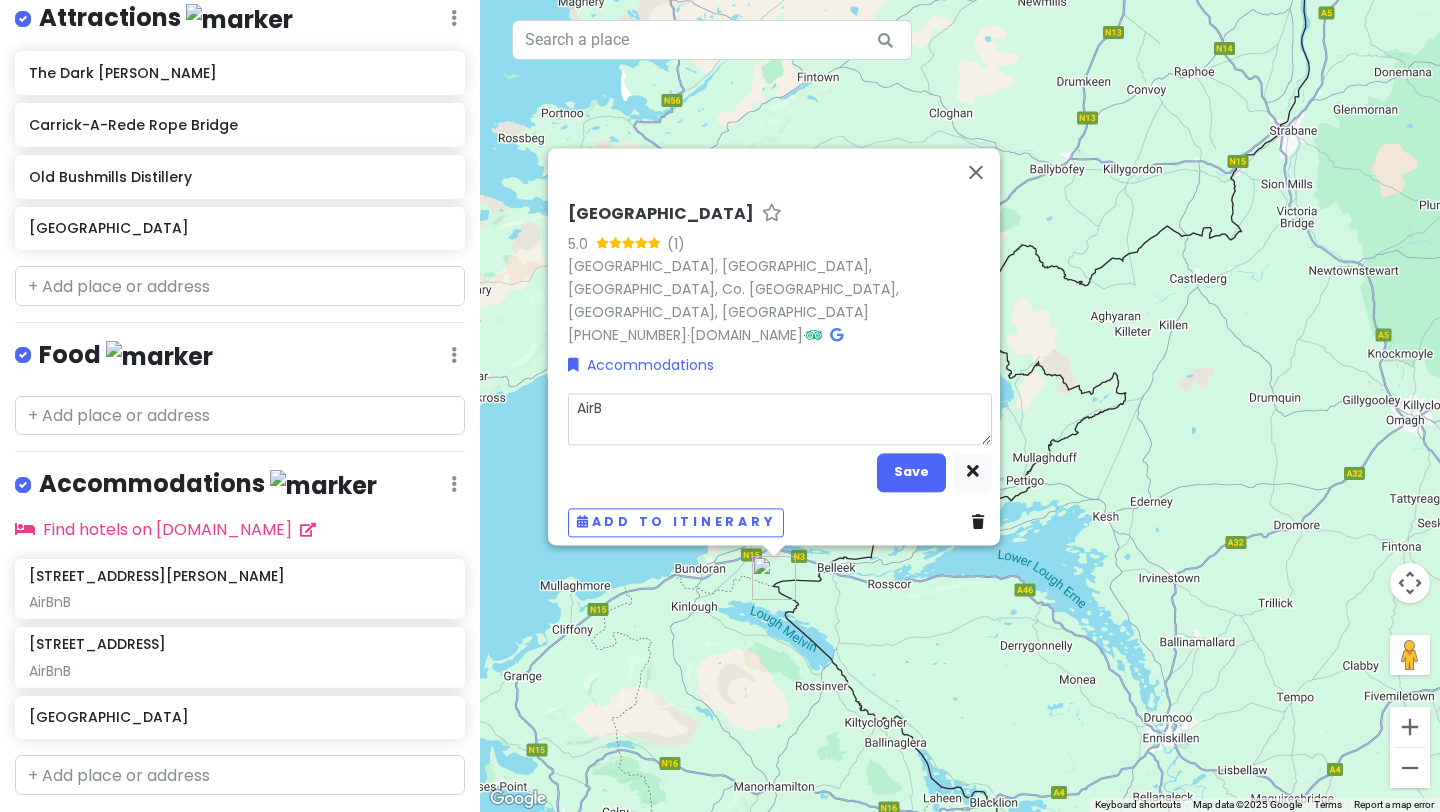 type on "x" 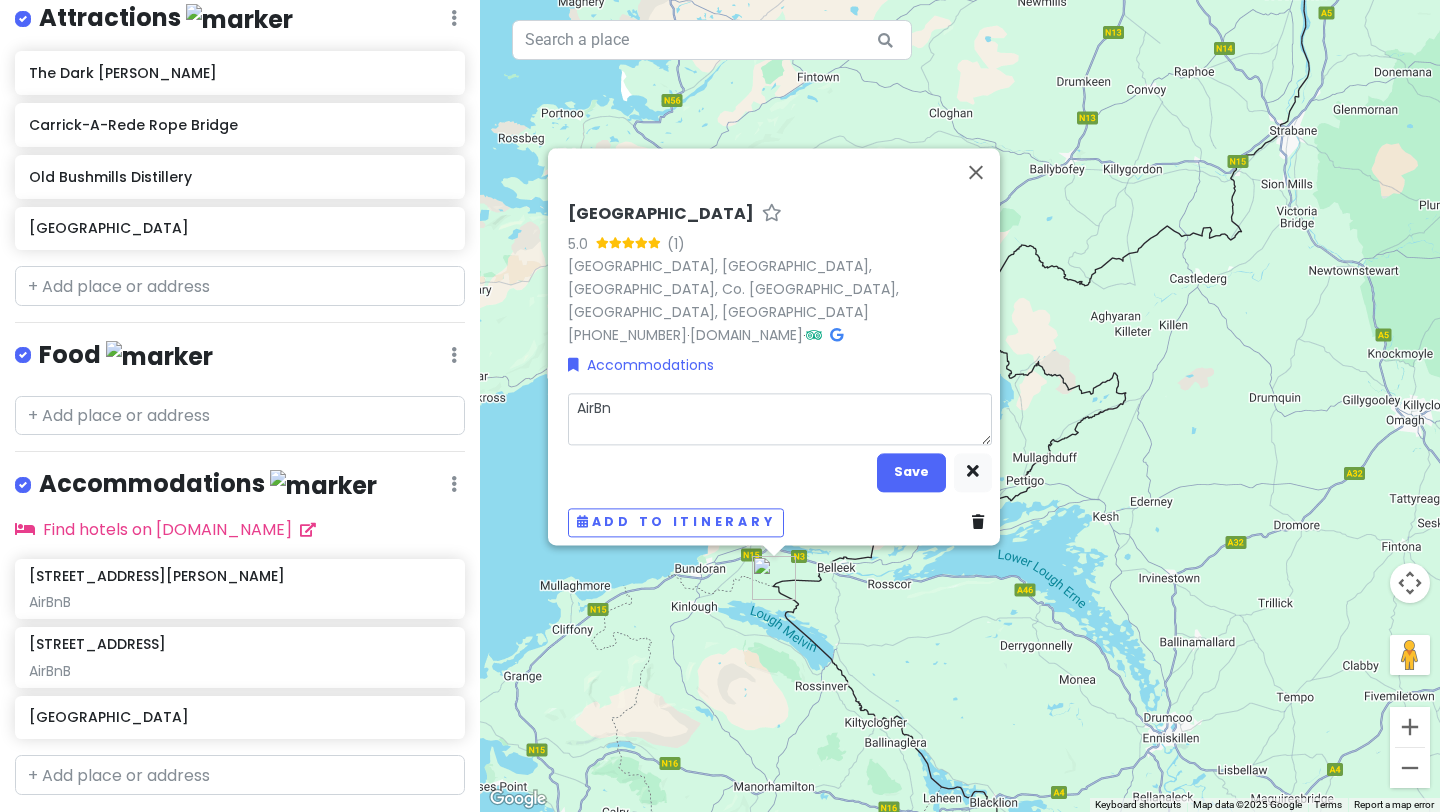 type on "x" 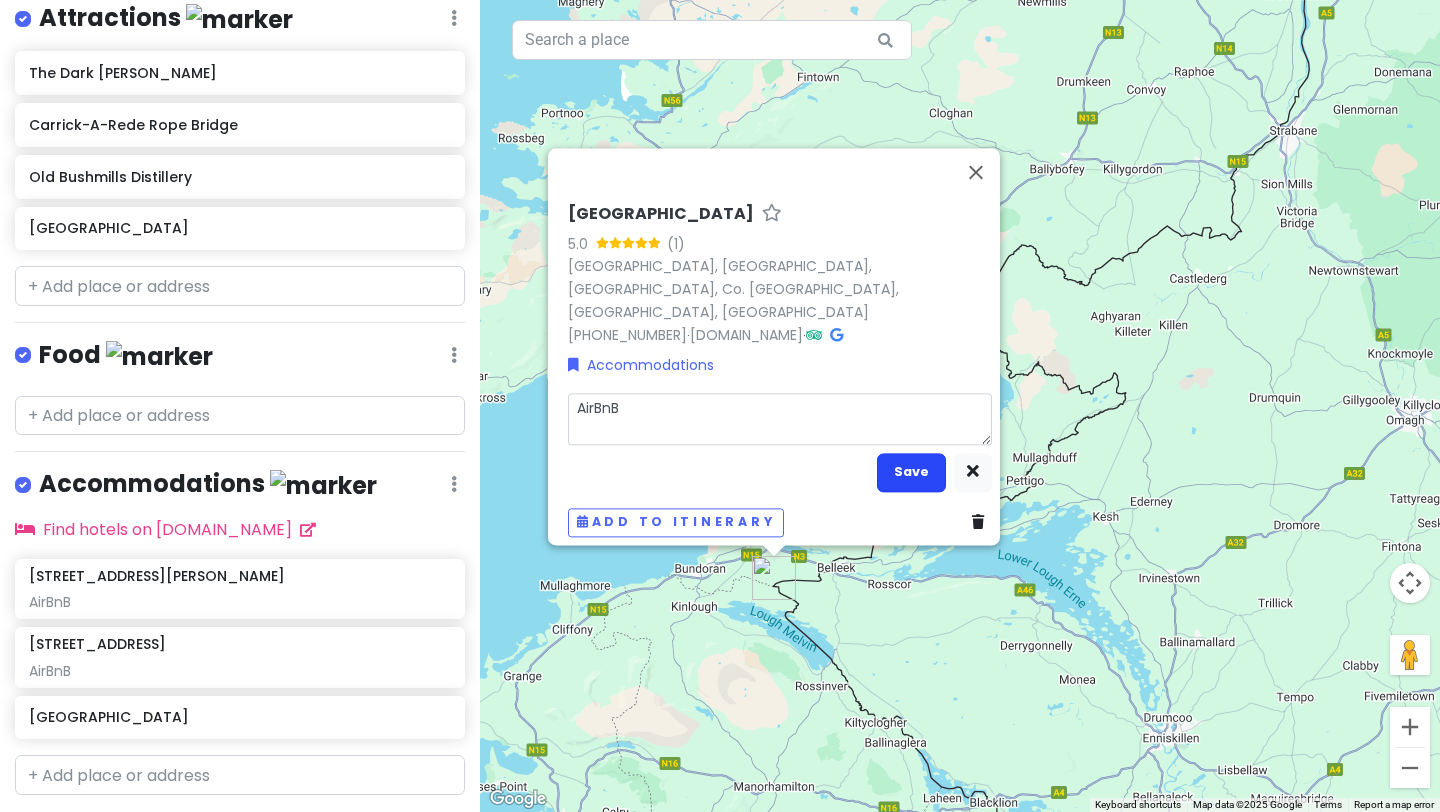 type on "AirBnB" 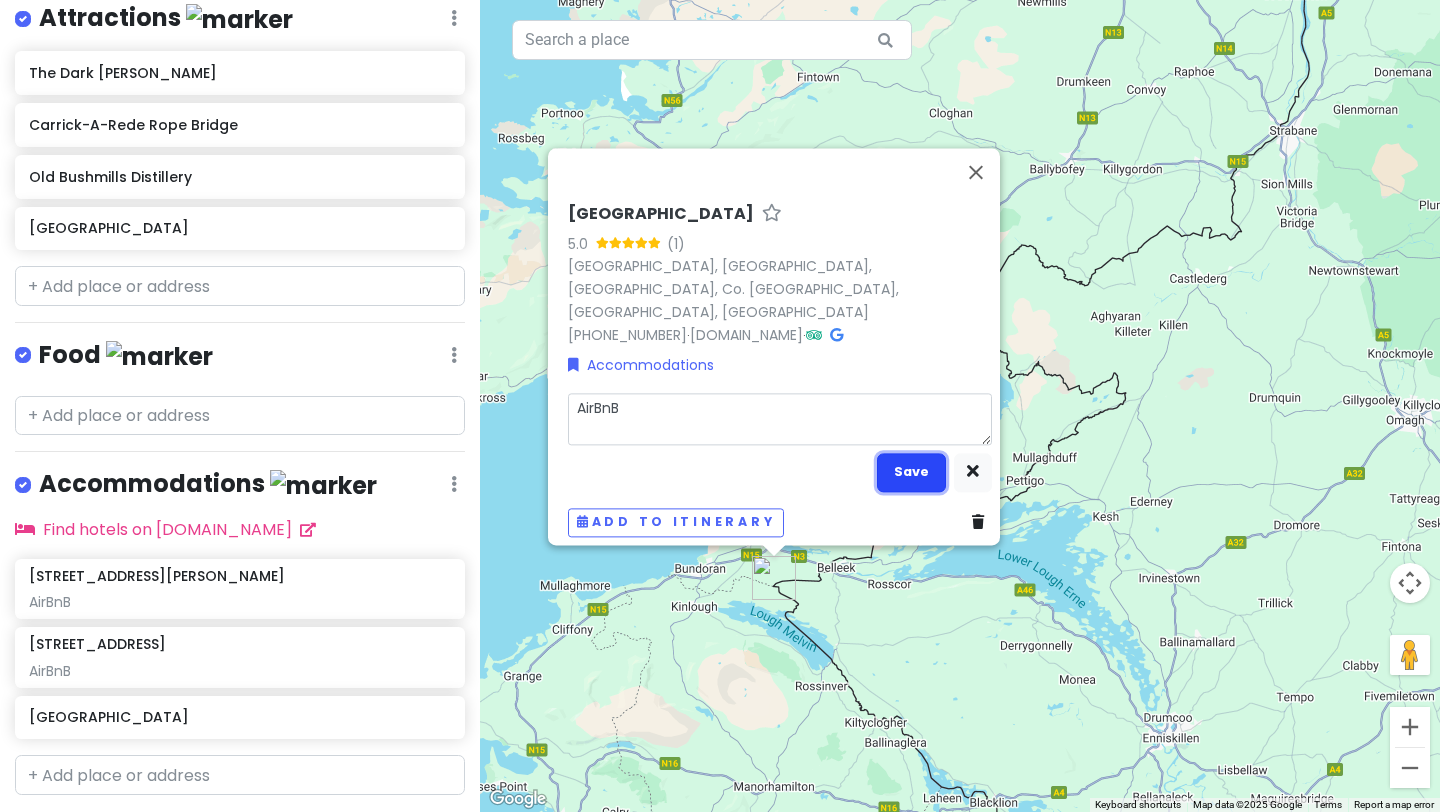 click on "Save" at bounding box center [911, 472] 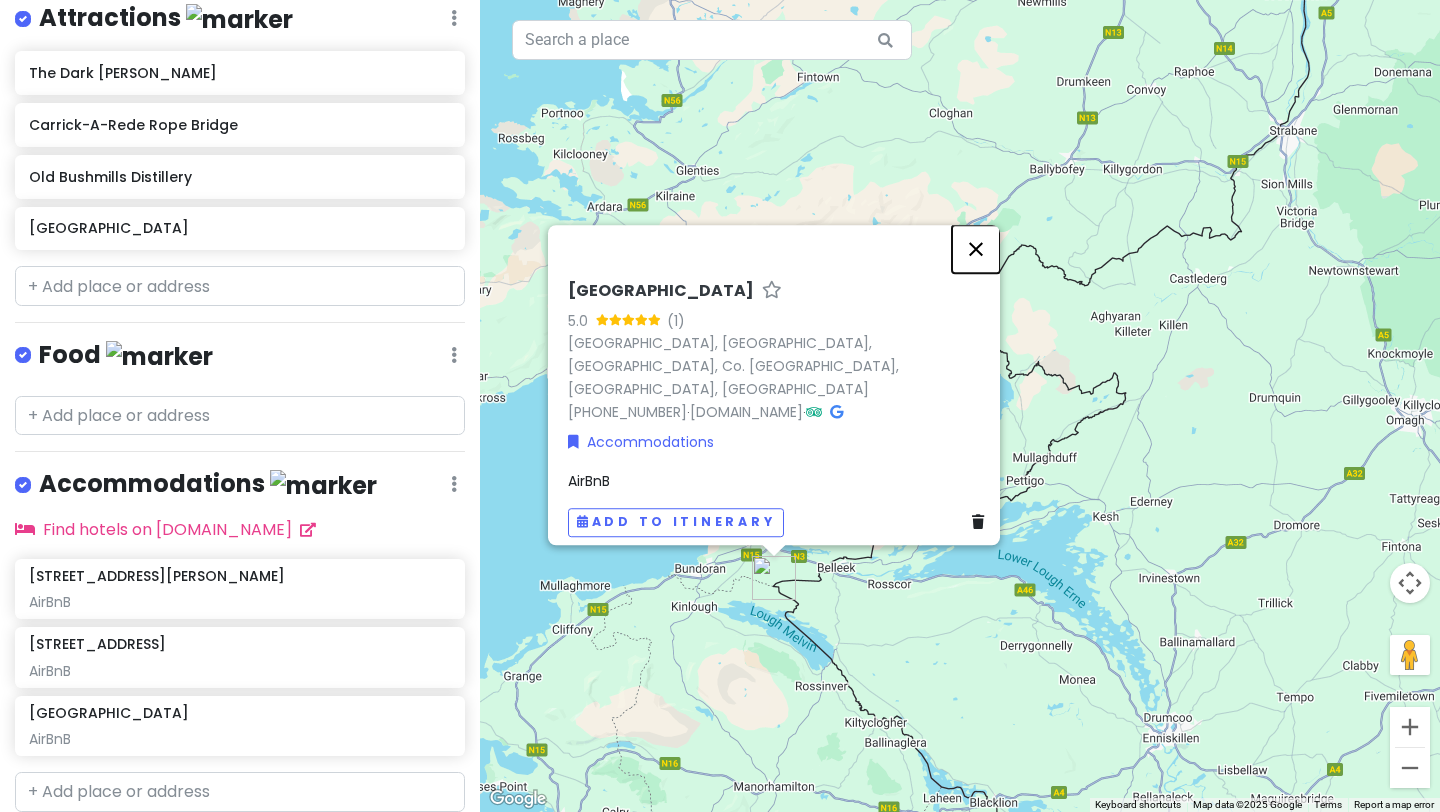 click at bounding box center (976, 249) 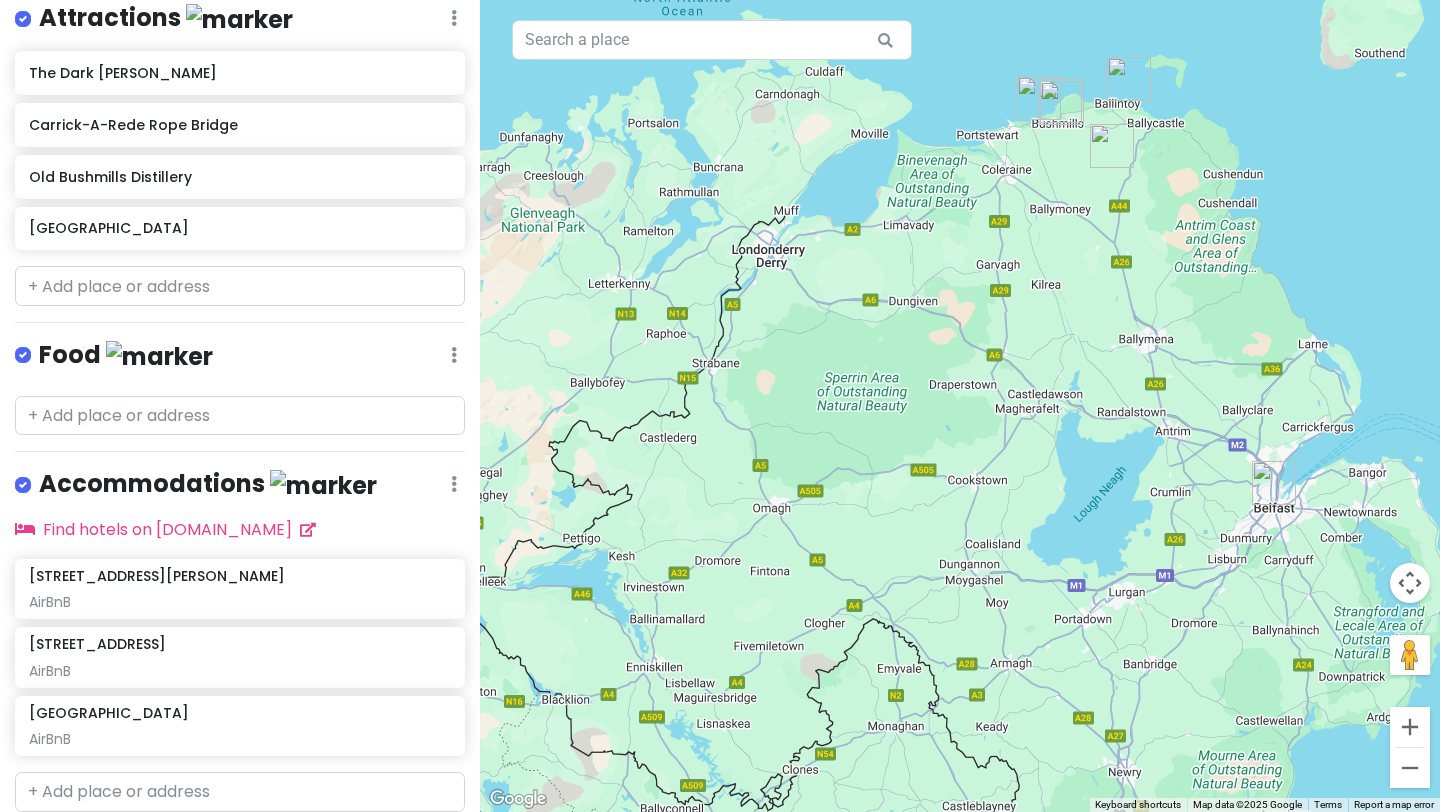 drag, startPoint x: 1154, startPoint y: 271, endPoint x: 643, endPoint y: 434, distance: 536.36743 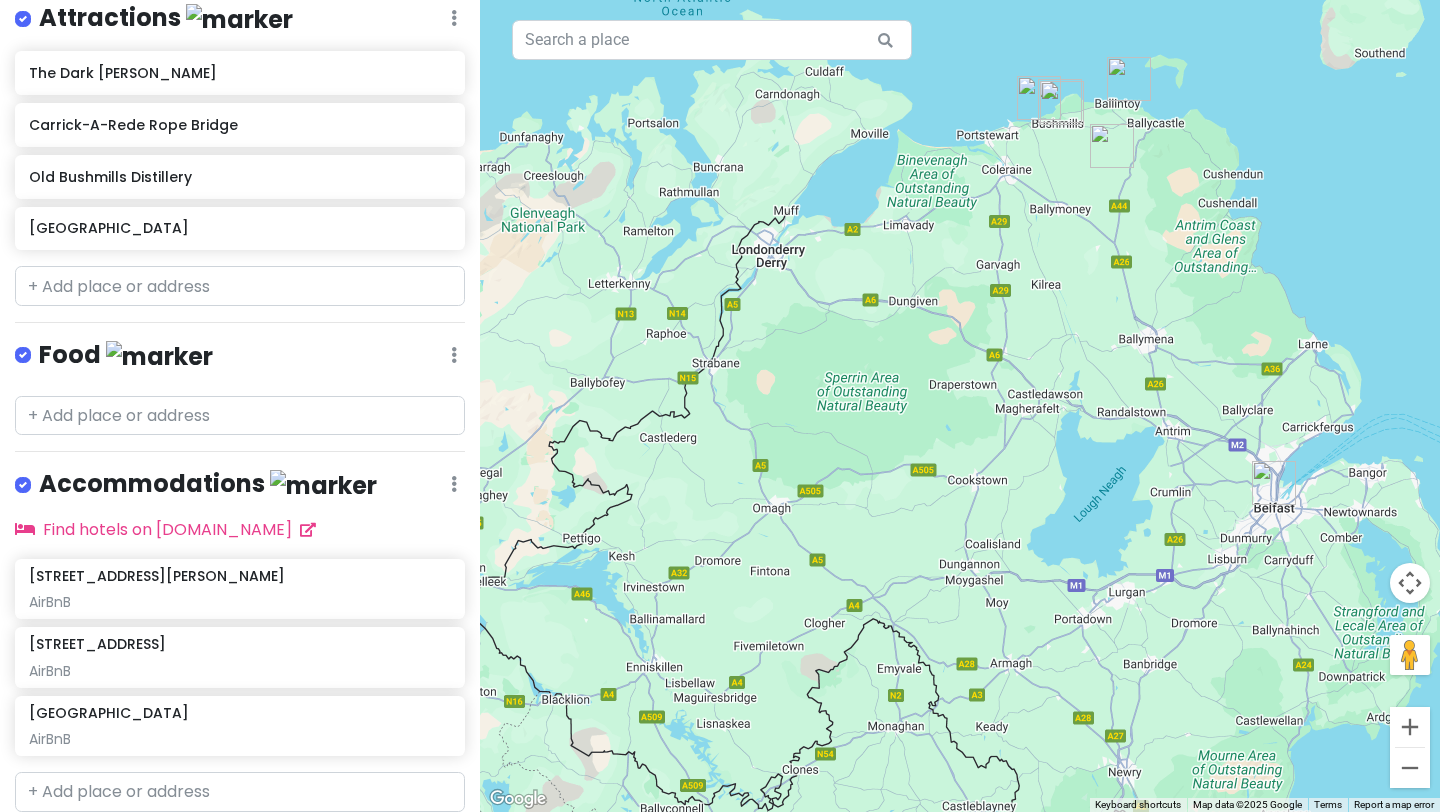click on "To navigate, press the arrow keys." at bounding box center (960, 406) 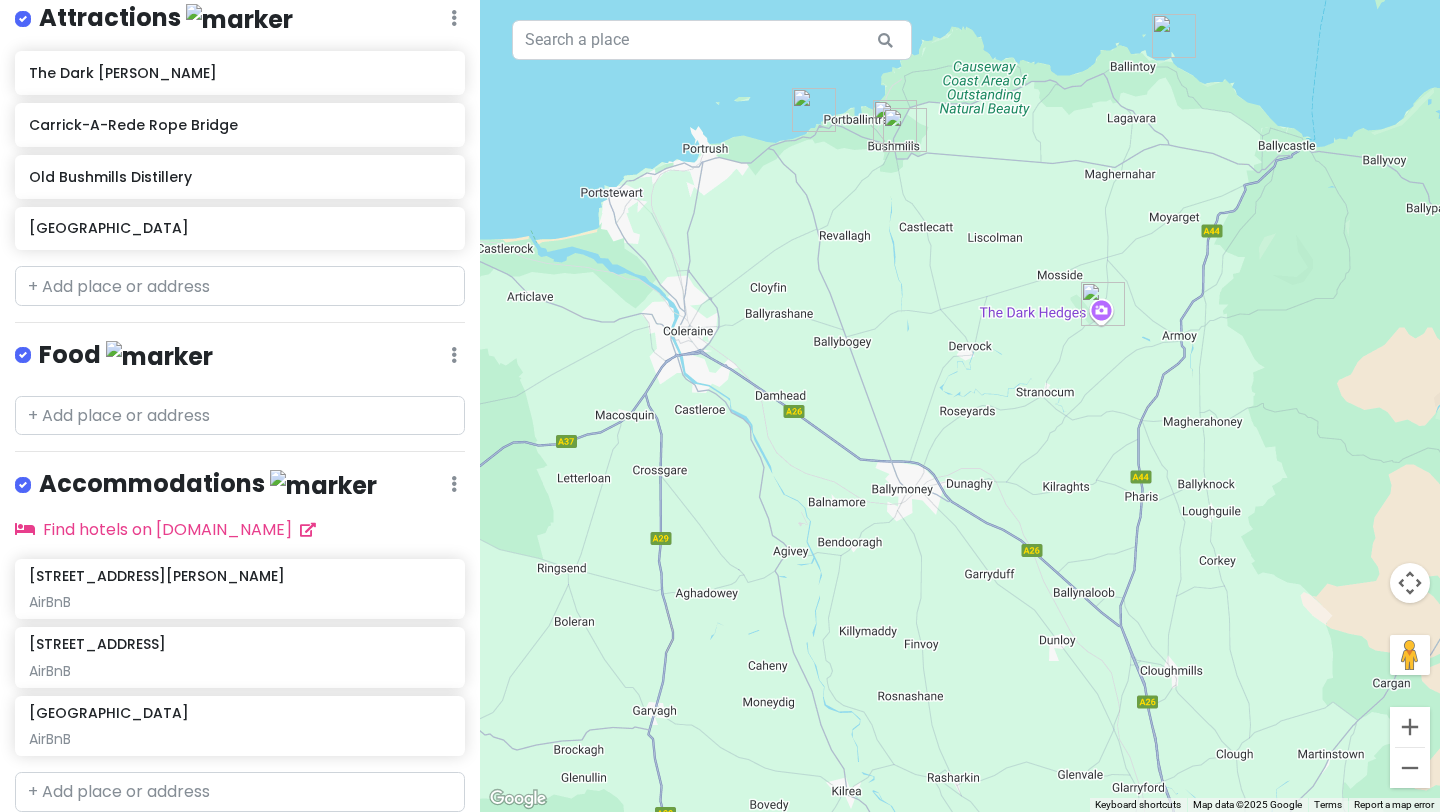 drag, startPoint x: 1092, startPoint y: 142, endPoint x: 1030, endPoint y: 227, distance: 105.20931 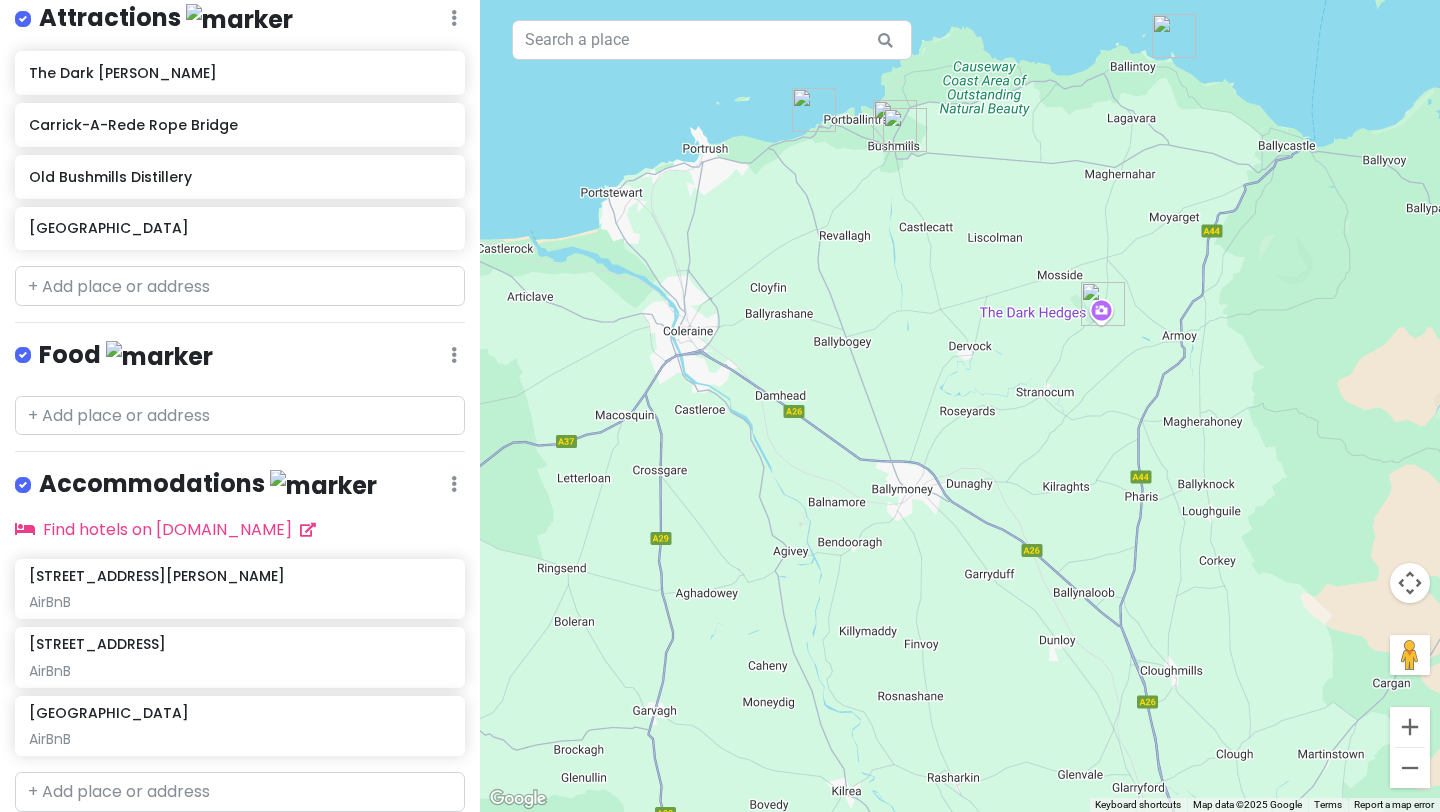 click on "To navigate, press the arrow keys." at bounding box center [960, 406] 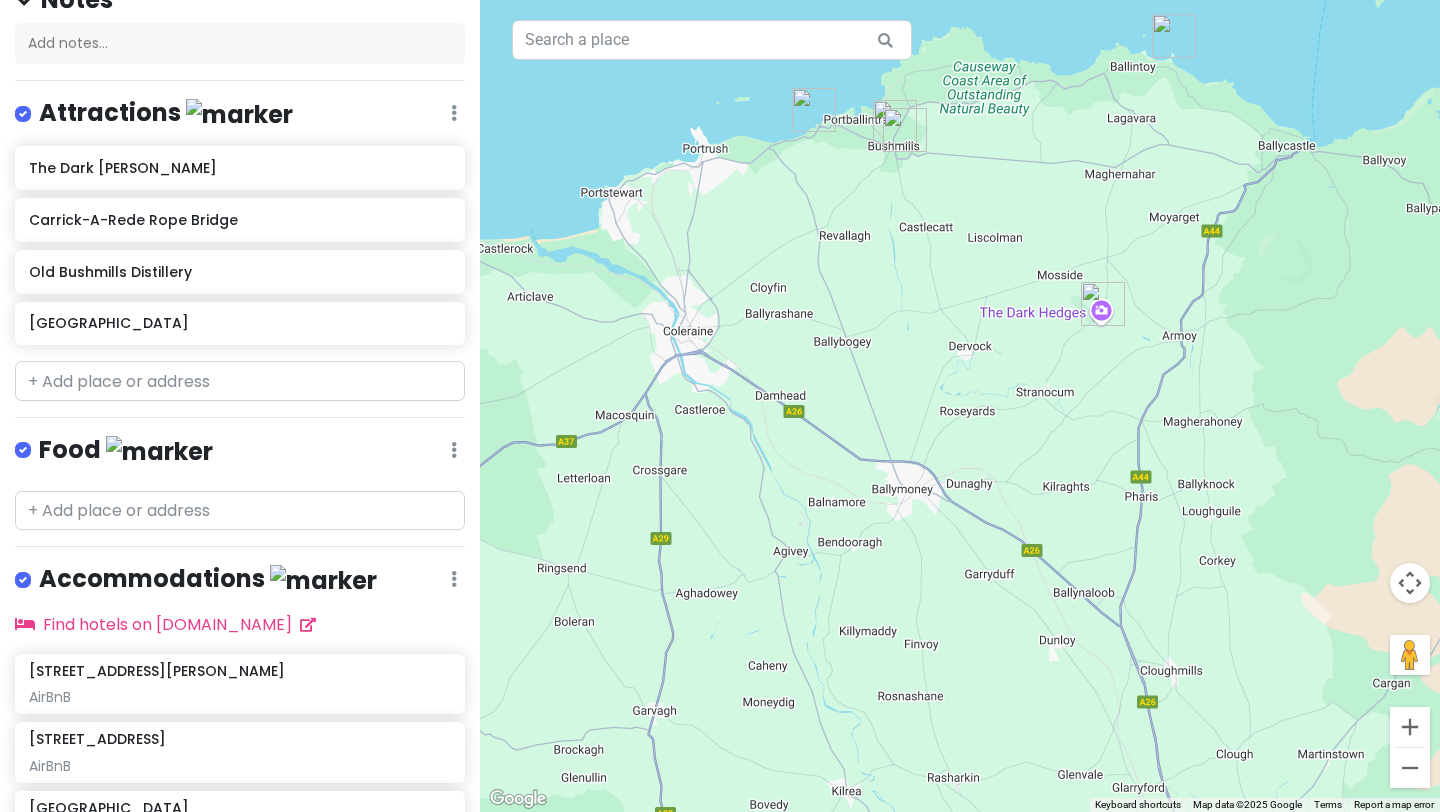 scroll, scrollTop: 184, scrollLeft: 0, axis: vertical 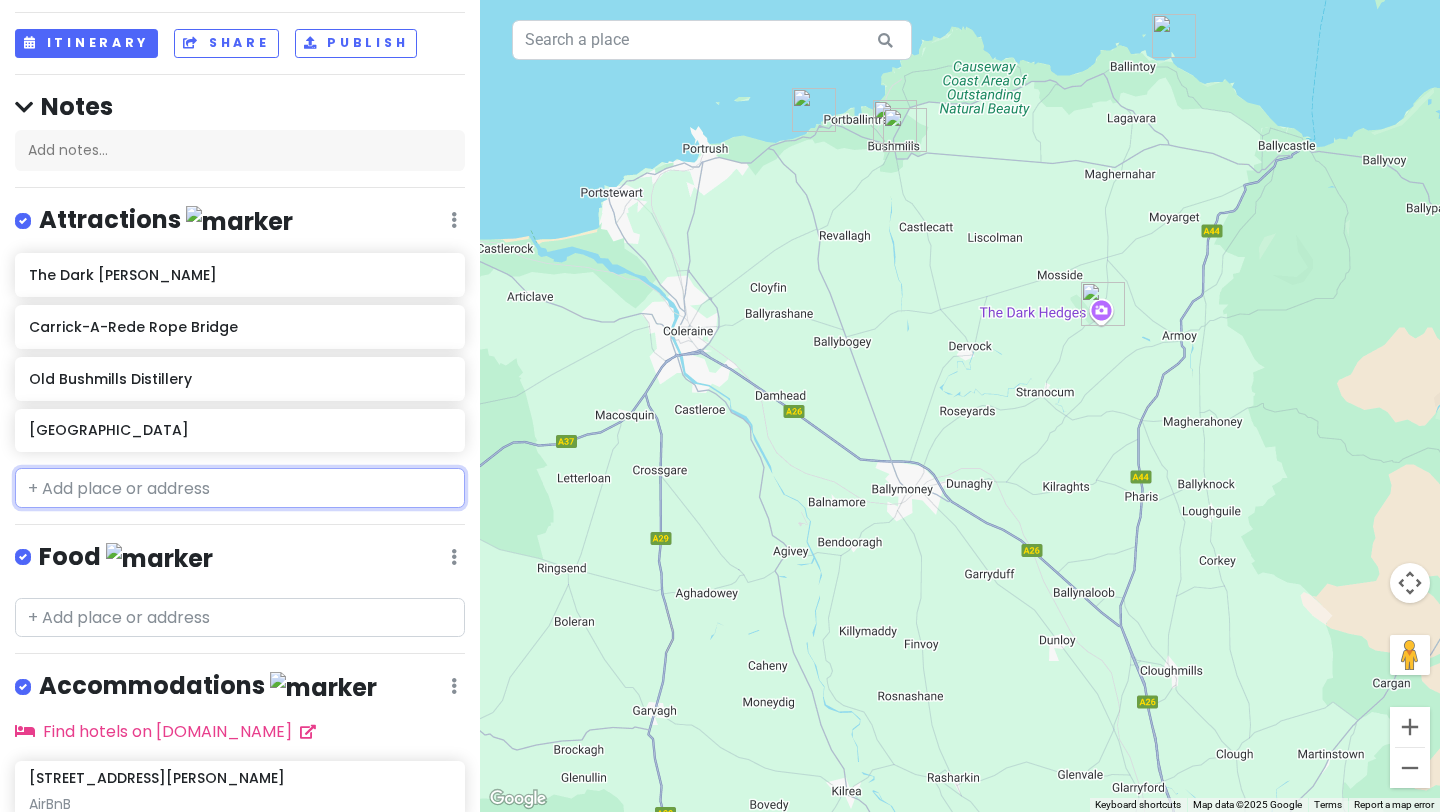click at bounding box center [240, 488] 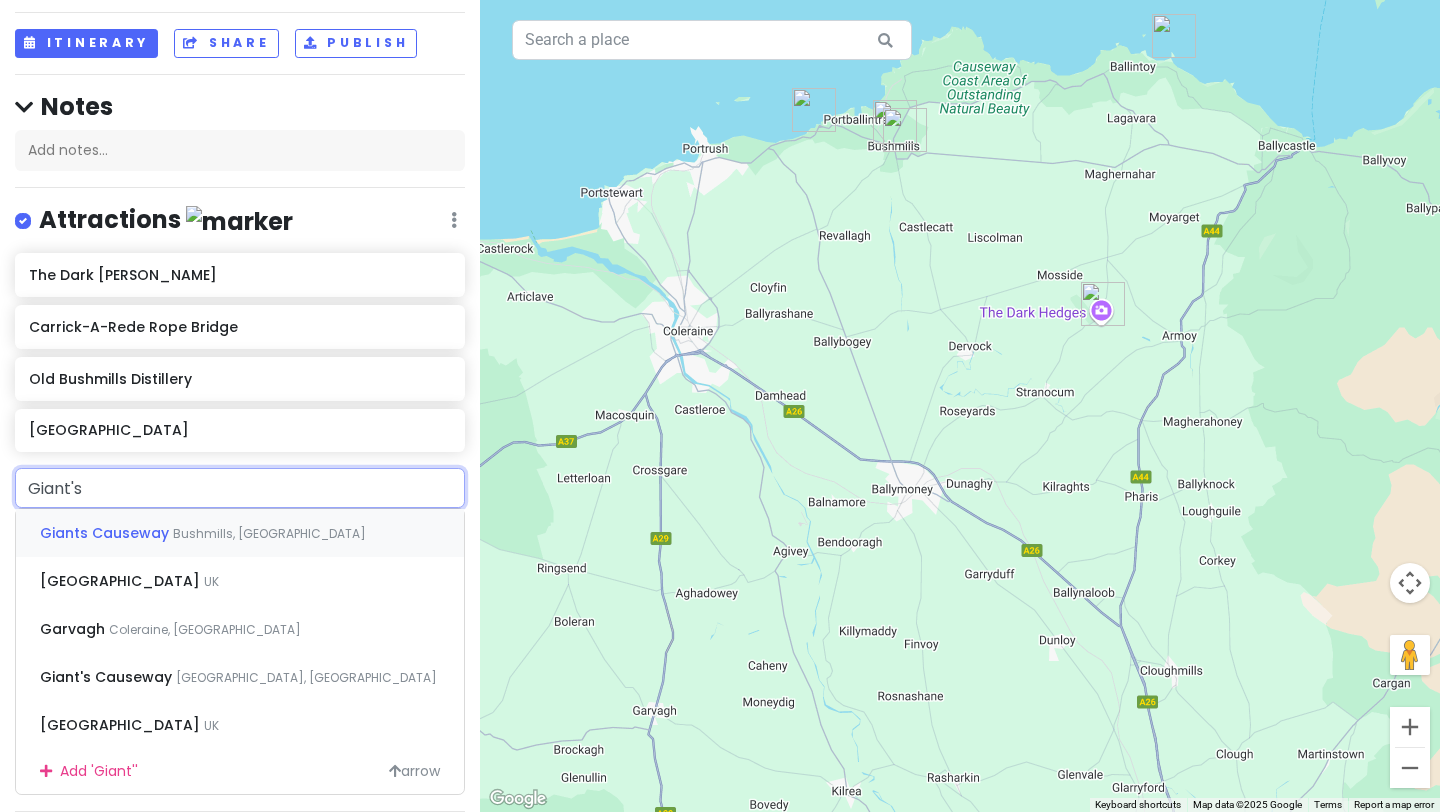 type on "Giant's" 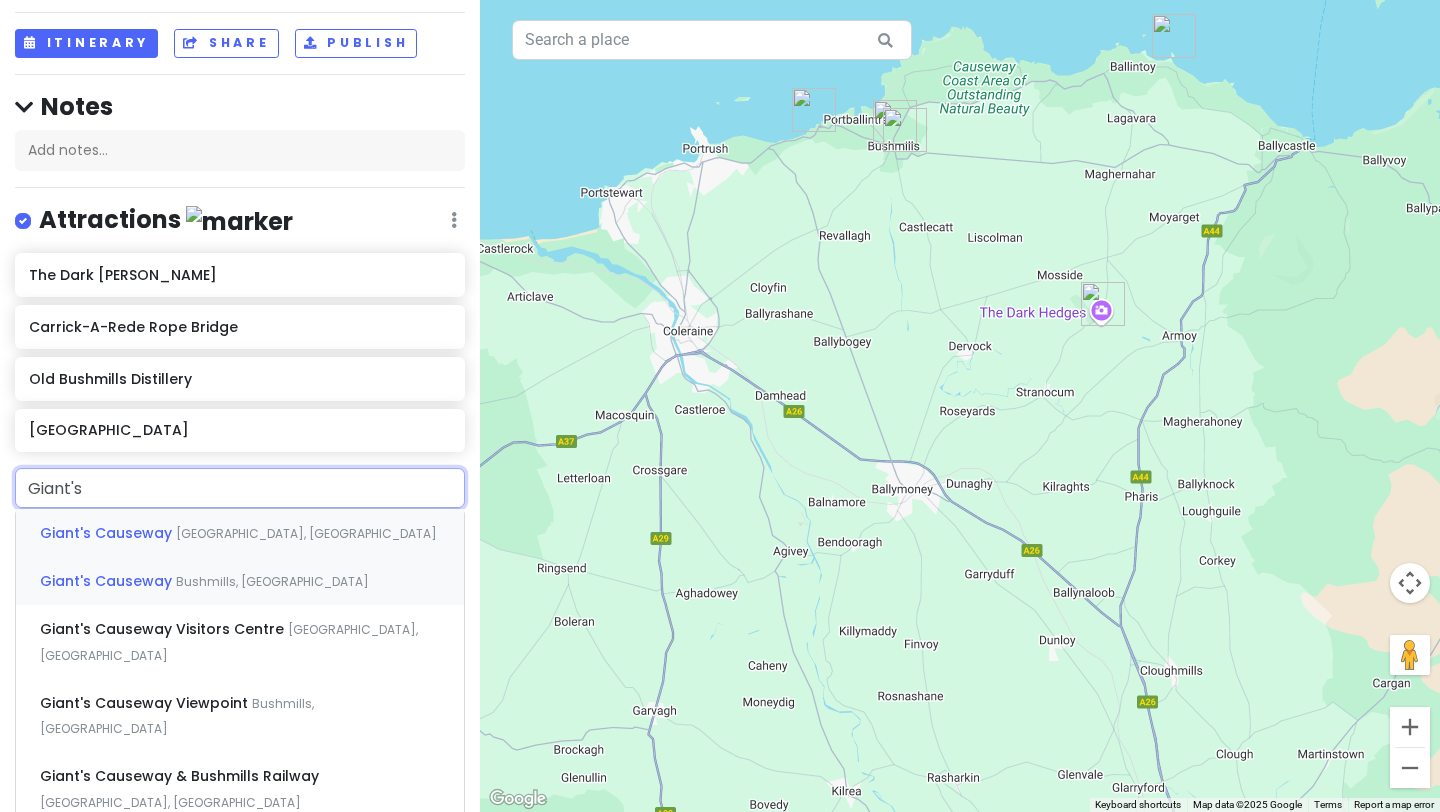 click on "[GEOGRAPHIC_DATA], [GEOGRAPHIC_DATA]" at bounding box center (240, 533) 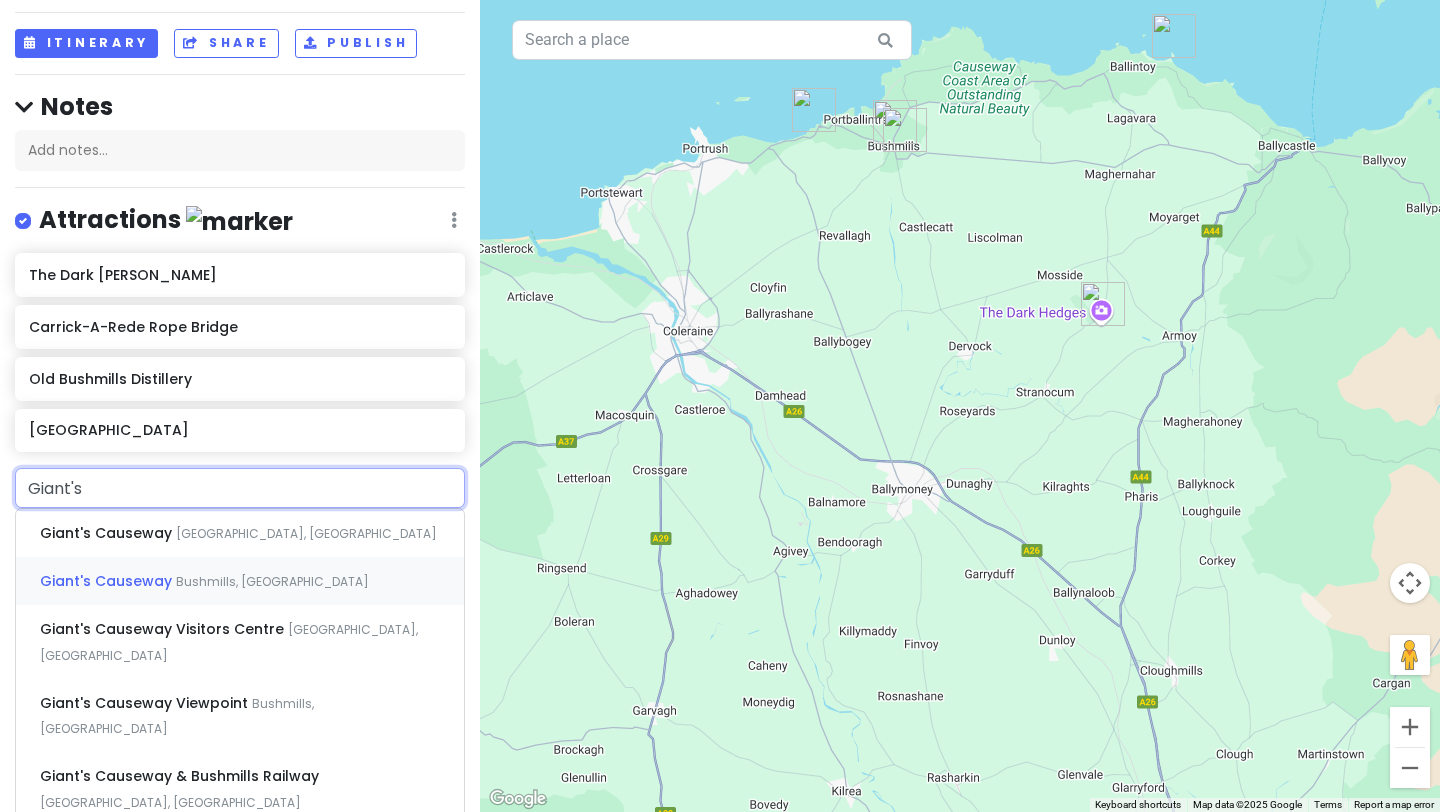 type 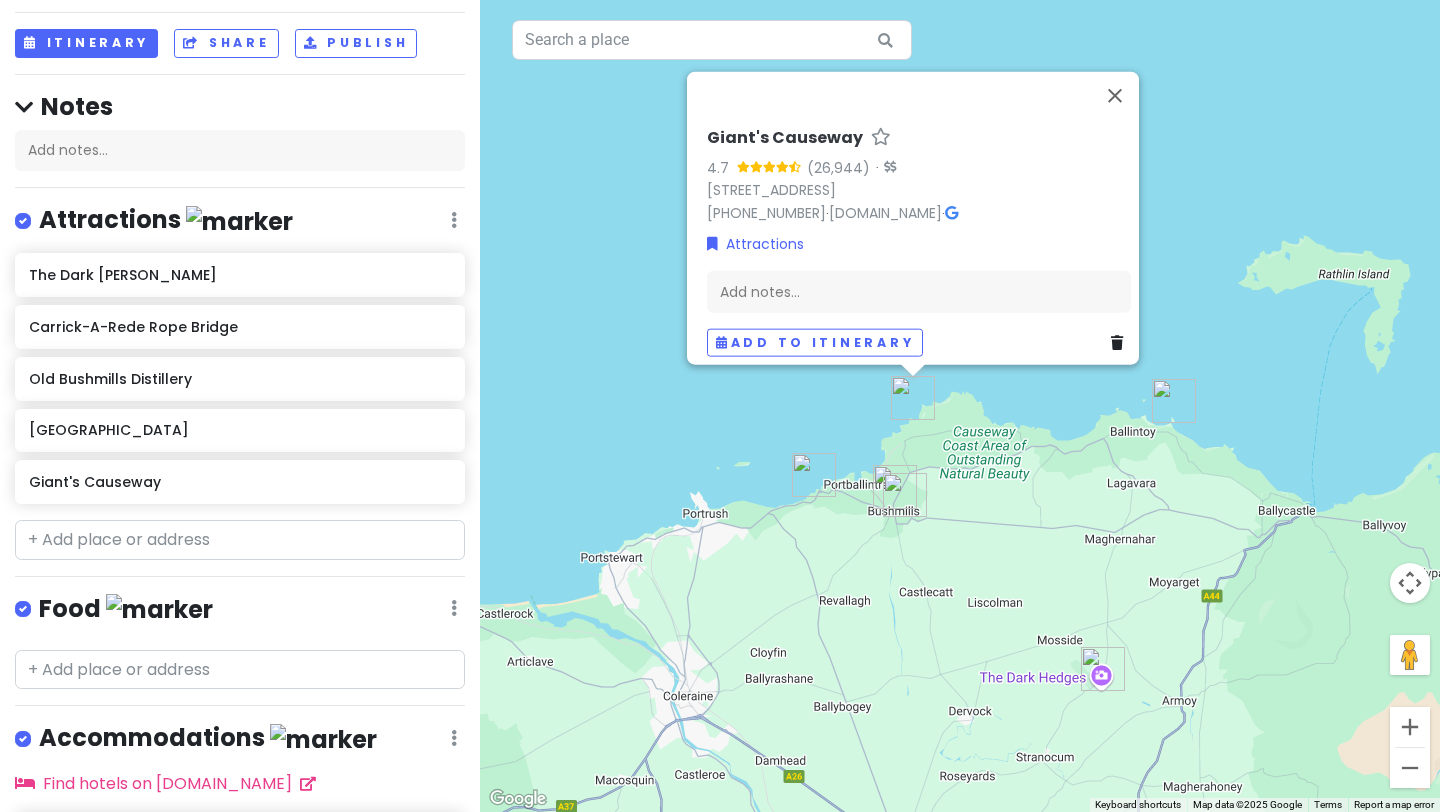 click on "To navigate, press the arrow keys. [GEOGRAPHIC_DATA] 4.7        (26,944)    ·    [STREET_ADDRESS] [PHONE_NUMBER]   ·   [DOMAIN_NAME]   ·   Attractions Add notes...  Add to itinerary" at bounding box center (960, 406) 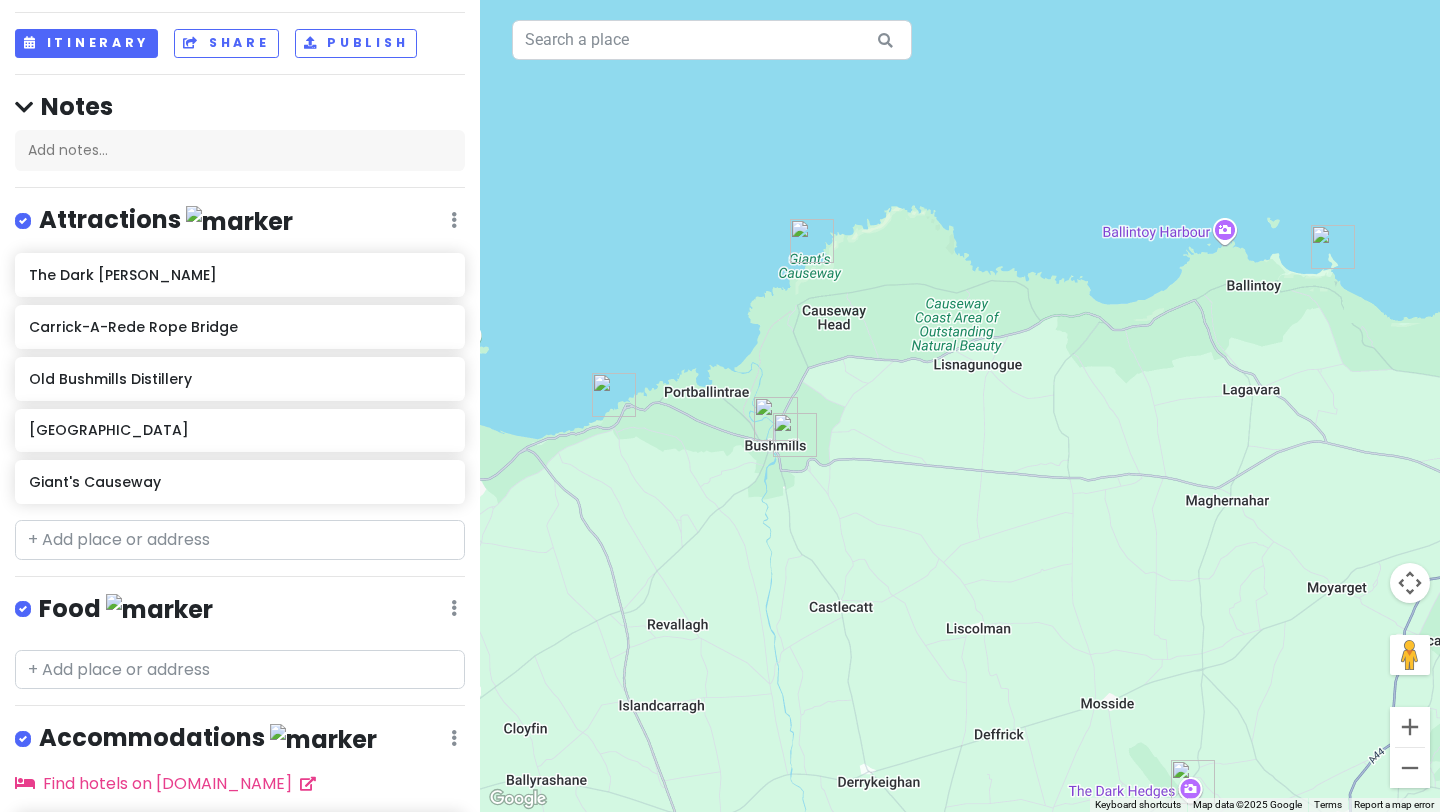 drag, startPoint x: 1088, startPoint y: 356, endPoint x: 954, endPoint y: 122, distance: 269.65164 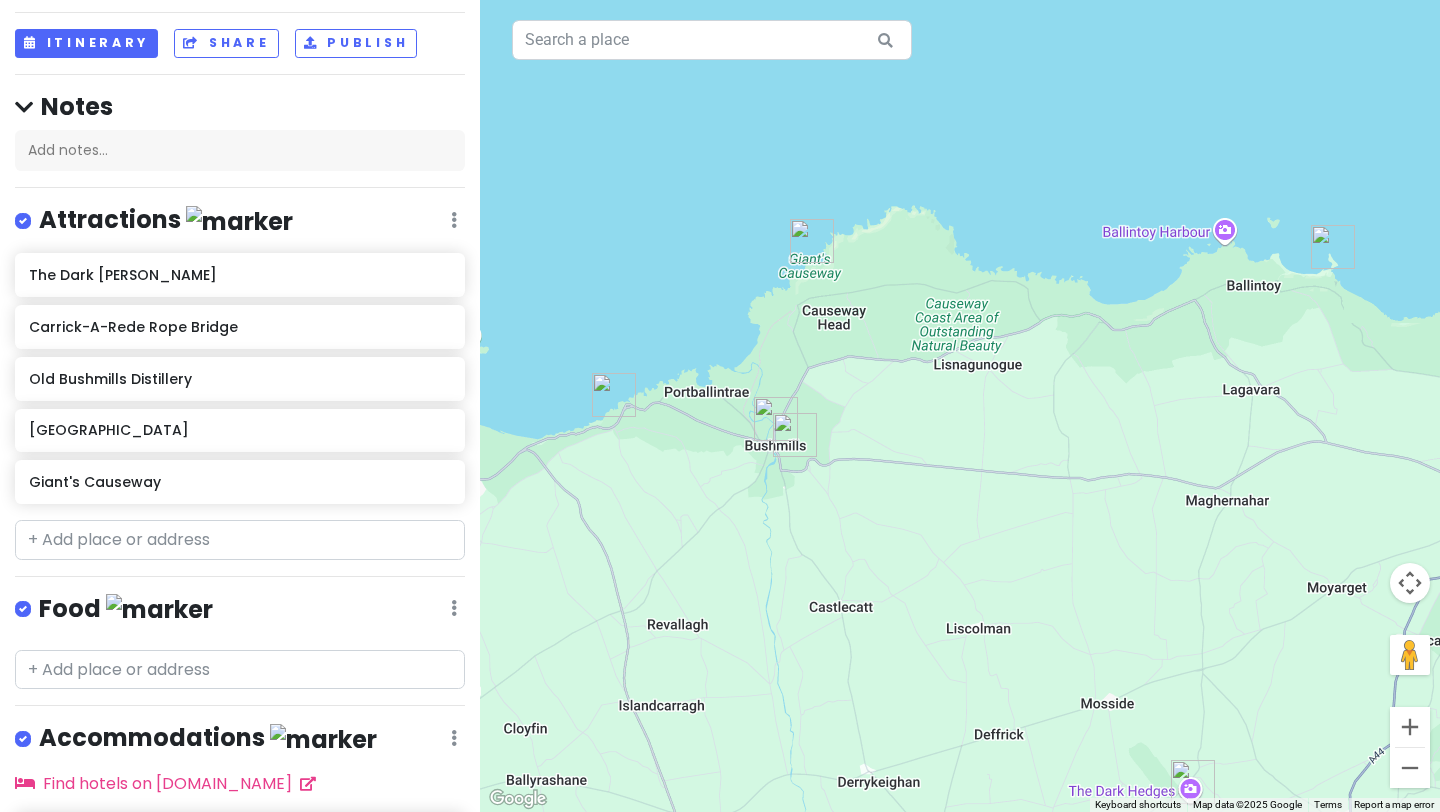 click on "To navigate, press the arrow keys." at bounding box center (960, 406) 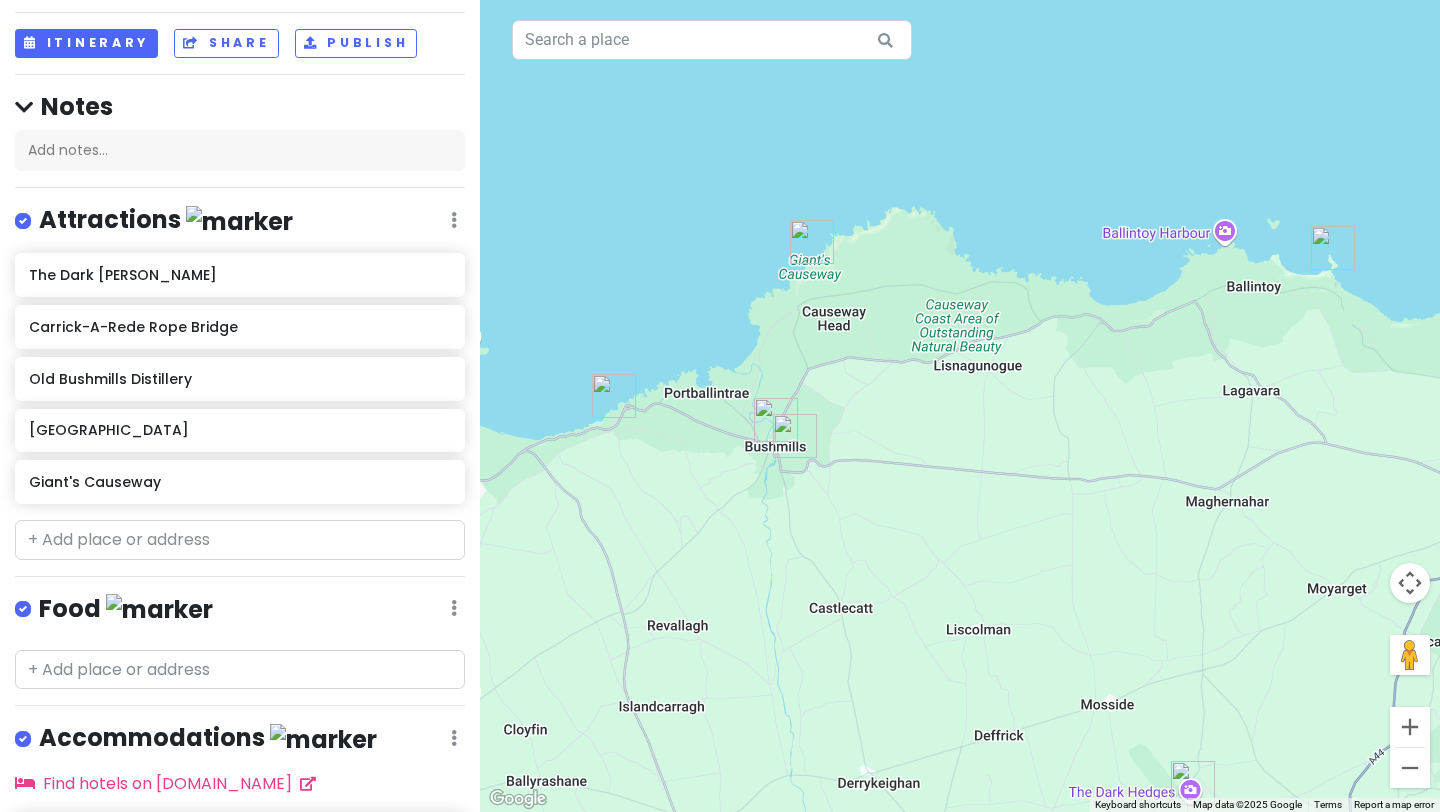 click at bounding box center [1333, 248] 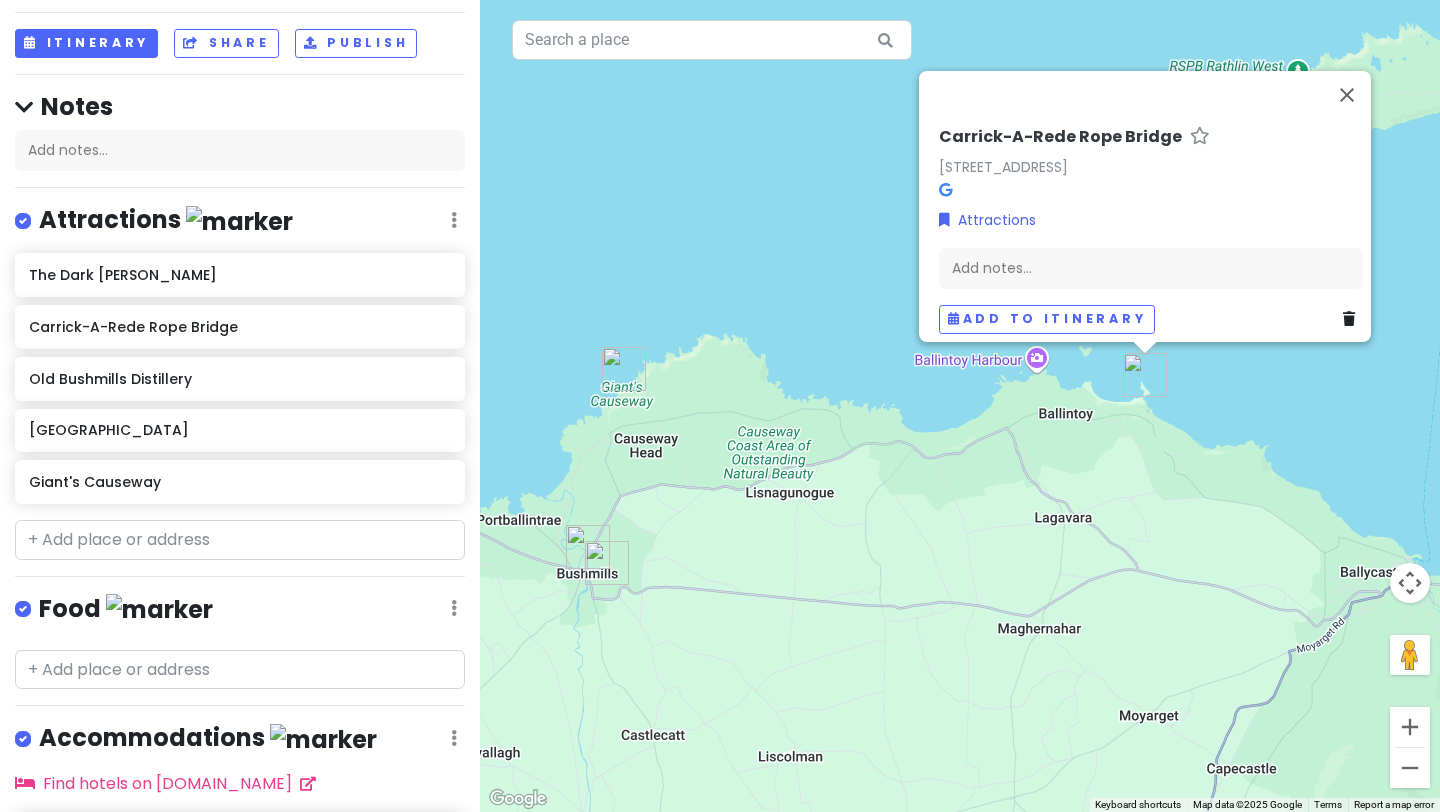 click on "To navigate, press the arrow keys. Carrick-A-Rede Rope Bridge [GEOGRAPHIC_DATA] BT54 6LS, [GEOGRAPHIC_DATA] Attractions Add notes...  Add to itinerary" at bounding box center (960, 406) 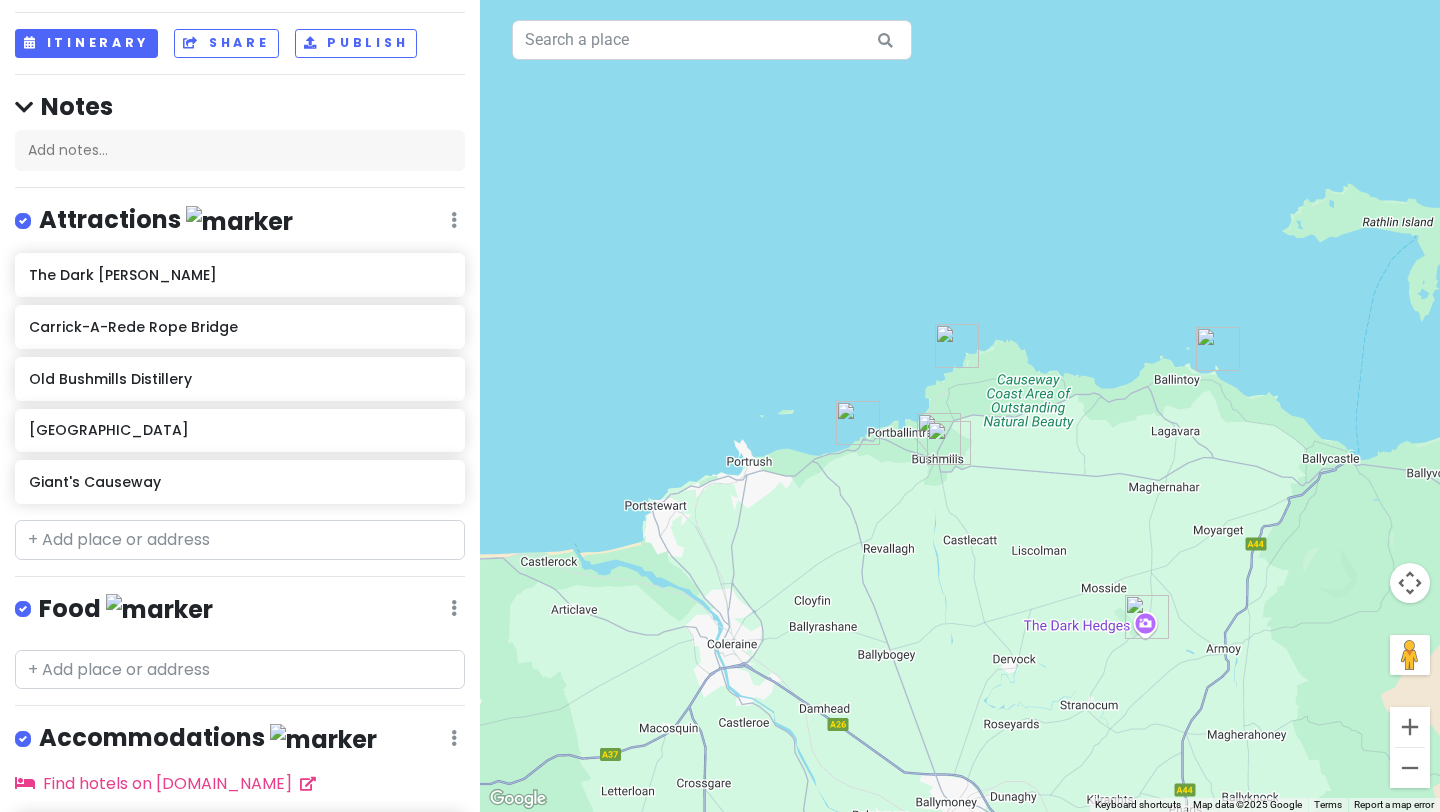 drag, startPoint x: 1148, startPoint y: 243, endPoint x: 1126, endPoint y: 227, distance: 27.202942 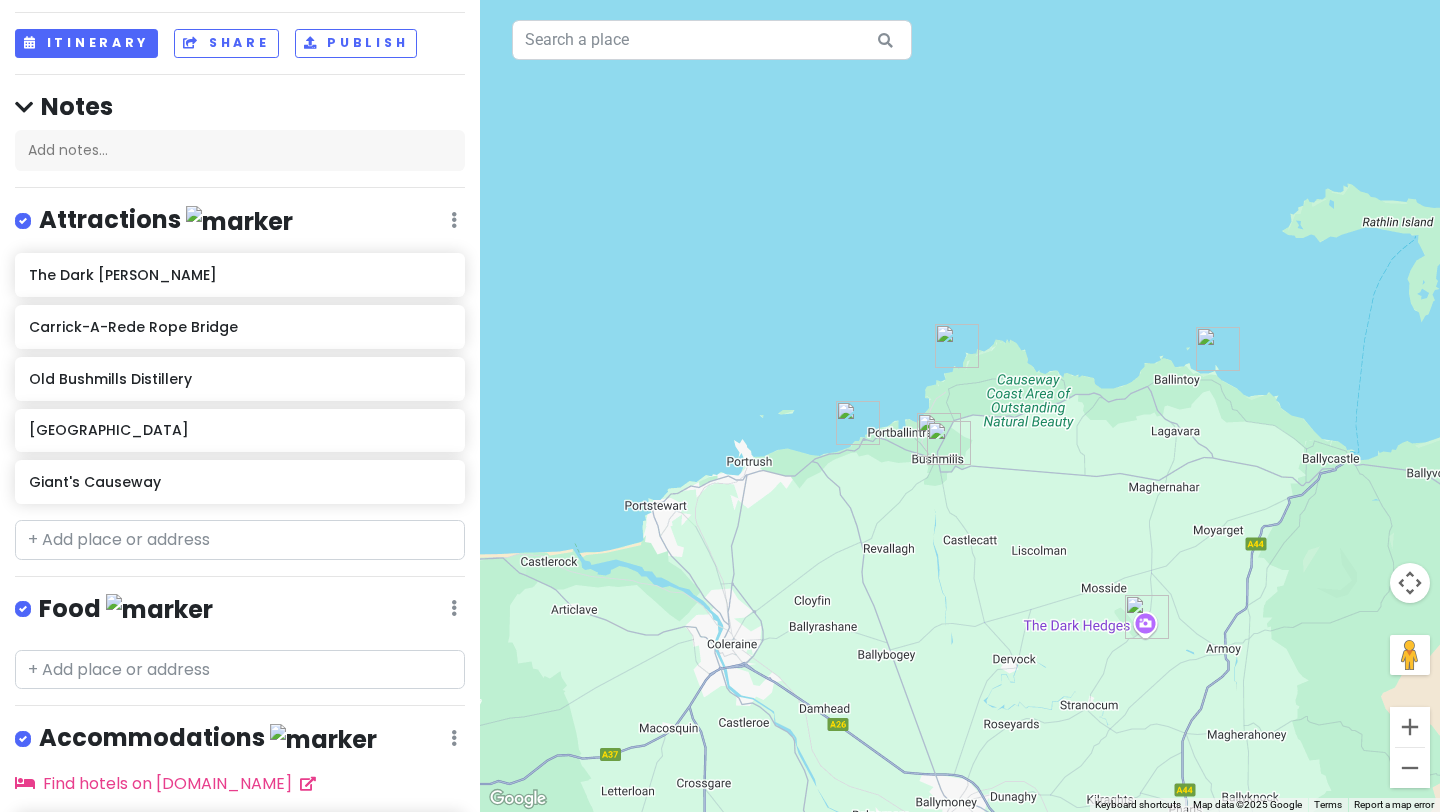 click on "To navigate, press the arrow keys." at bounding box center [960, 406] 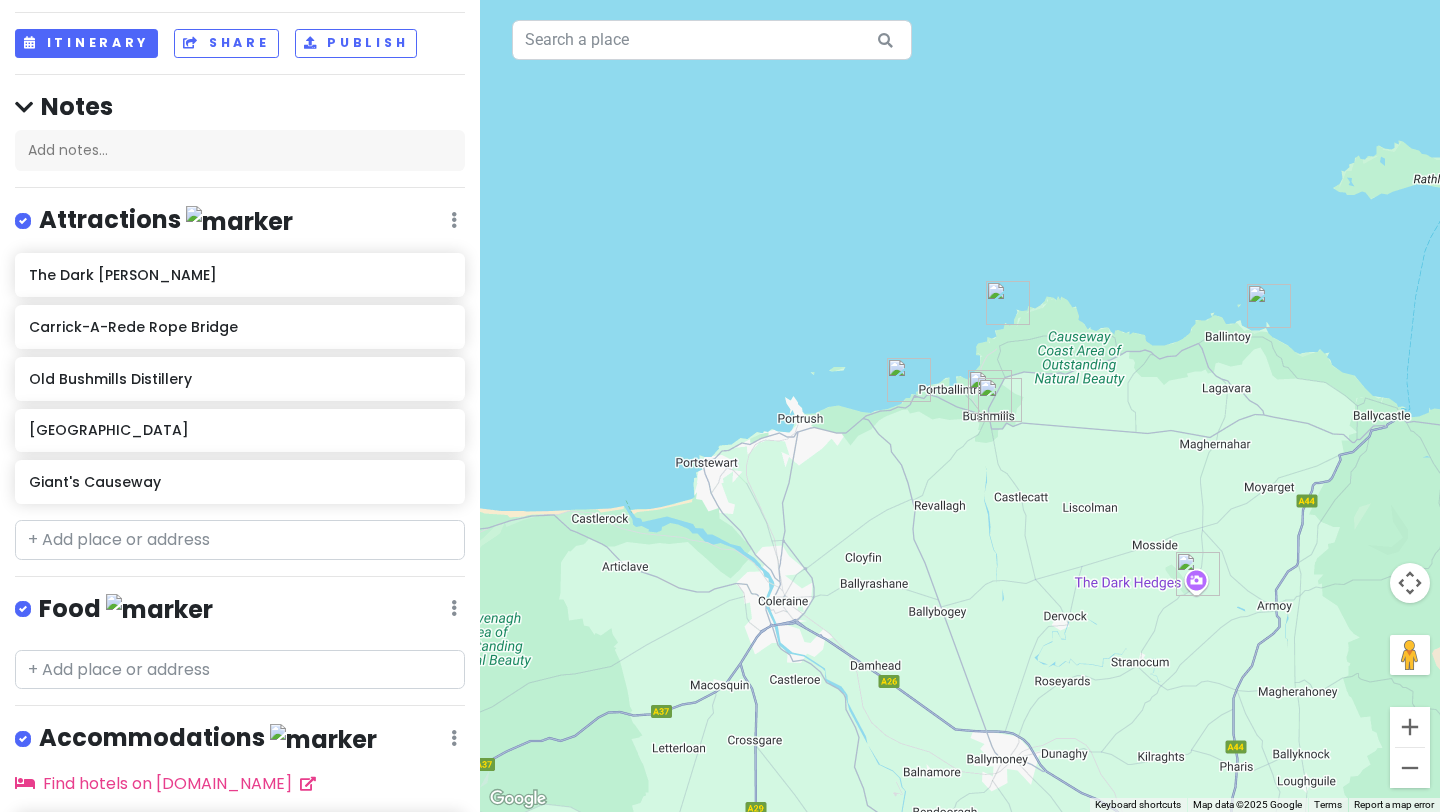 drag, startPoint x: 1053, startPoint y: 236, endPoint x: 1103, endPoint y: 197, distance: 63.411354 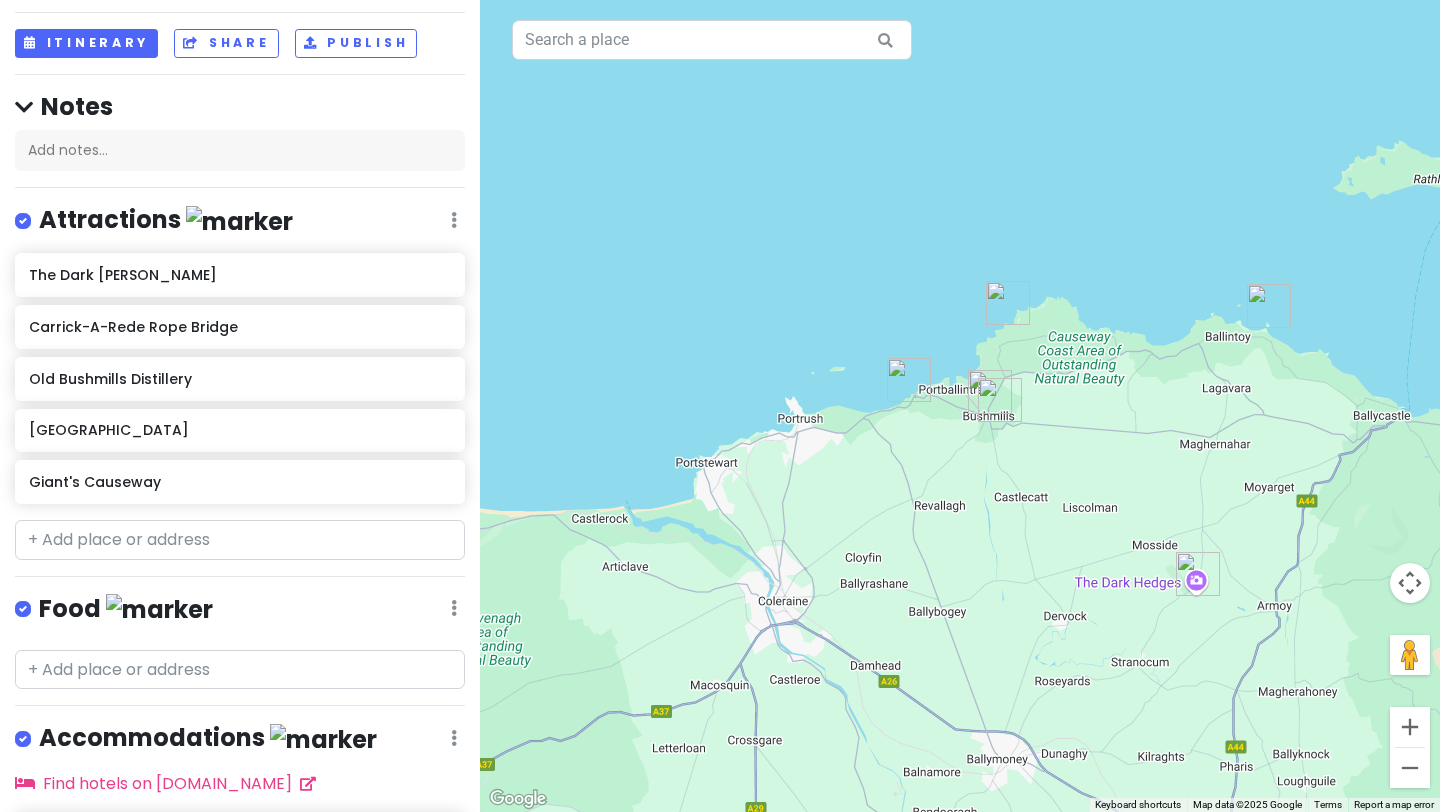 click on "To navigate, press the arrow keys." at bounding box center [960, 406] 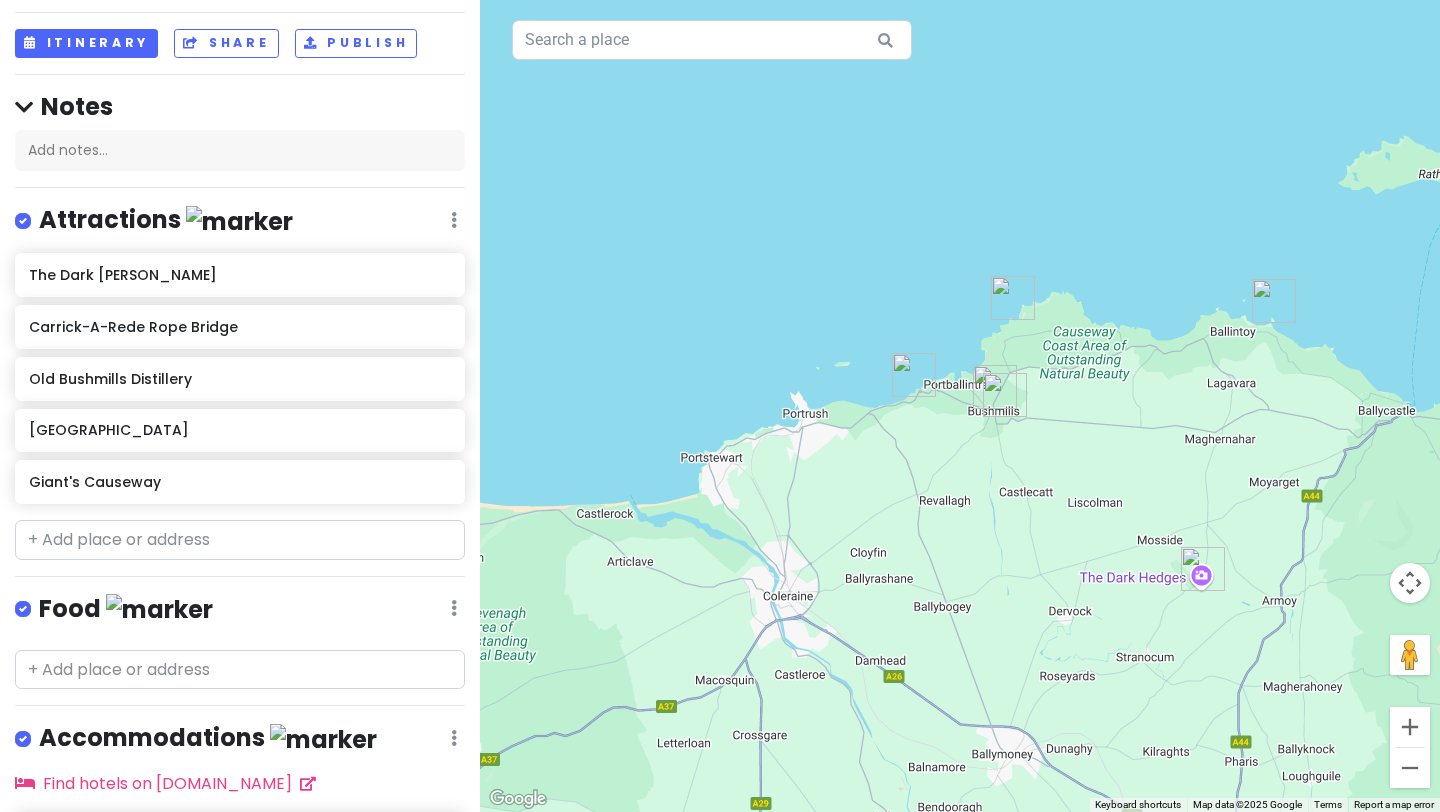 click at bounding box center (1013, 298) 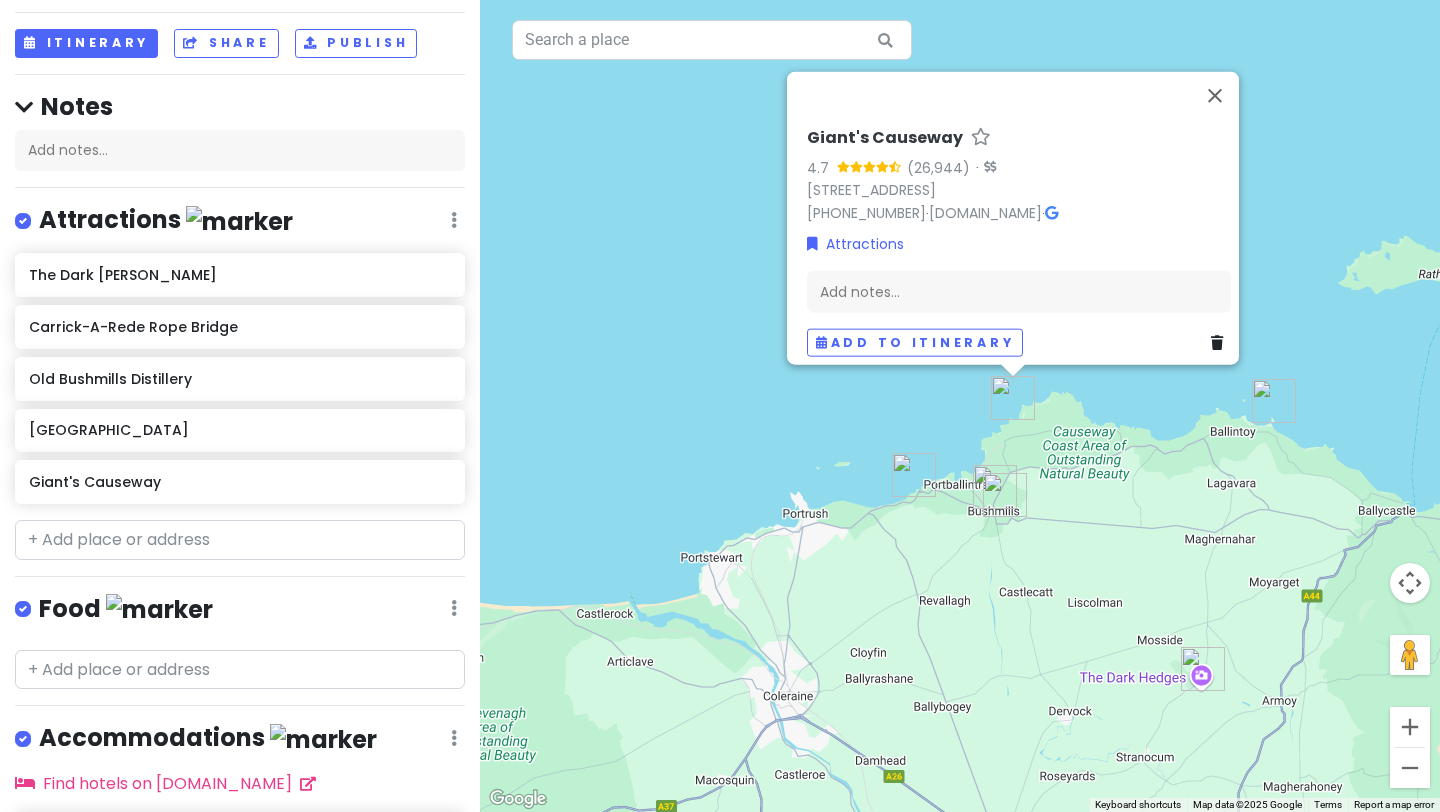 click on "To navigate, press the arrow keys. [GEOGRAPHIC_DATA] 4.7        (26,944)    ·    [STREET_ADDRESS] [PHONE_NUMBER]   ·   [DOMAIN_NAME]   ·   Attractions Add notes...  Add to itinerary" at bounding box center [960, 406] 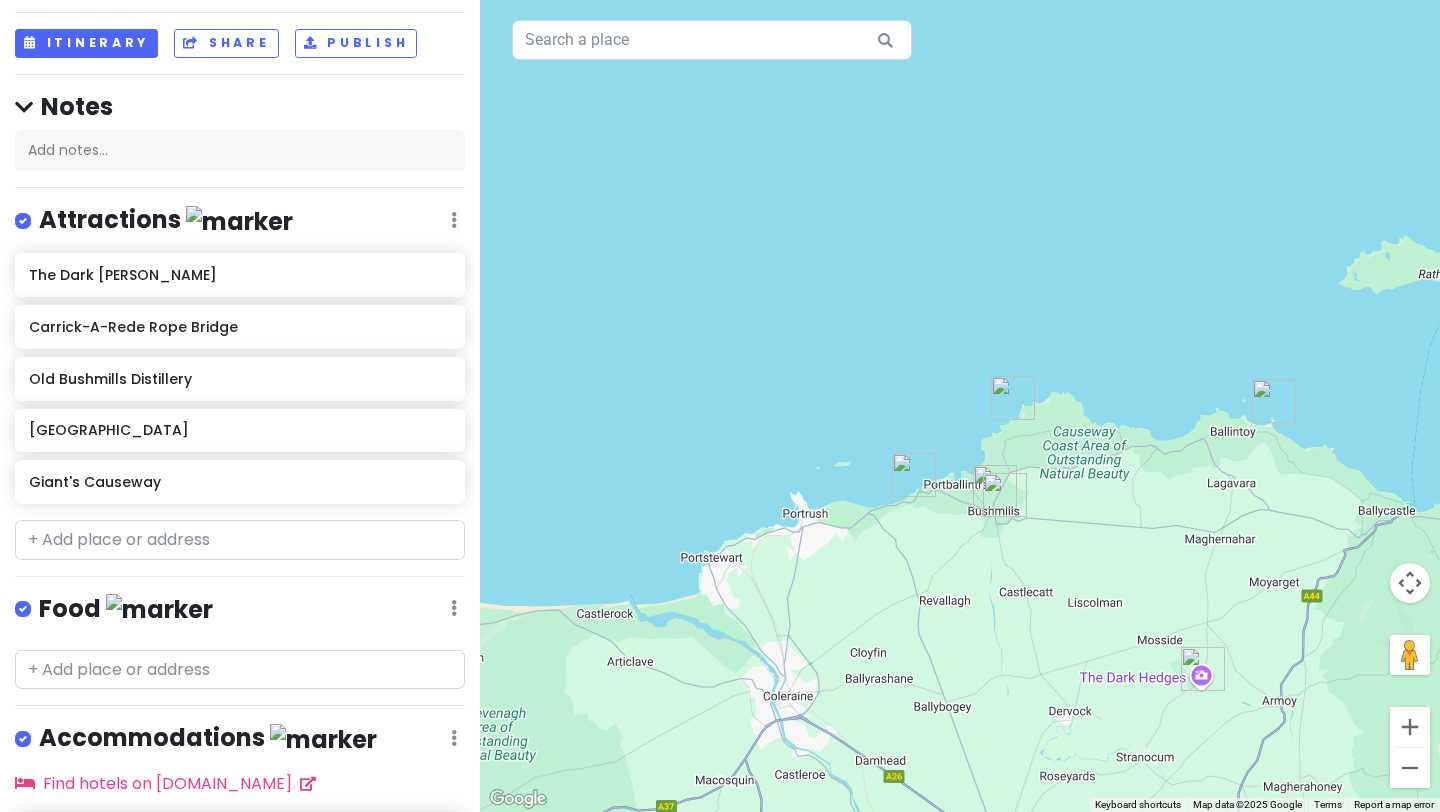click at bounding box center [1274, 401] 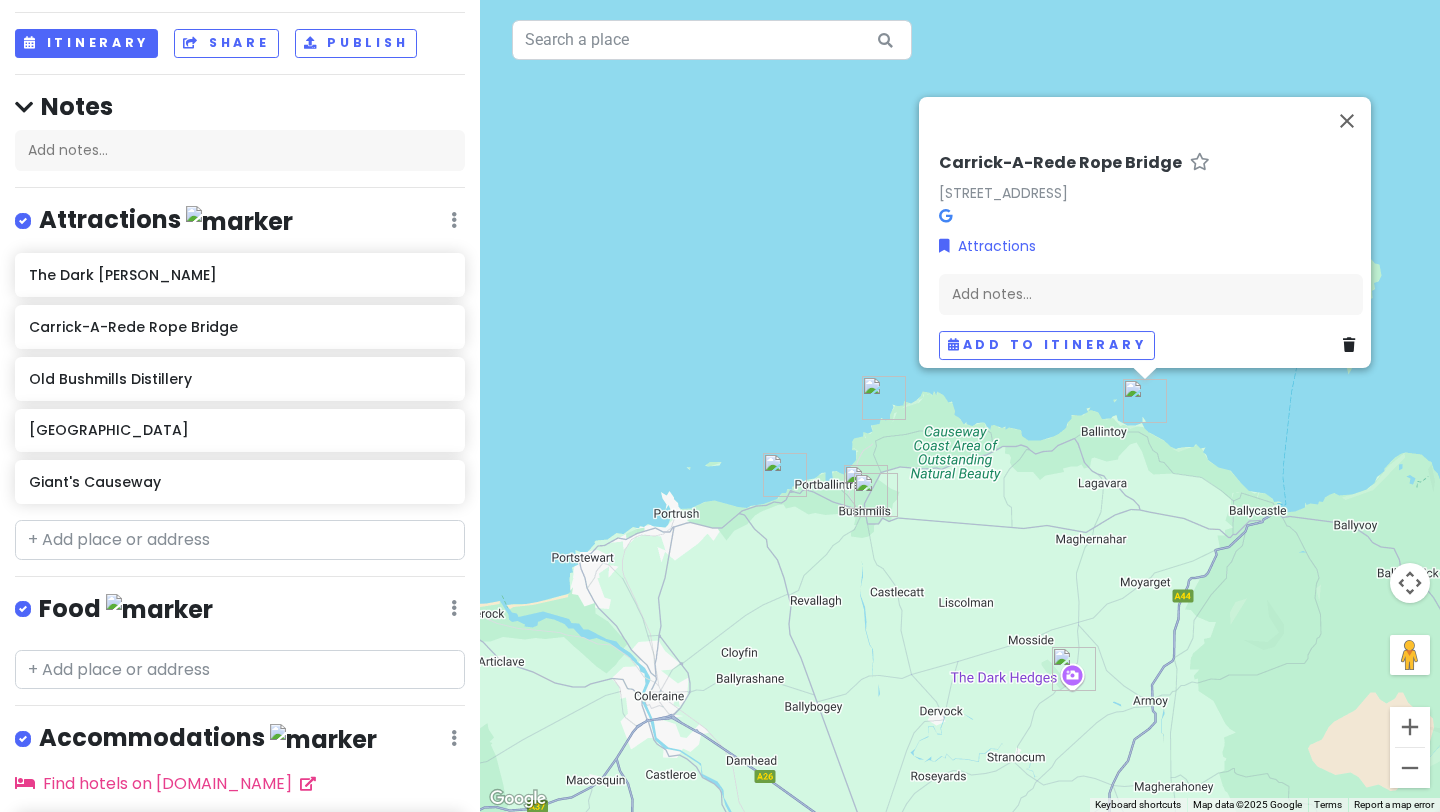 click on "To navigate, press the arrow keys. Carrick-A-Rede Rope Bridge [GEOGRAPHIC_DATA] BT54 6LS, [GEOGRAPHIC_DATA] Attractions Add notes...  Add to itinerary" at bounding box center [960, 406] 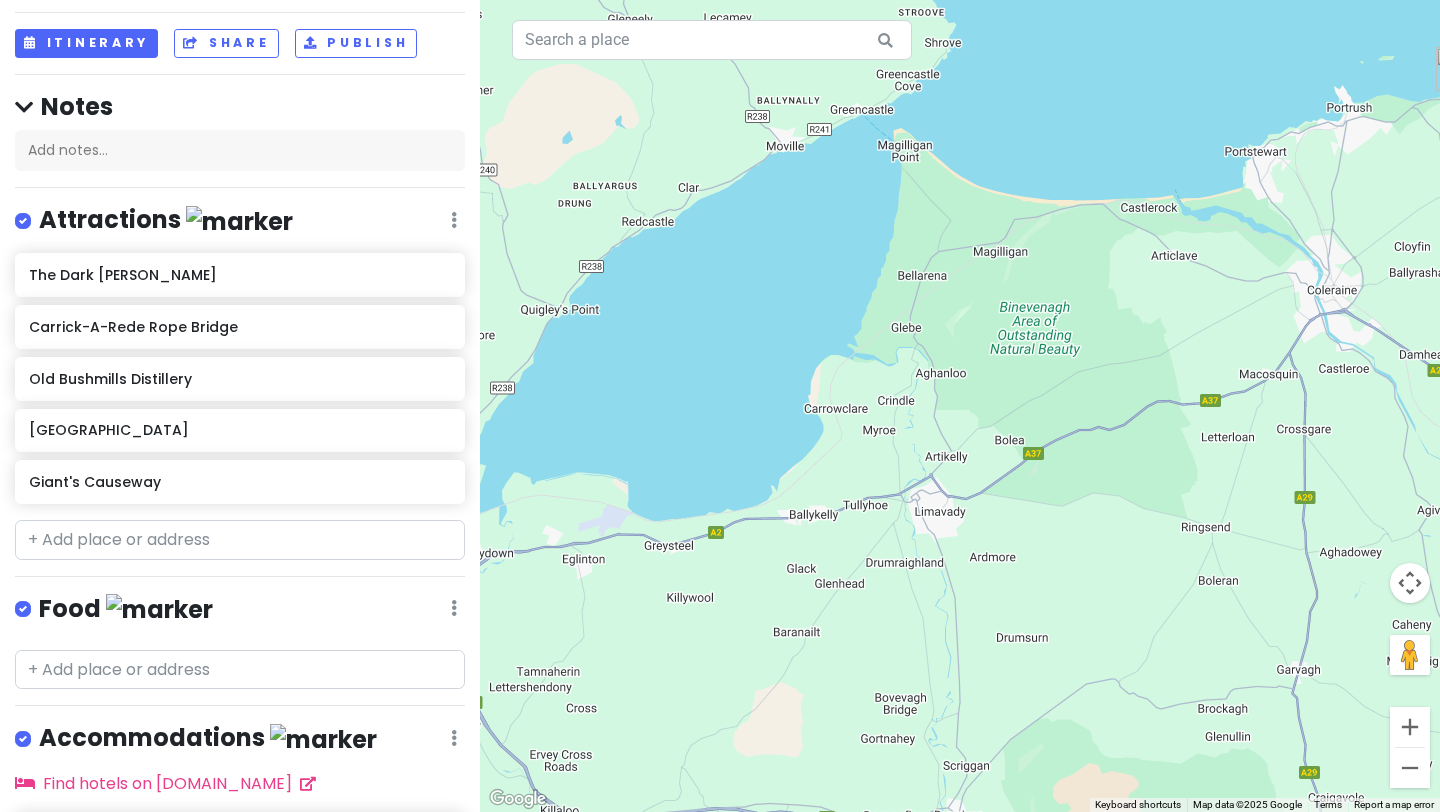 drag, startPoint x: 764, startPoint y: 417, endPoint x: 1439, endPoint y: 11, distance: 787.6935 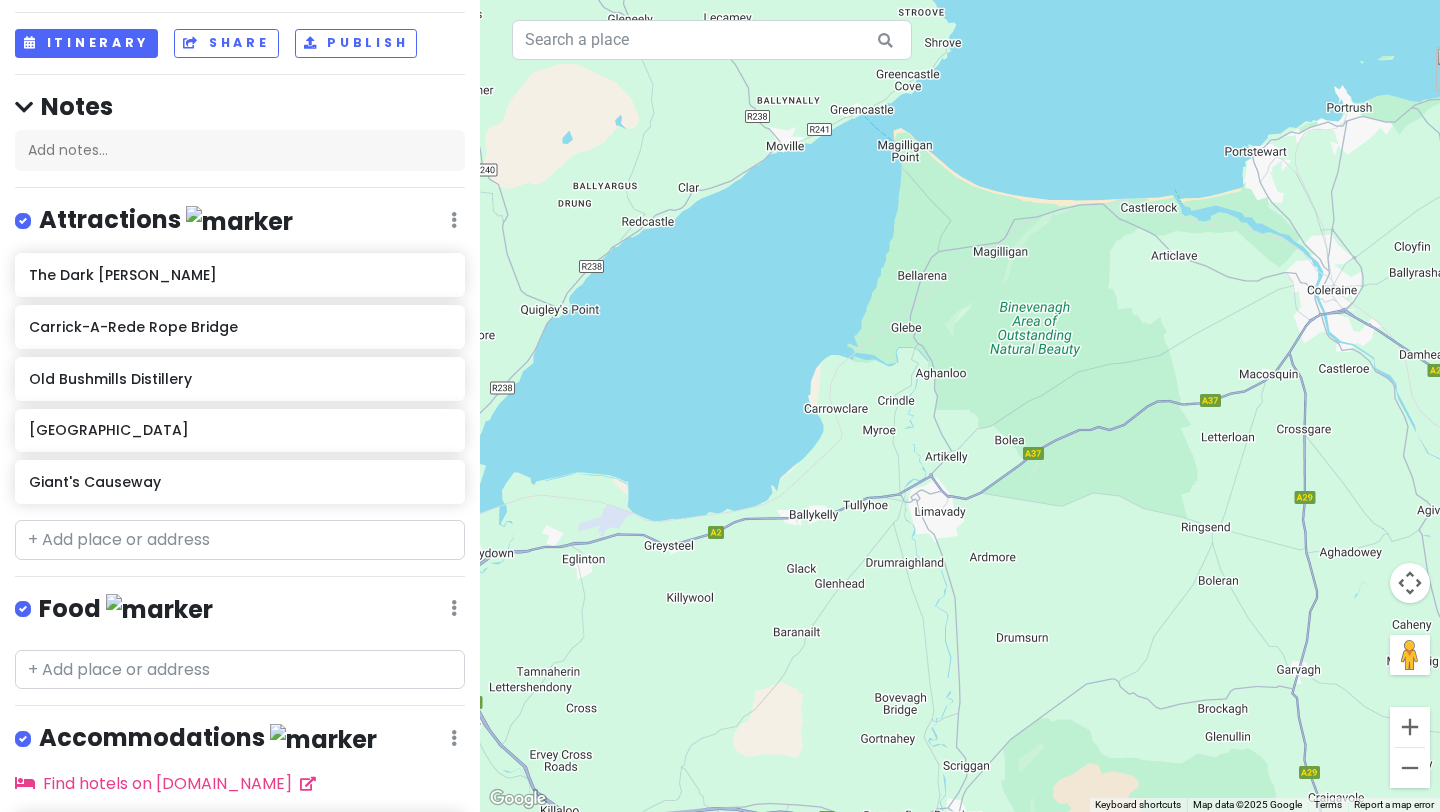 click on "To navigate, press the arrow keys." at bounding box center (960, 406) 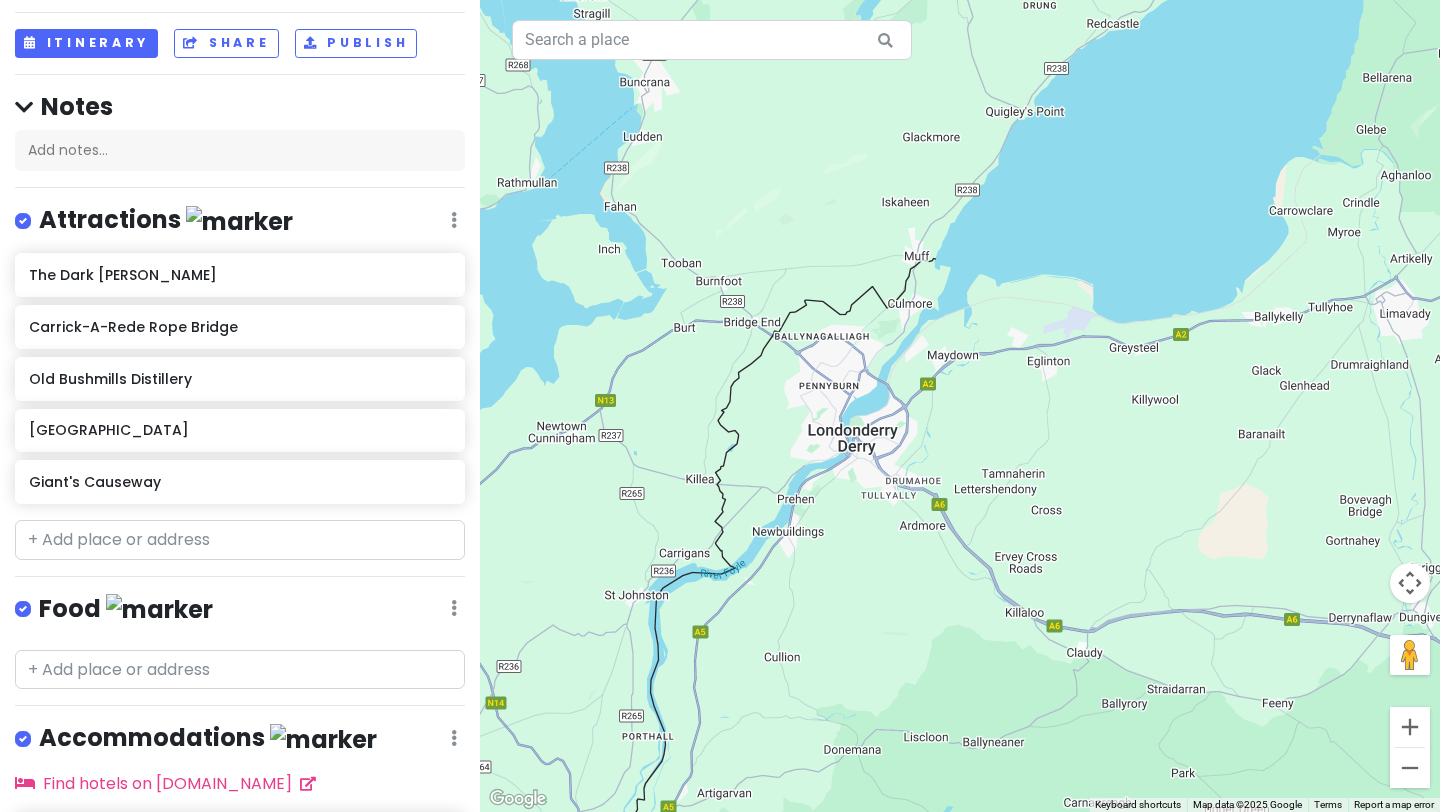 drag, startPoint x: 968, startPoint y: 427, endPoint x: 1436, endPoint y: 229, distance: 508.16138 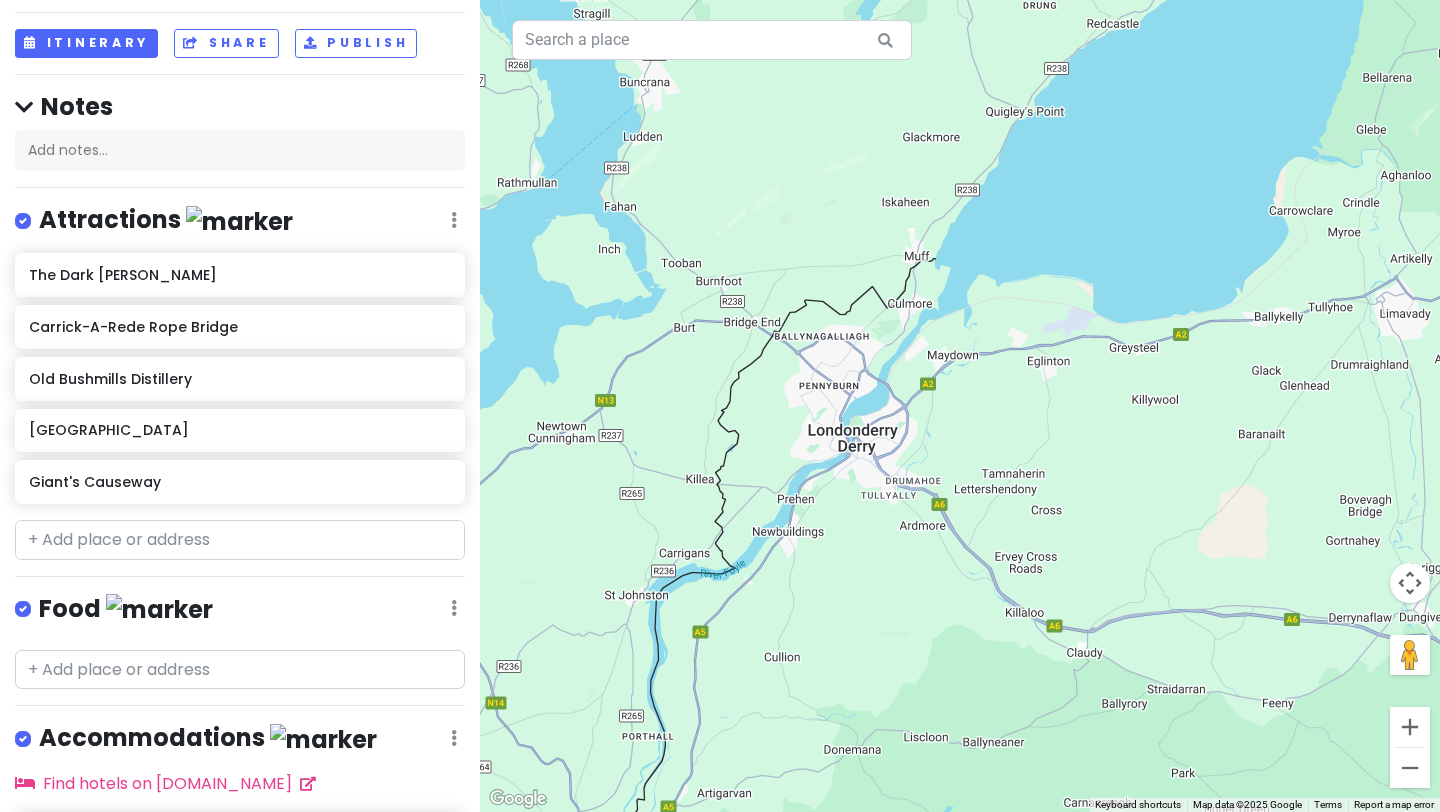 click on "To navigate, press the arrow keys." at bounding box center [960, 406] 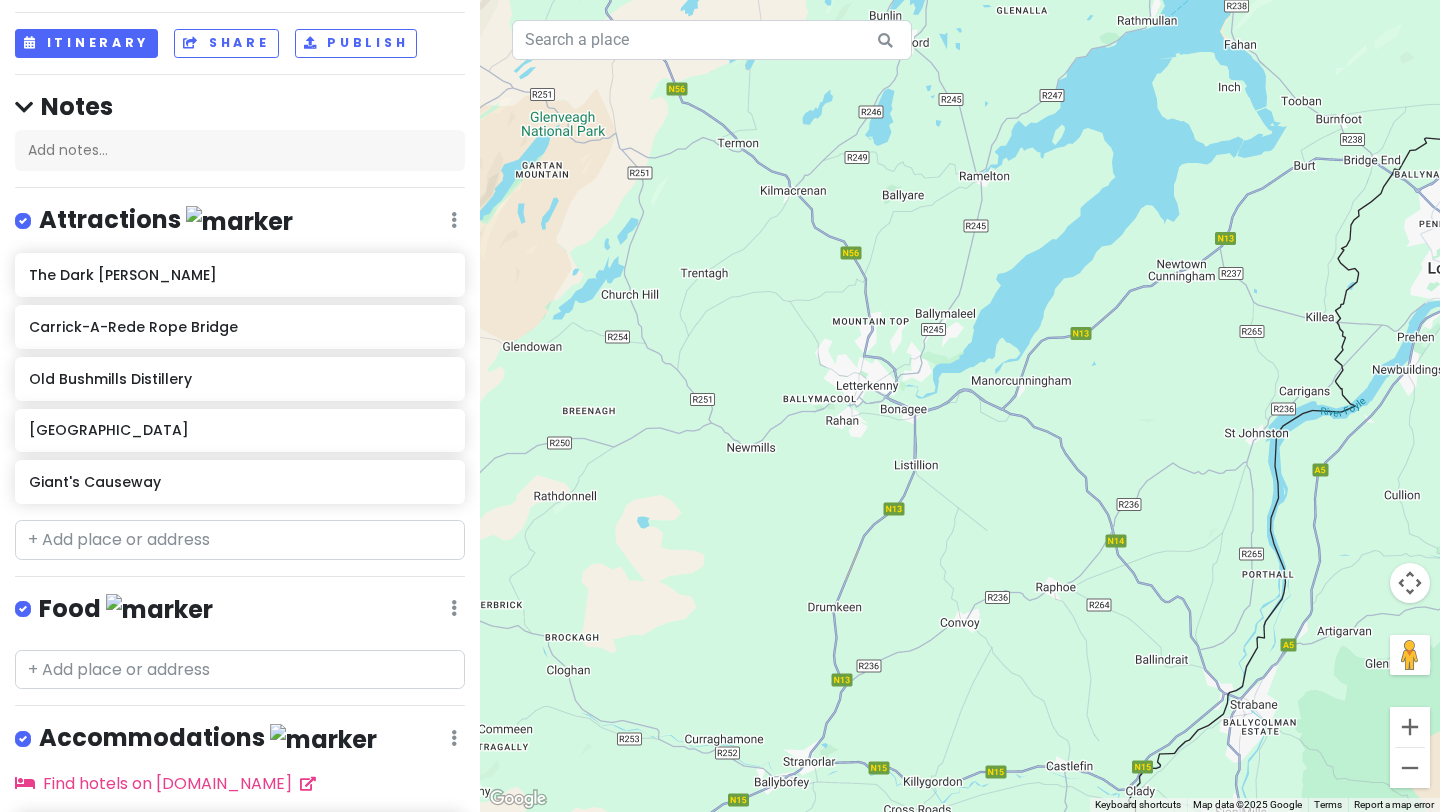 drag, startPoint x: 815, startPoint y: 467, endPoint x: 1431, endPoint y: 297, distance: 639.0274 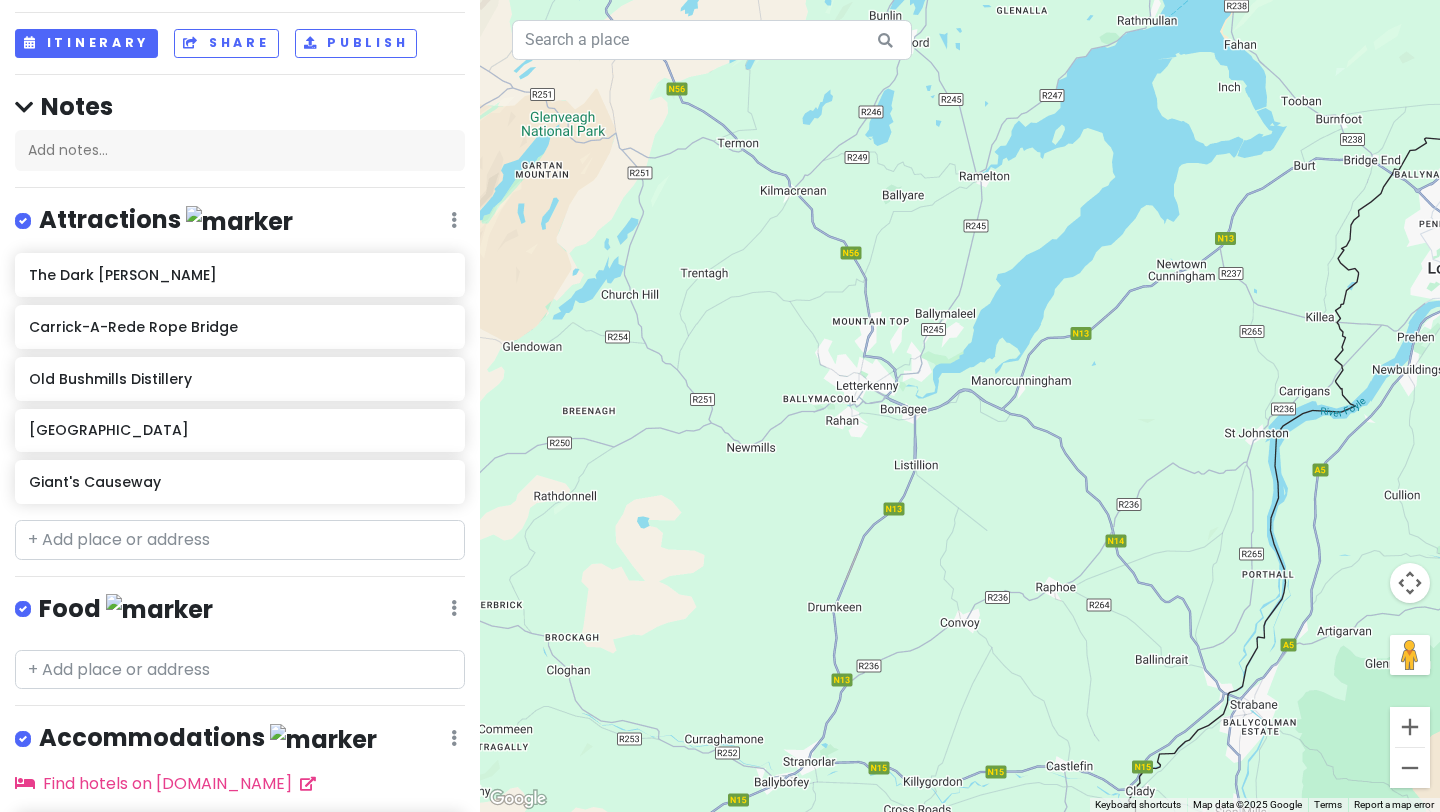 click on "To navigate, press the arrow keys." at bounding box center (960, 406) 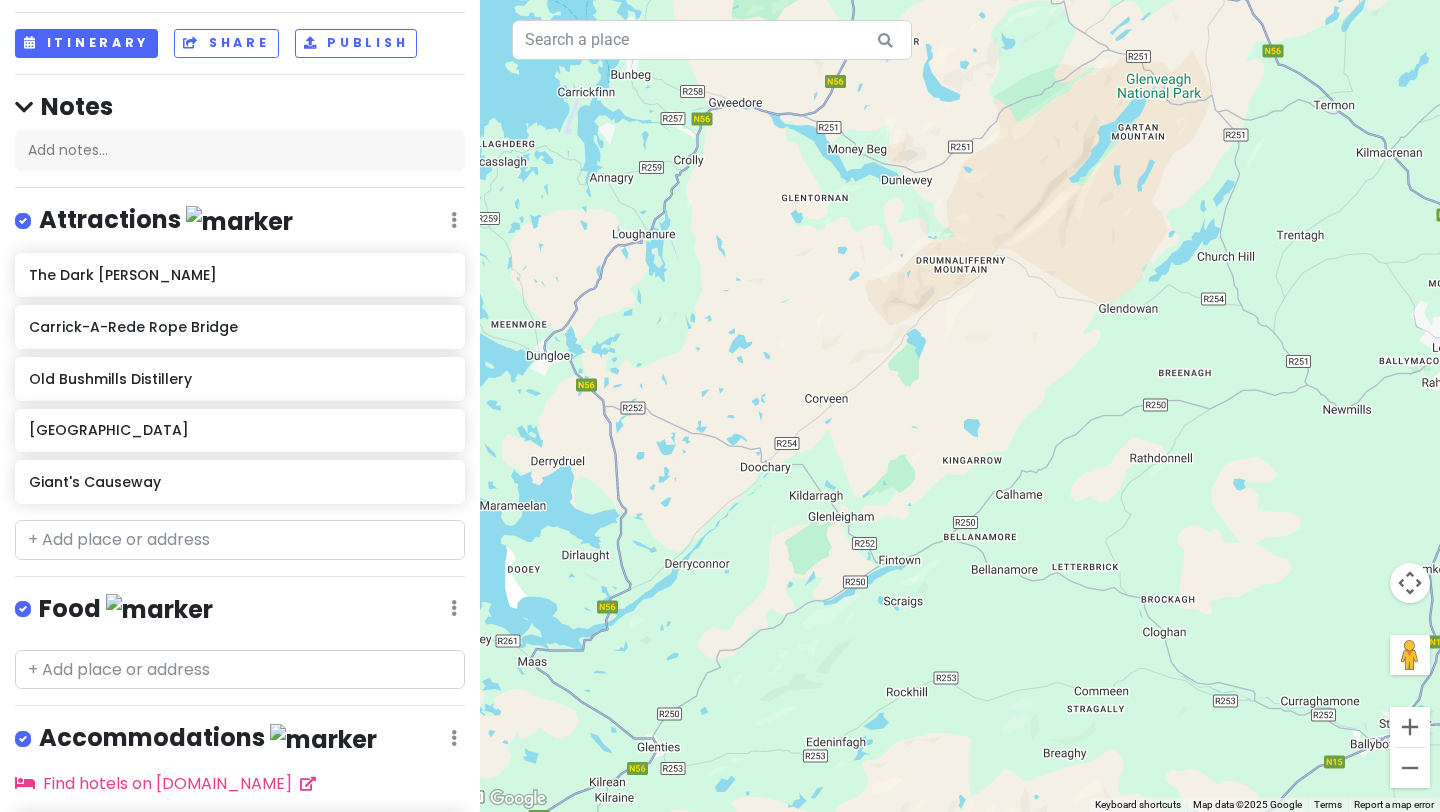 drag, startPoint x: 828, startPoint y: 454, endPoint x: 1439, endPoint y: 417, distance: 612.11926 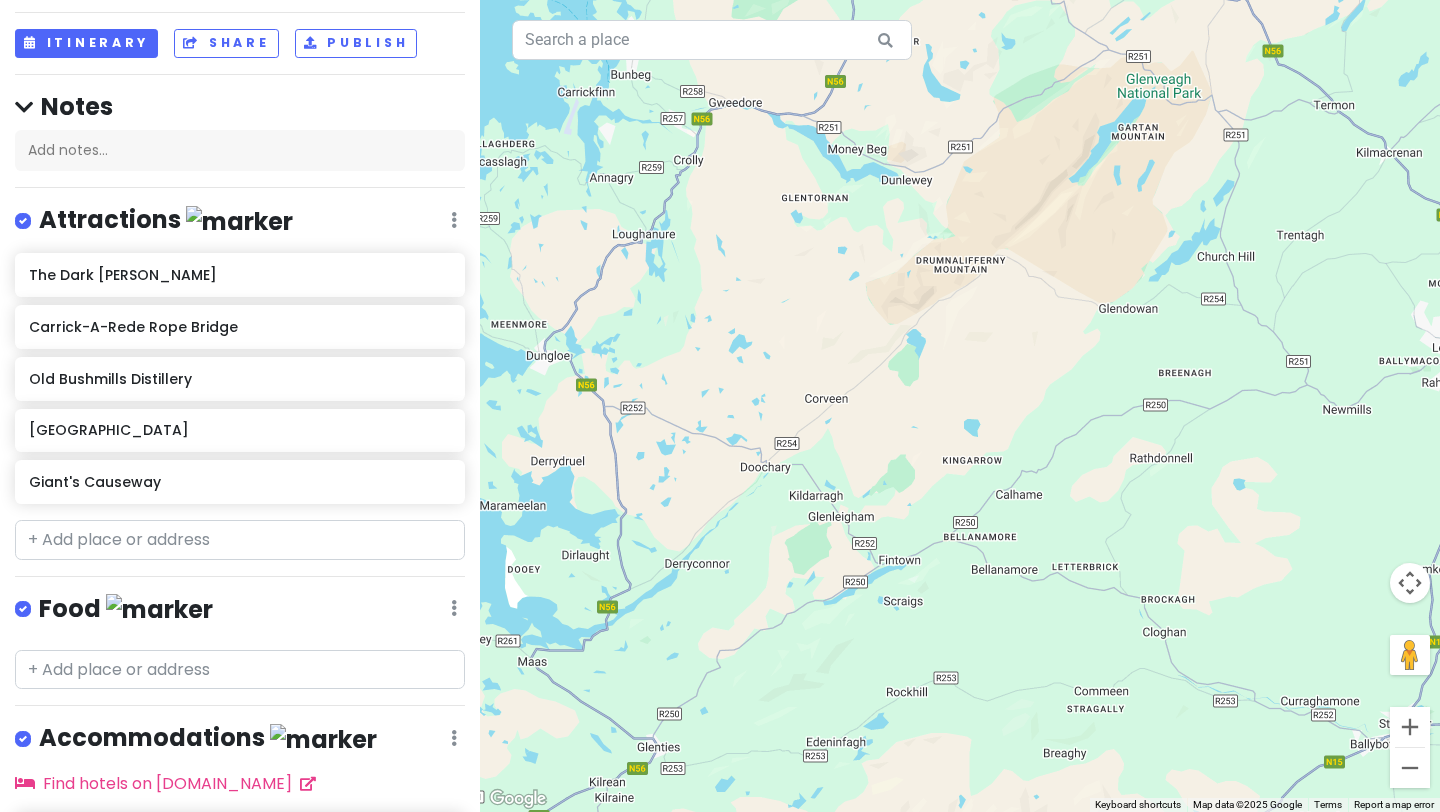 click on "To navigate, press the arrow keys." at bounding box center (960, 406) 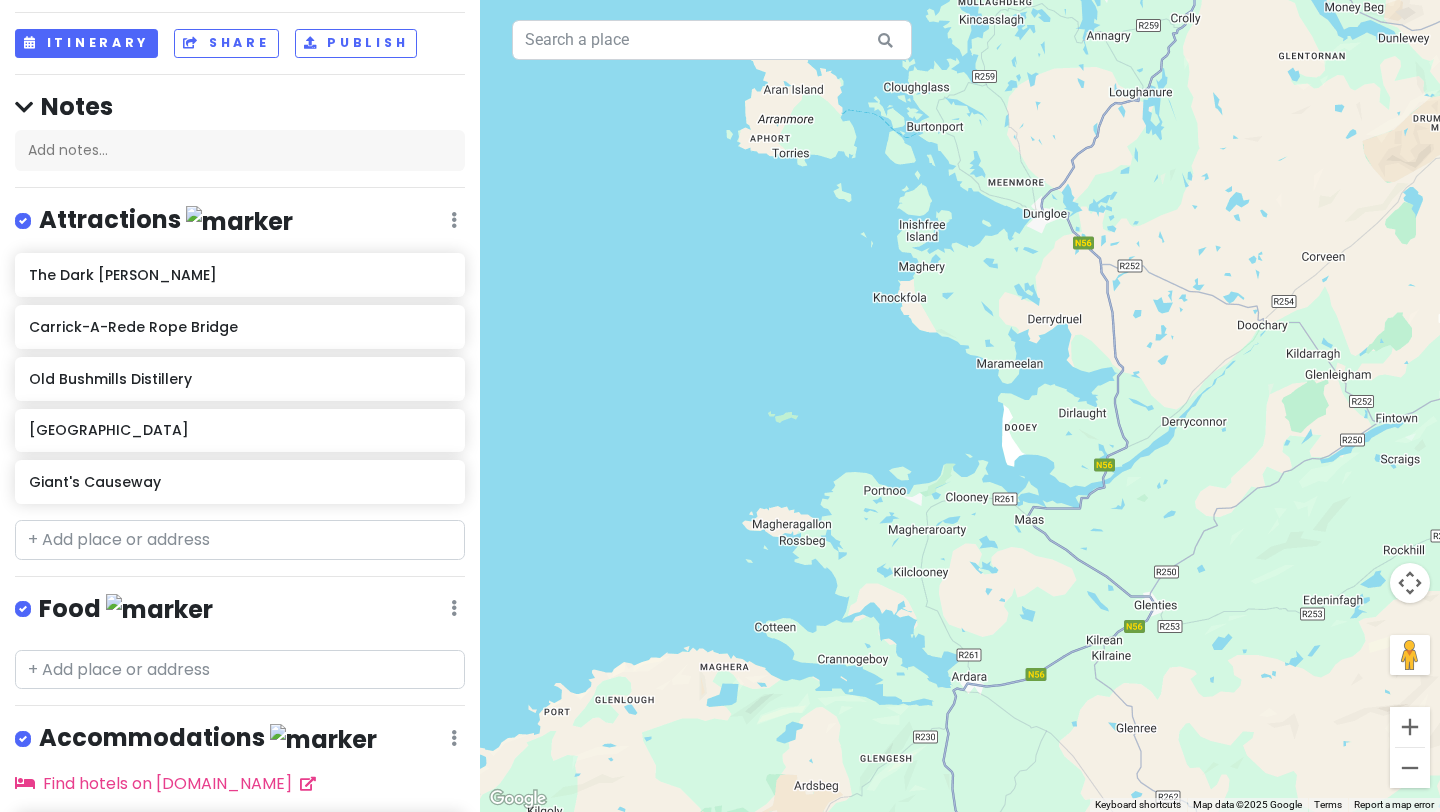 drag, startPoint x: 938, startPoint y: 530, endPoint x: 1439, endPoint y: 390, distance: 520.19324 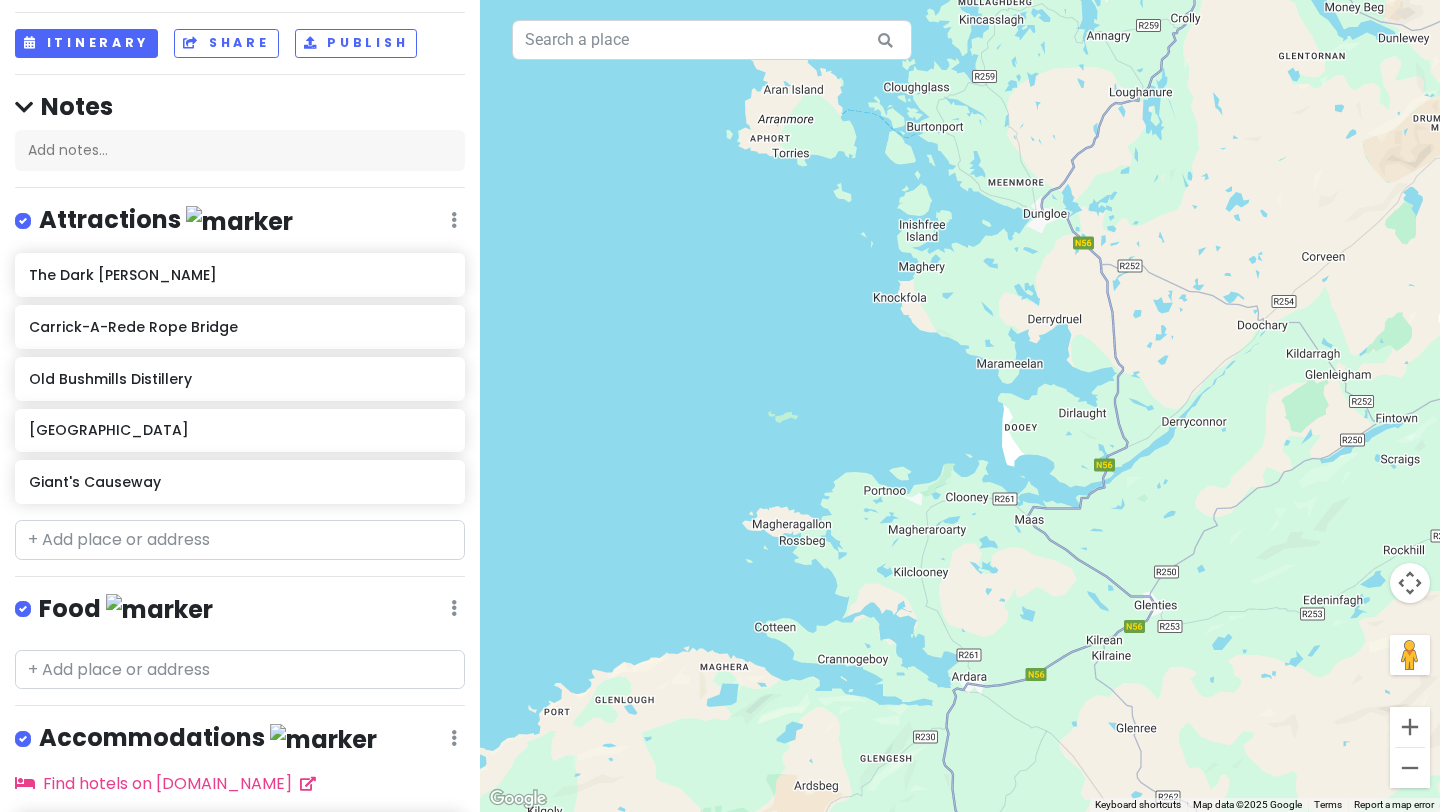 click on "To navigate, press the arrow keys." at bounding box center [960, 406] 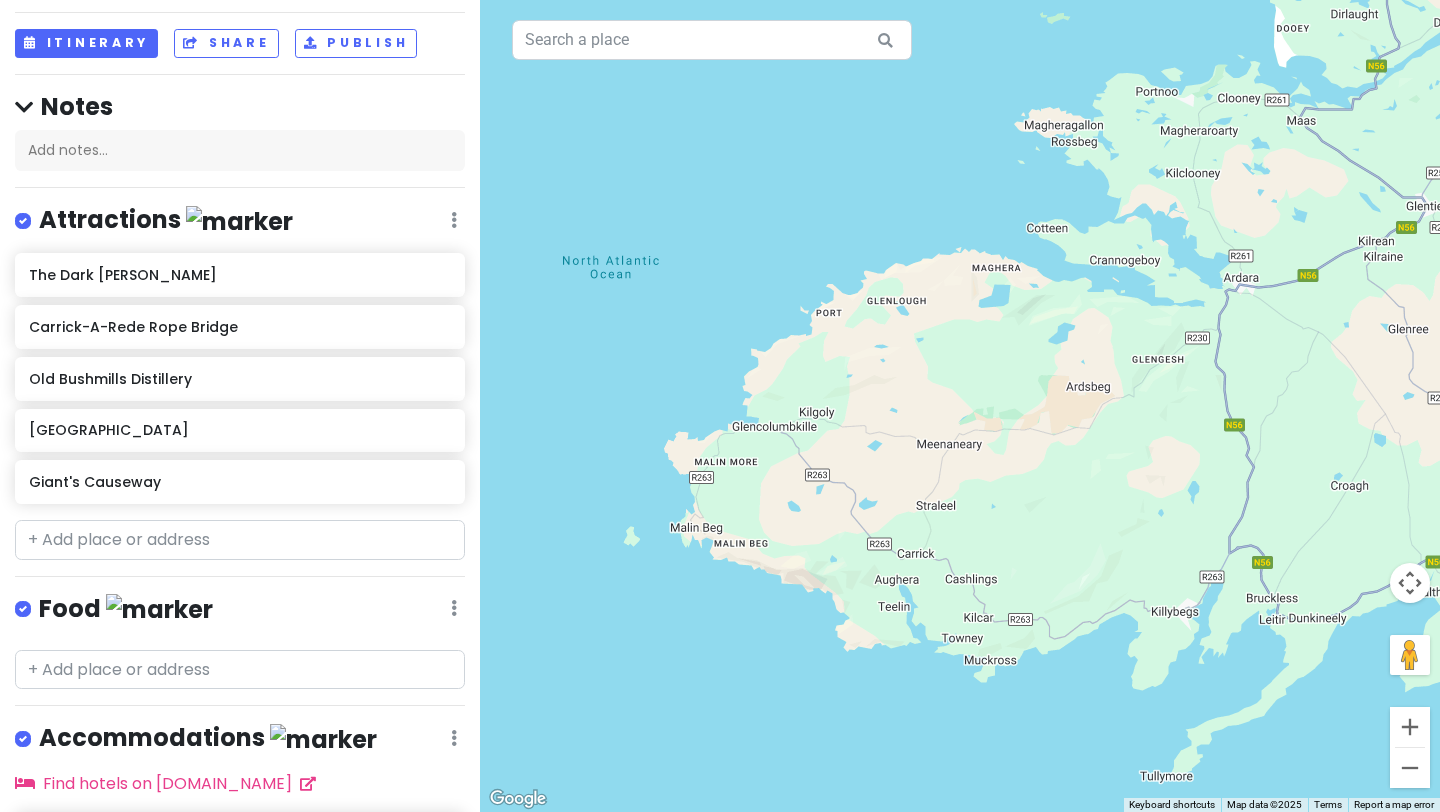 drag, startPoint x: 1003, startPoint y: 544, endPoint x: 1276, endPoint y: 143, distance: 485.10825 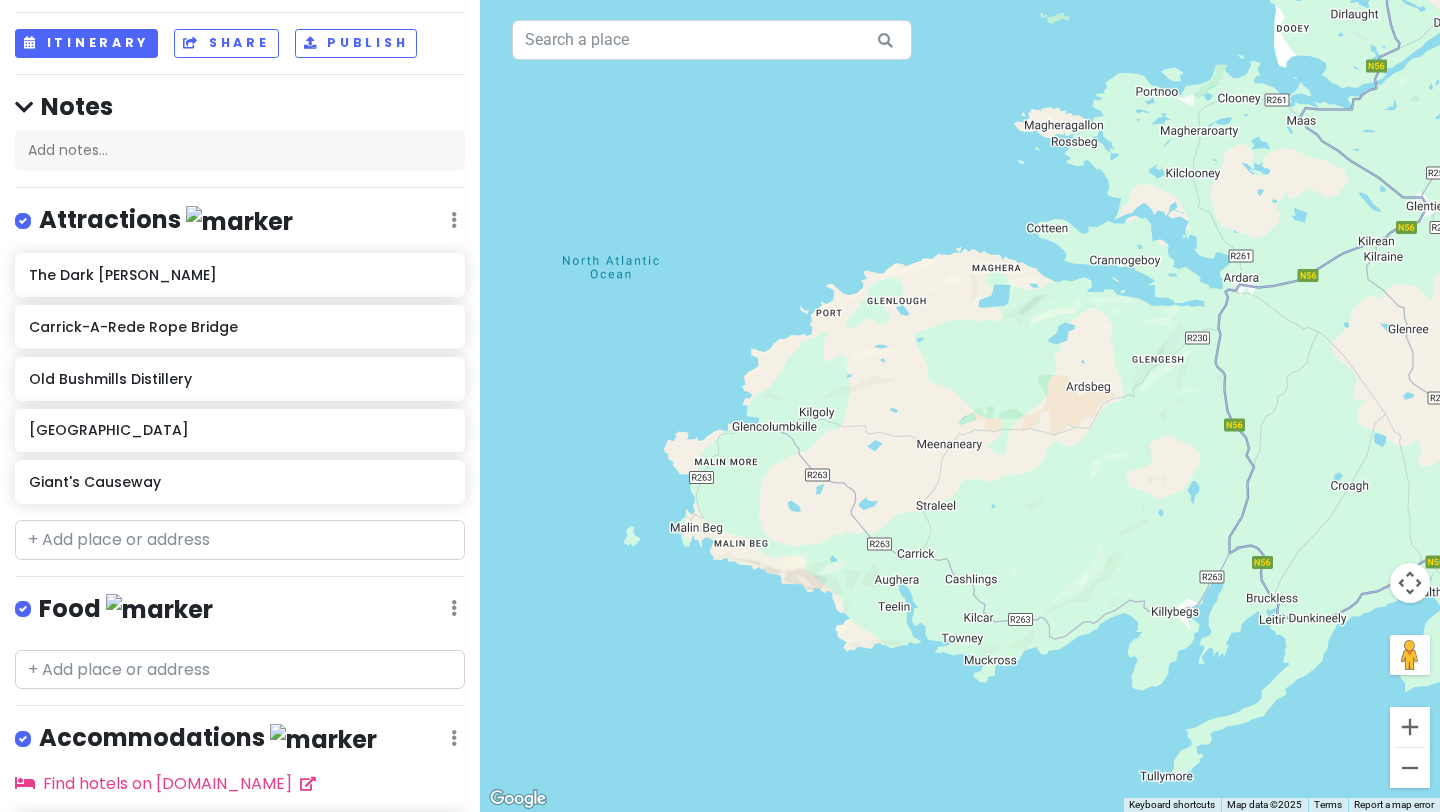 click on "To navigate, press the arrow keys." at bounding box center (960, 406) 